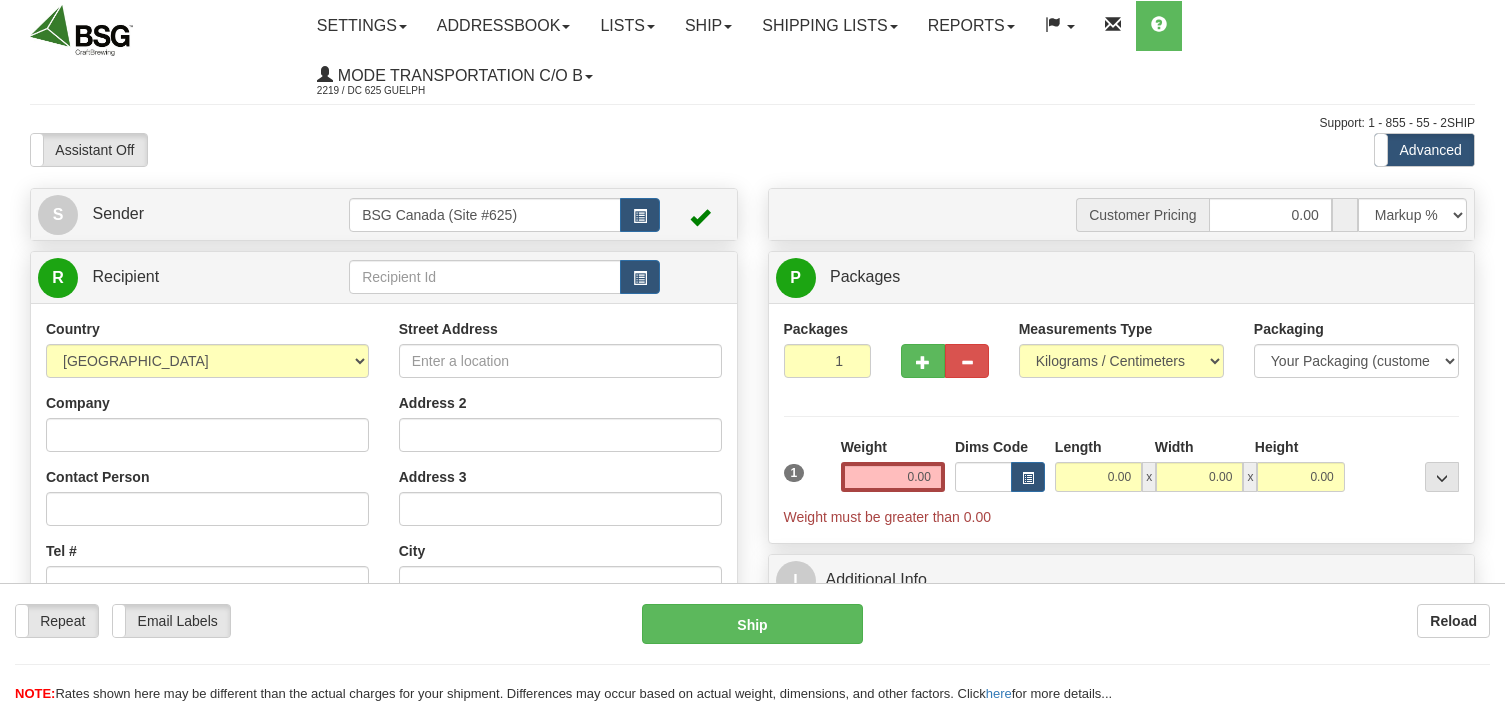 scroll, scrollTop: 0, scrollLeft: 0, axis: both 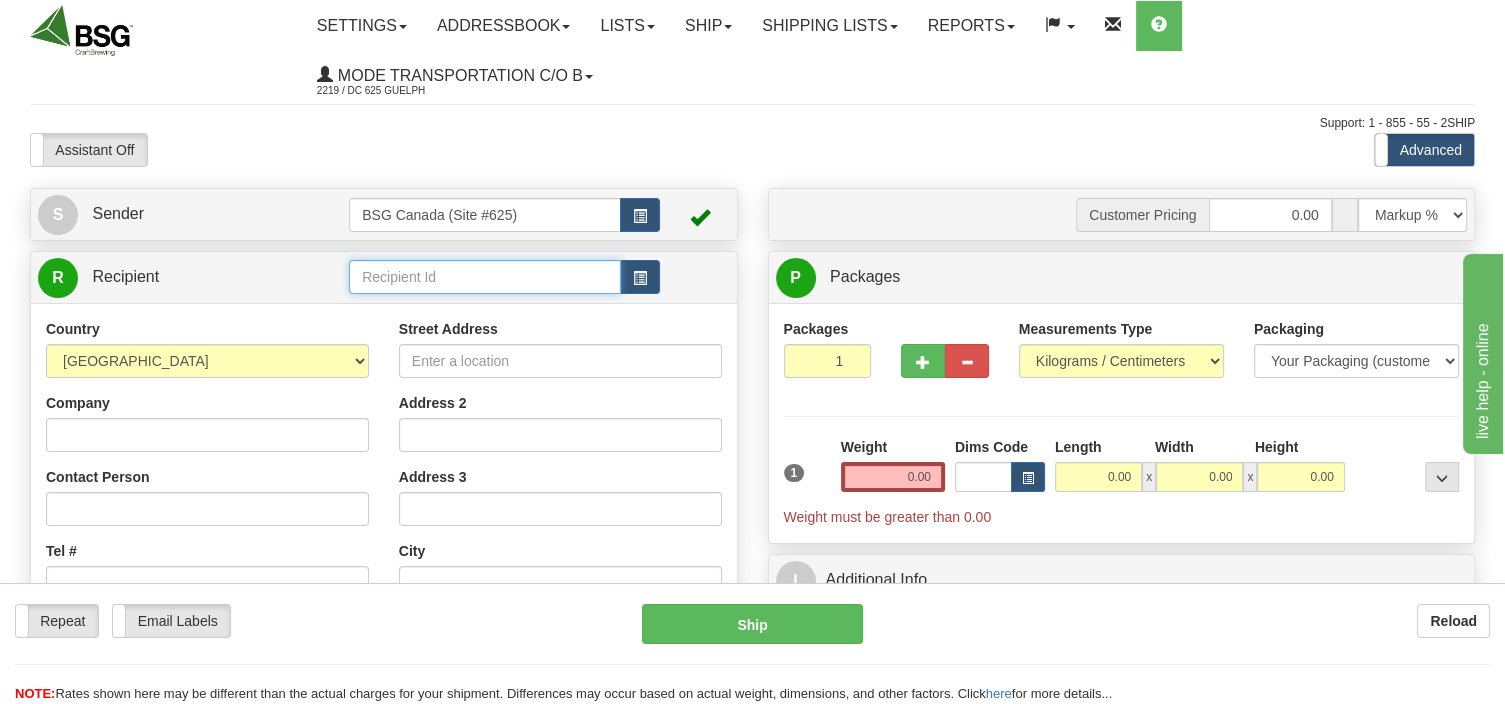 click at bounding box center [485, 277] 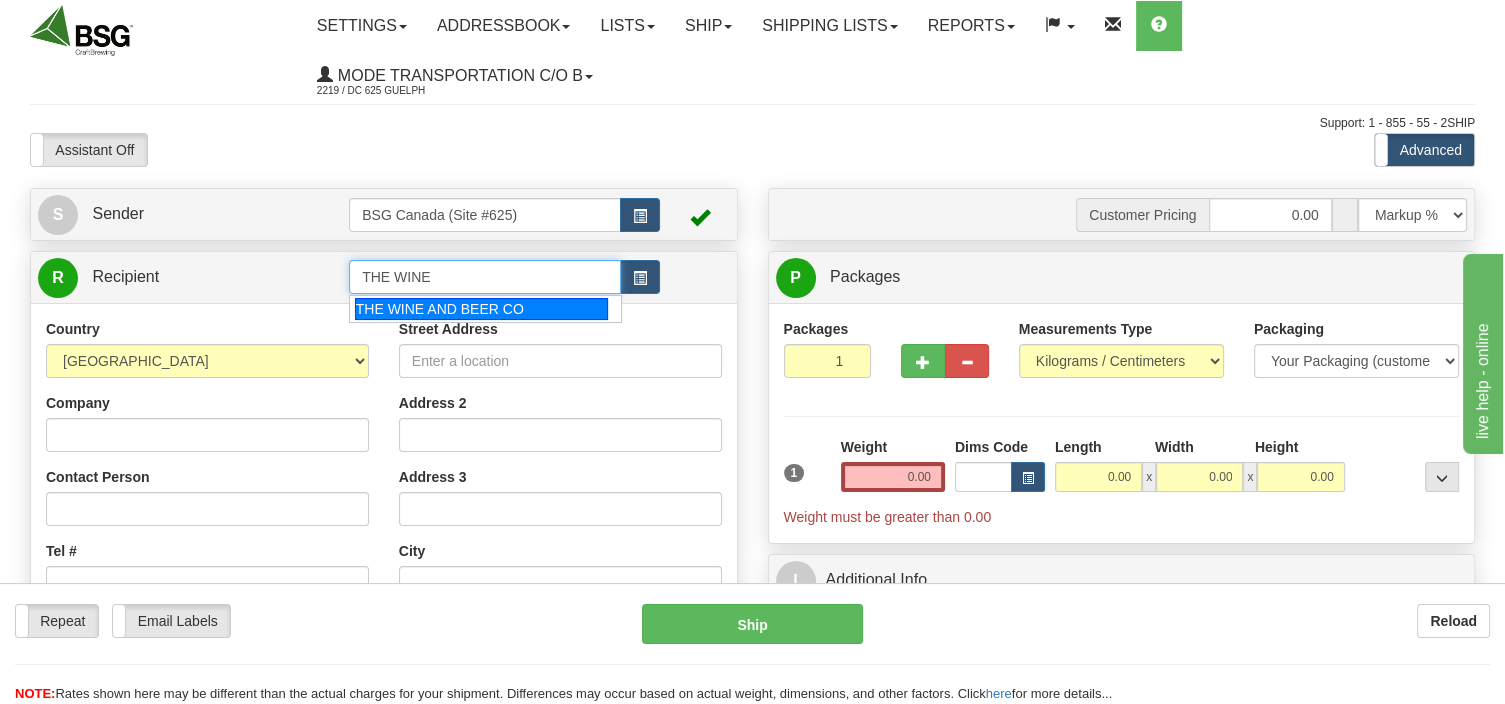 click on "THE WINE AND BEER CO" at bounding box center (481, 309) 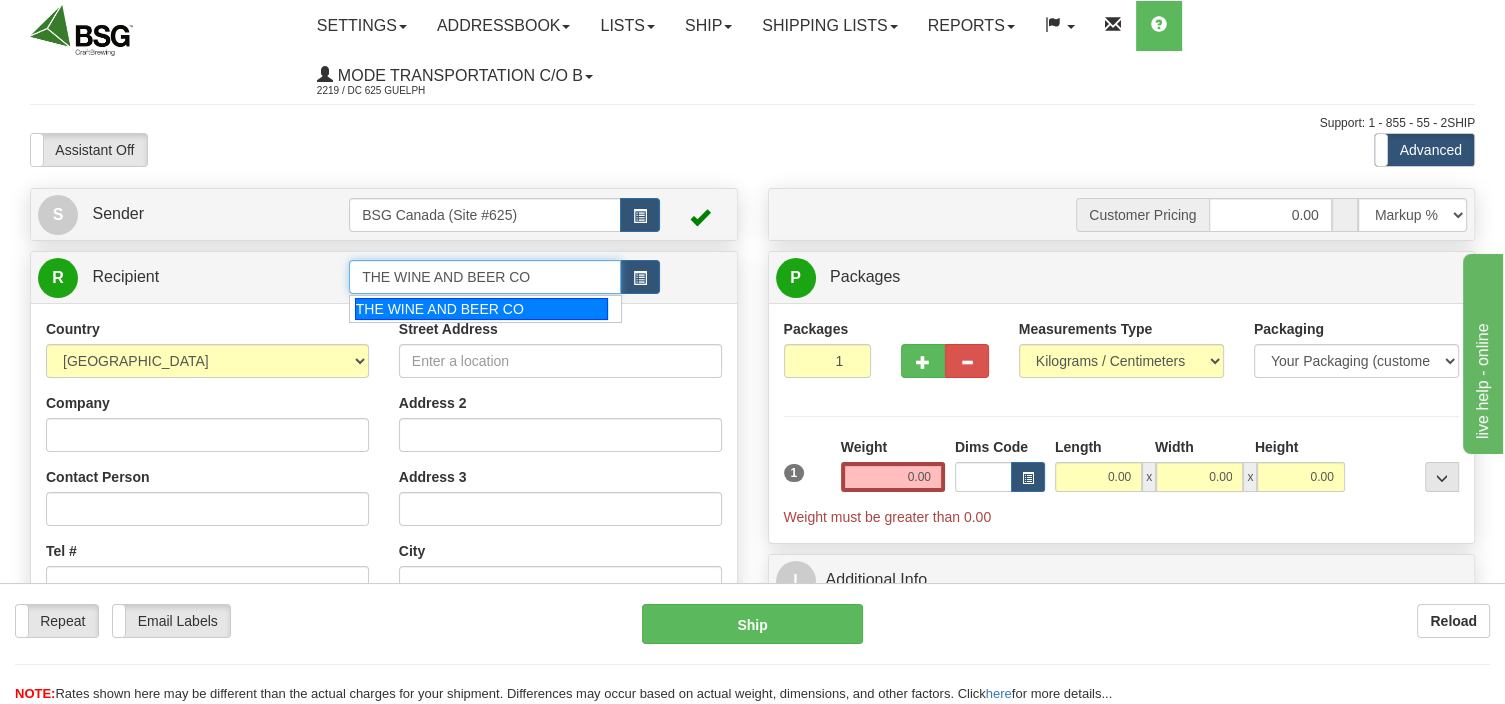 type on "THE WINE AND BEER CO" 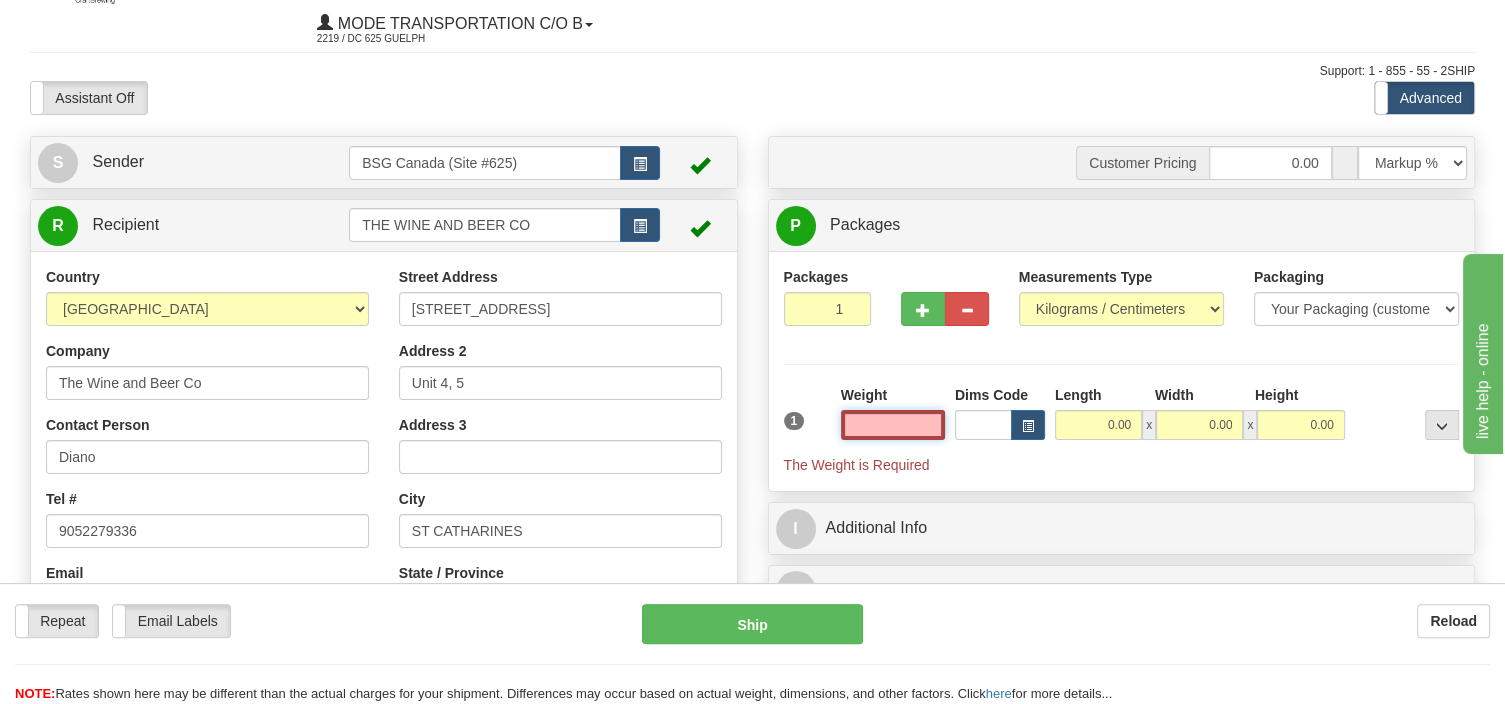 scroll, scrollTop: 105, scrollLeft: 0, axis: vertical 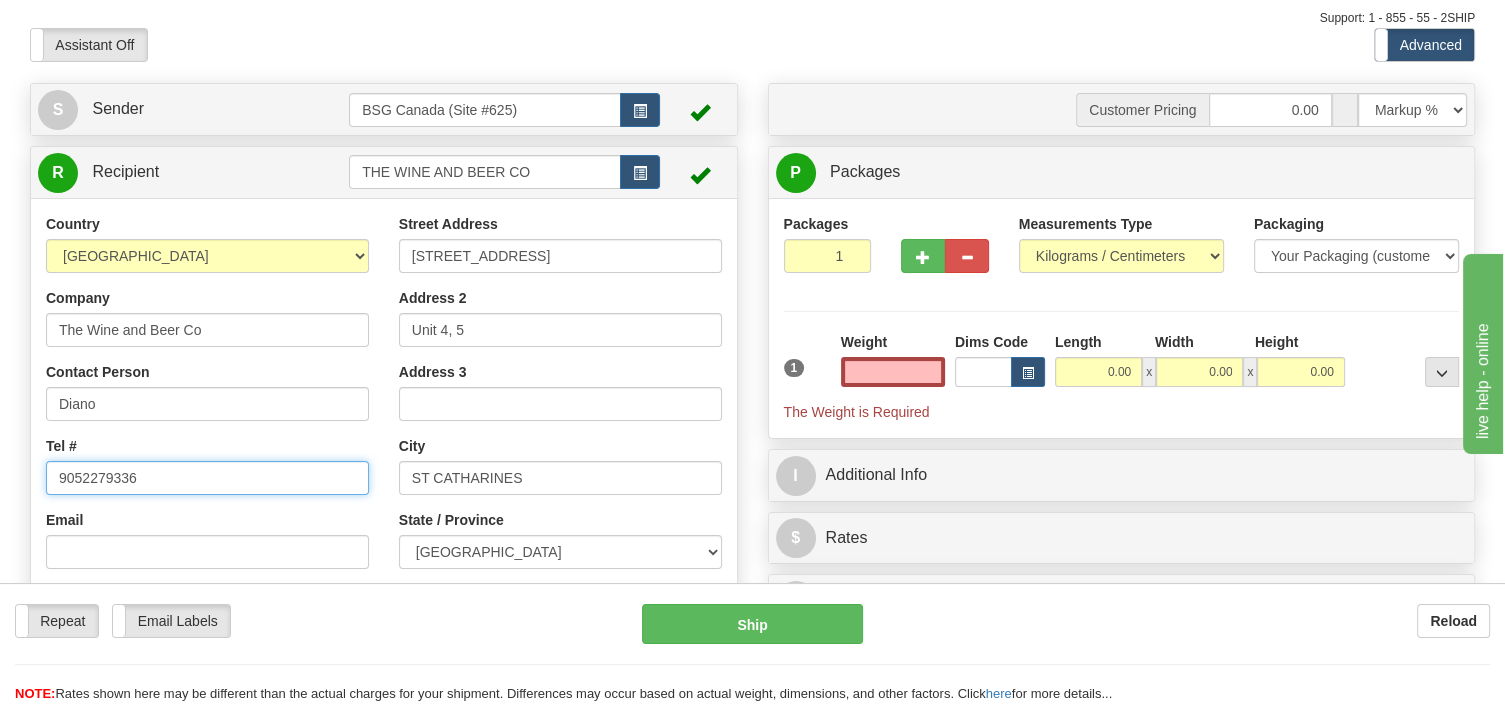 type on "0.00" 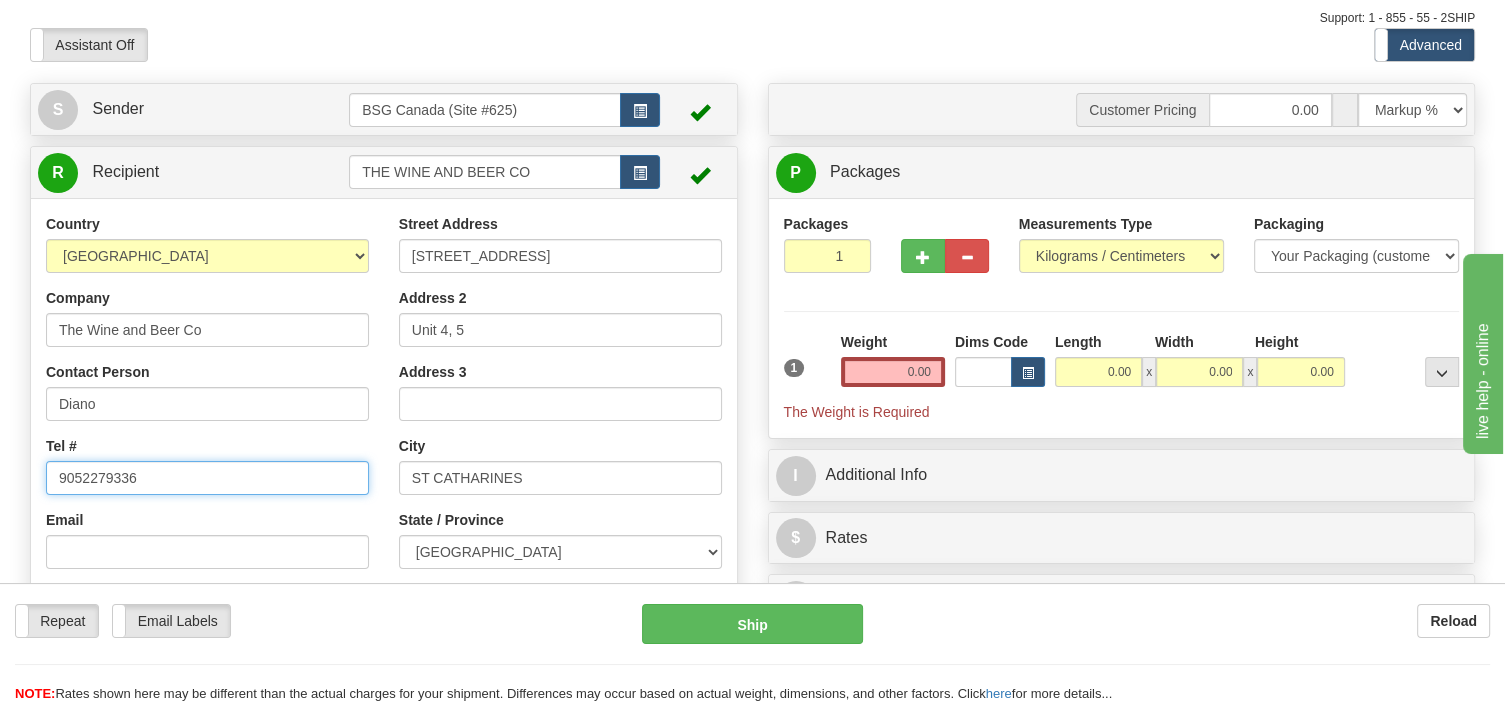 click on "9052279336" at bounding box center [207, 478] 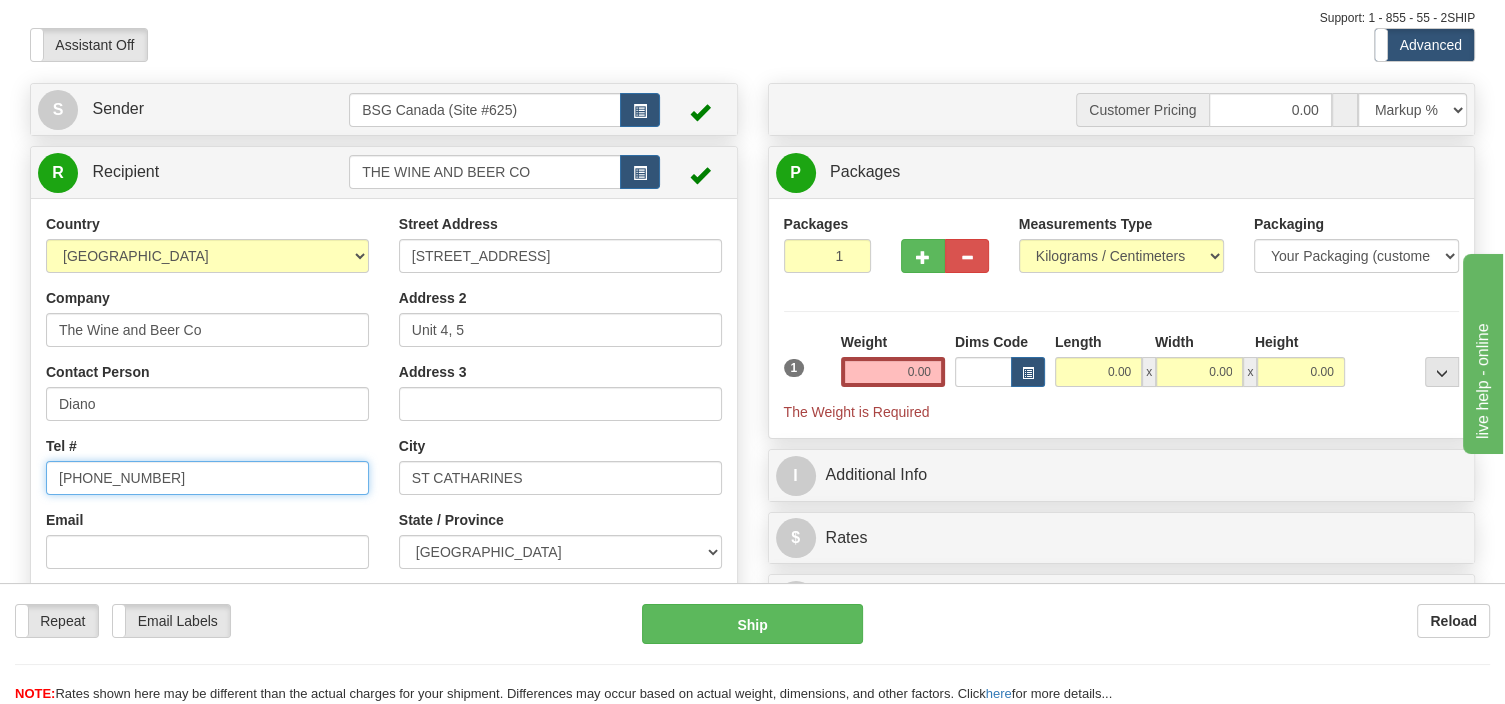 click on "[PHONE_NUMBER]" at bounding box center (207, 478) 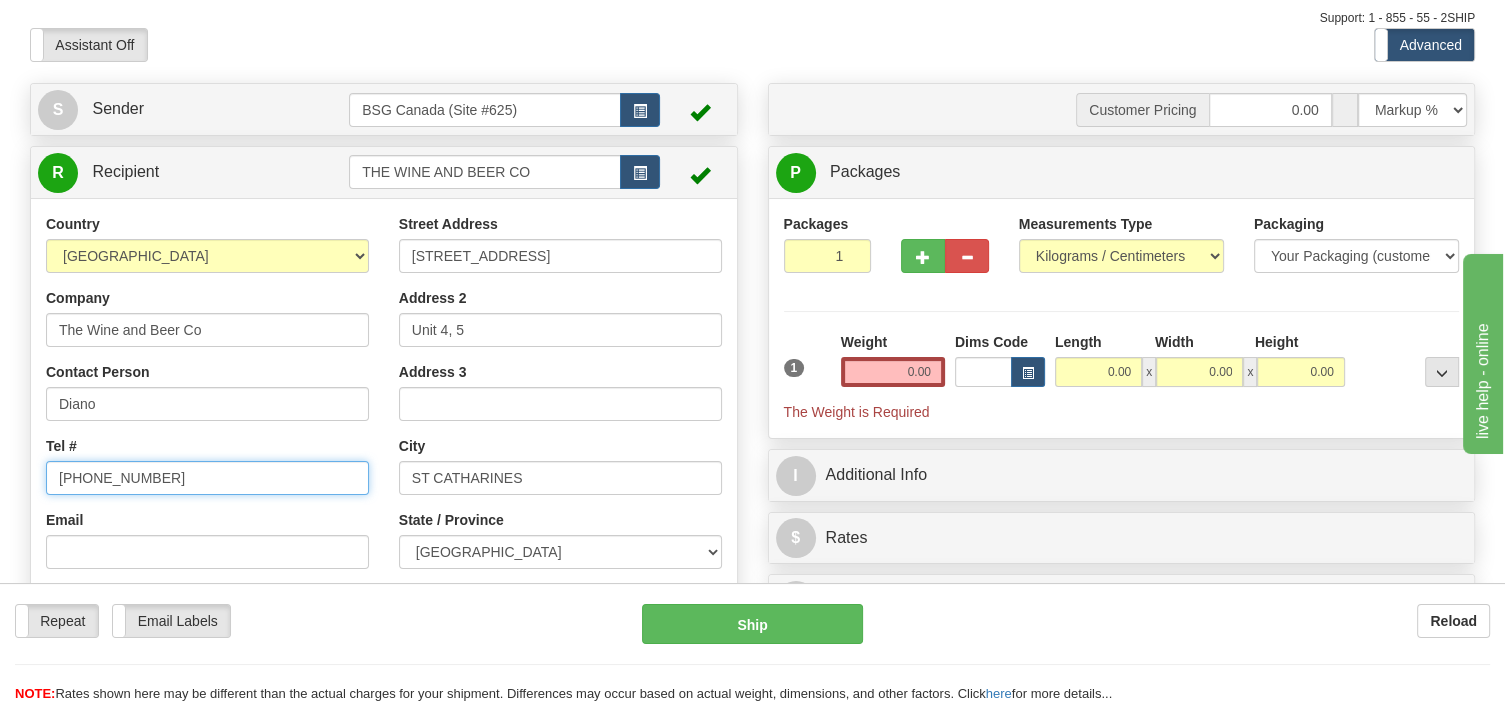 scroll, scrollTop: 211, scrollLeft: 0, axis: vertical 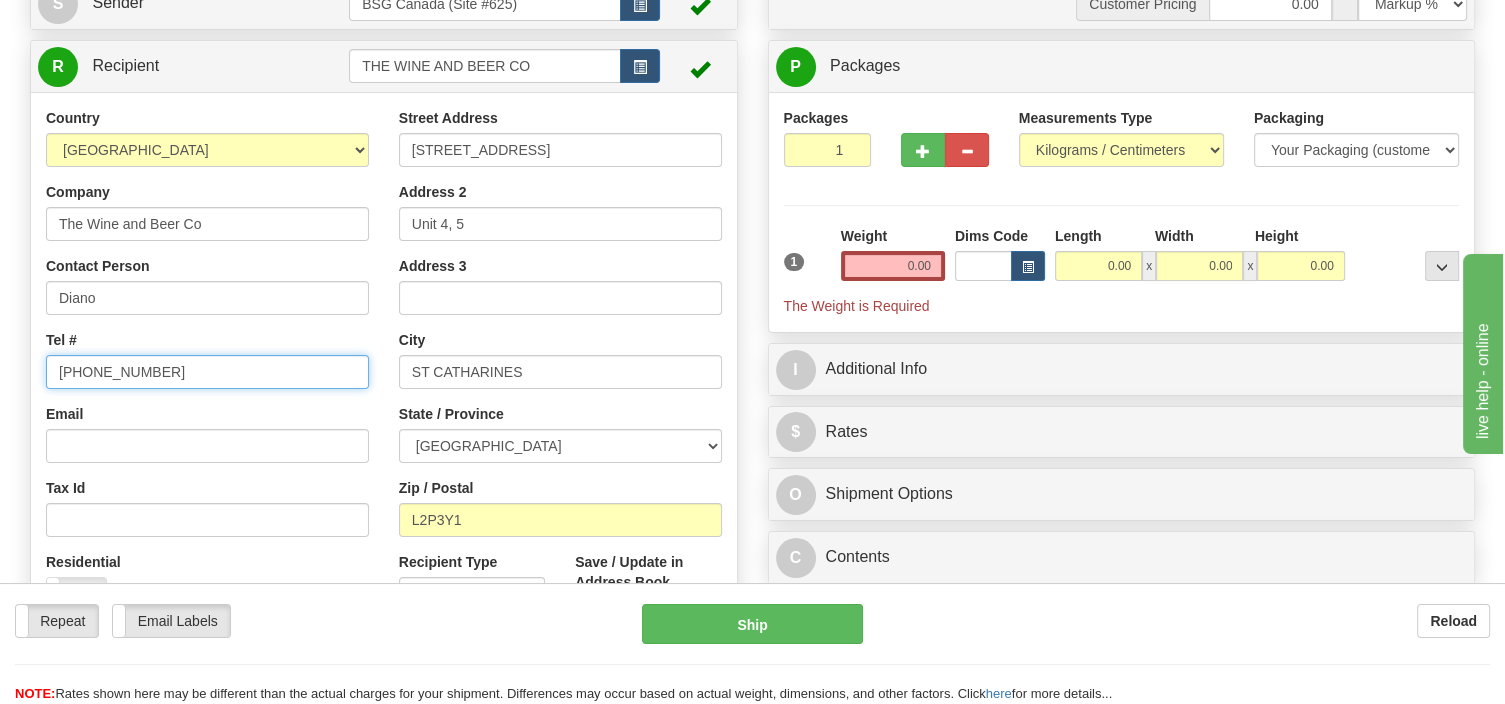 type on "[PHONE_NUMBER]" 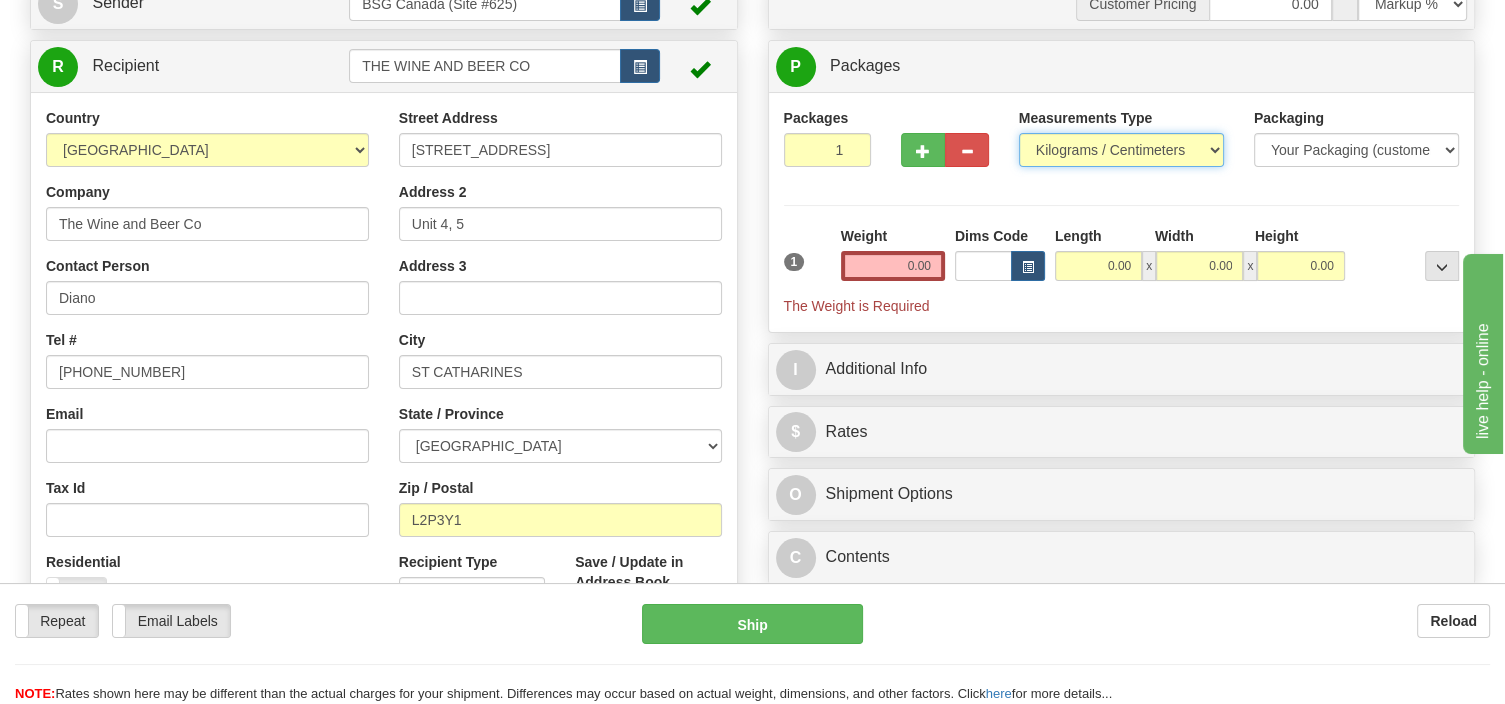 click on "Pounds / Inches
Kilograms / Centimeters" at bounding box center (1121, 150) 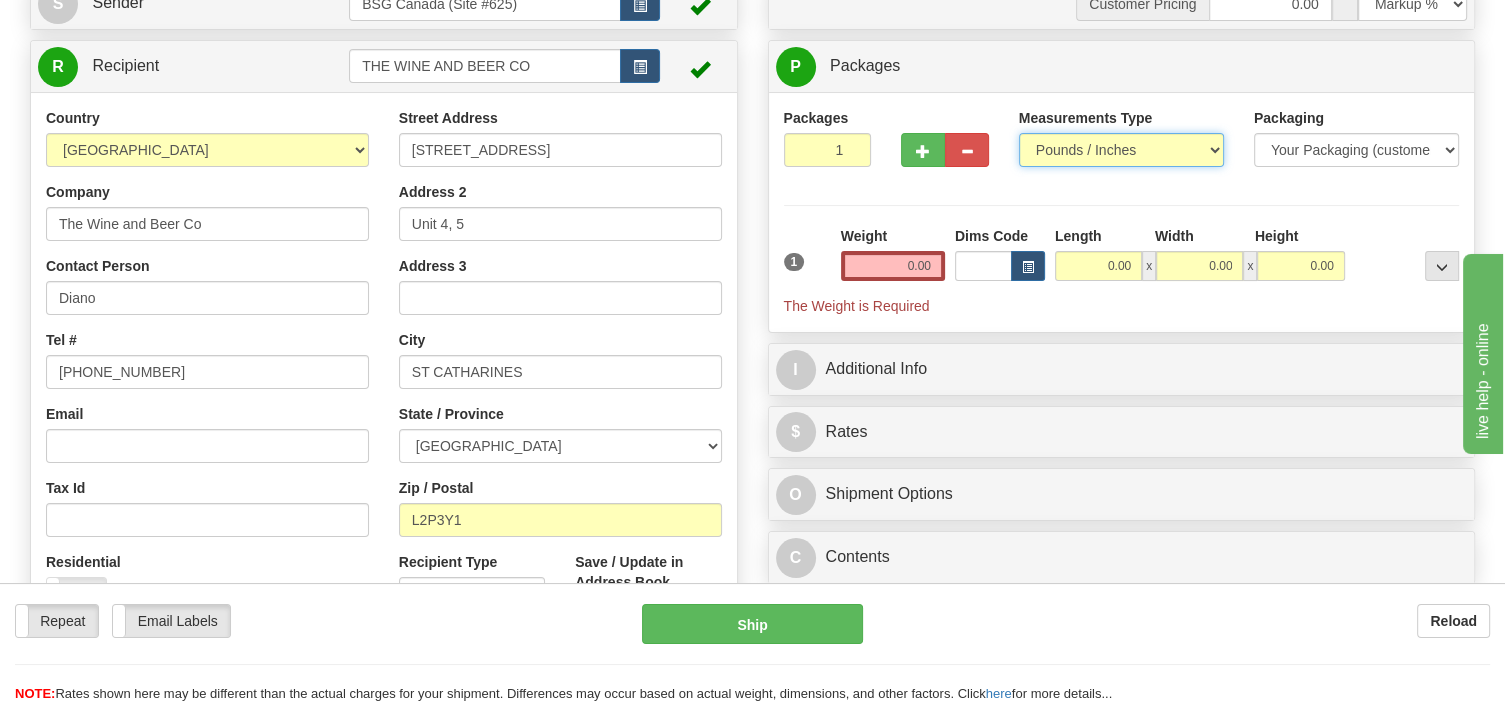 click on "Pounds / Inches" at bounding box center [0, 0] 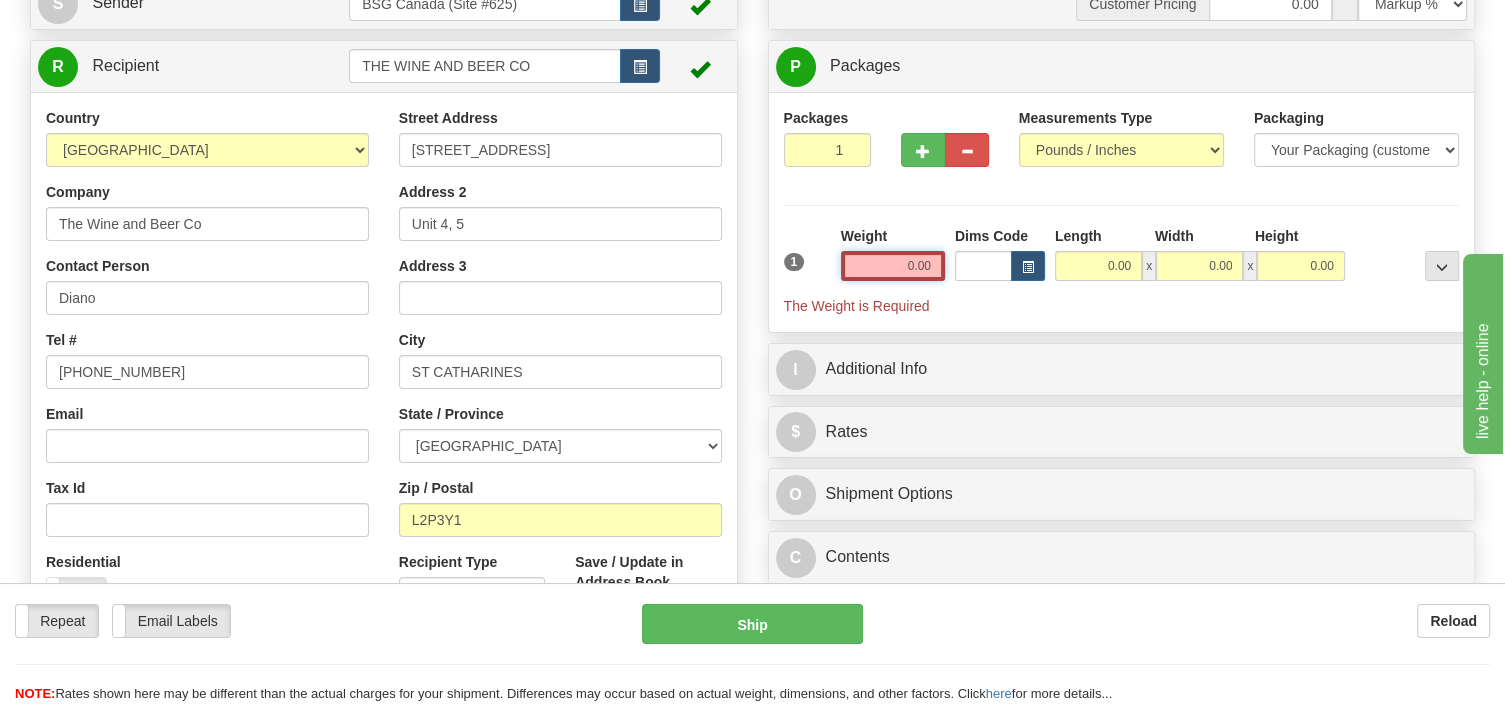 click on "0.00" at bounding box center (893, 266) 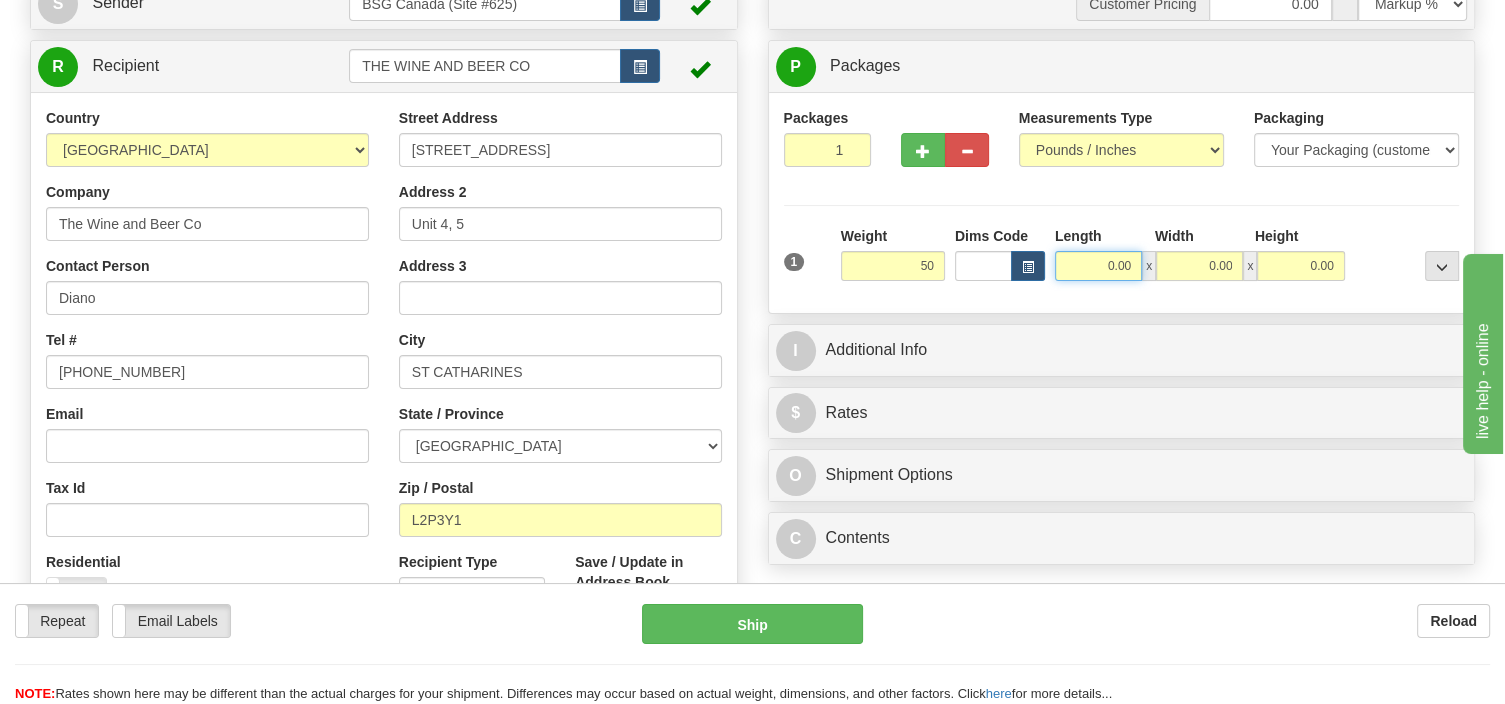 type on "50.00" 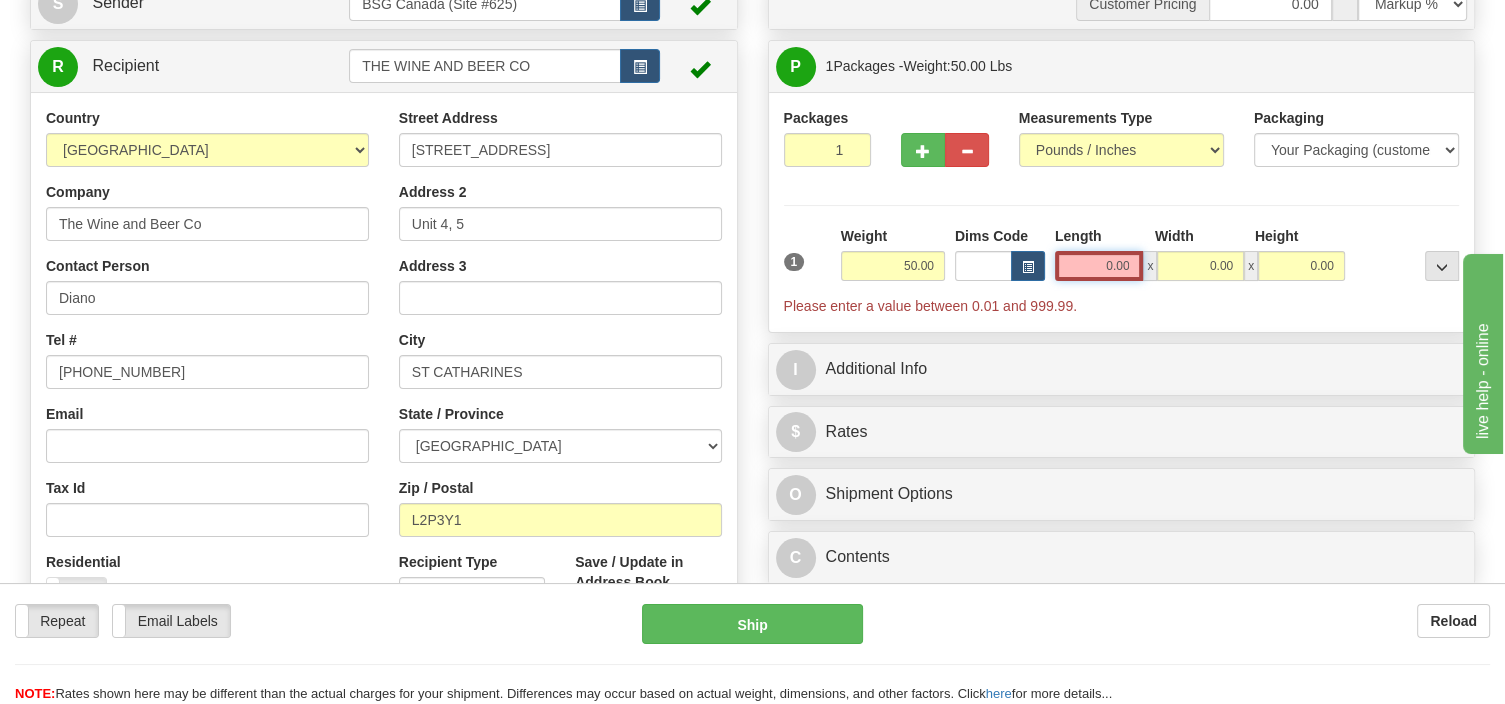 click on "0.00" at bounding box center [1099, 266] 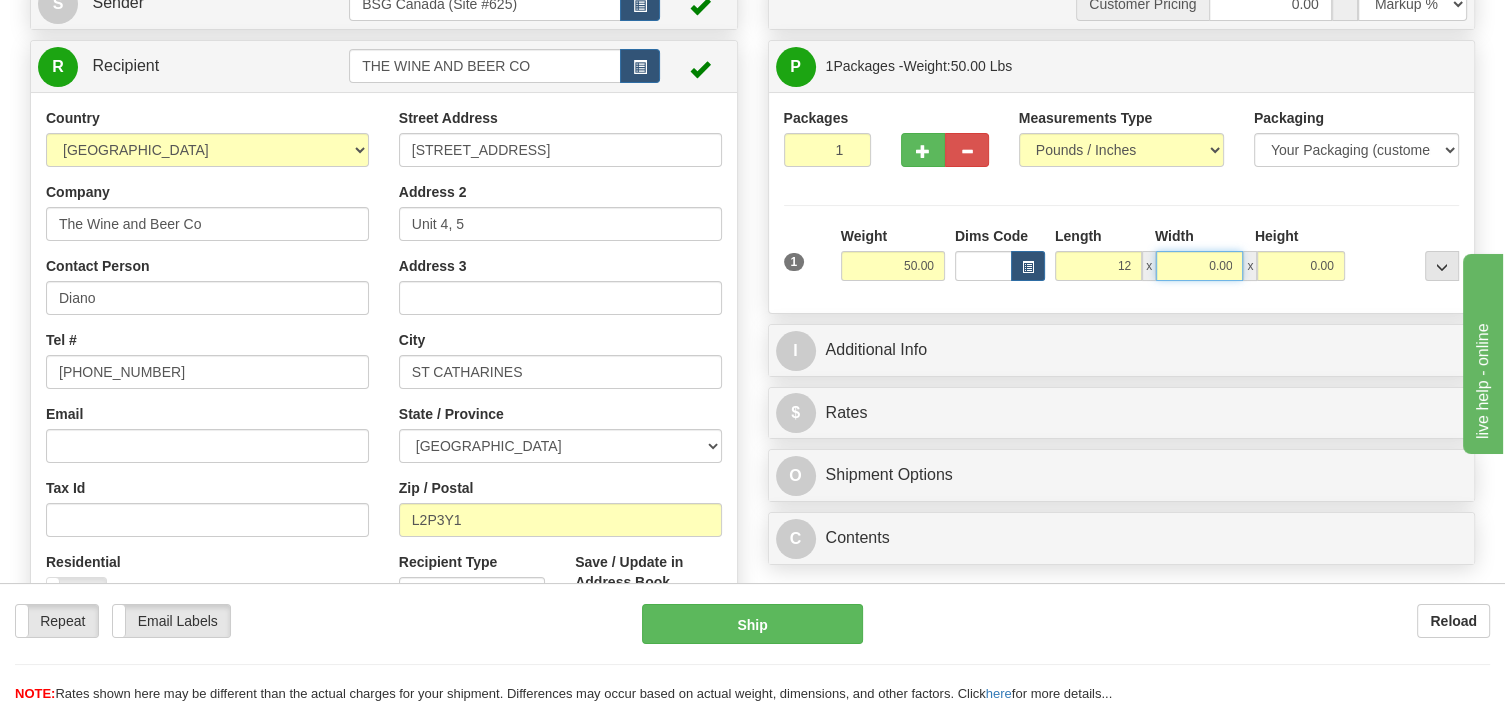 type on "12.00" 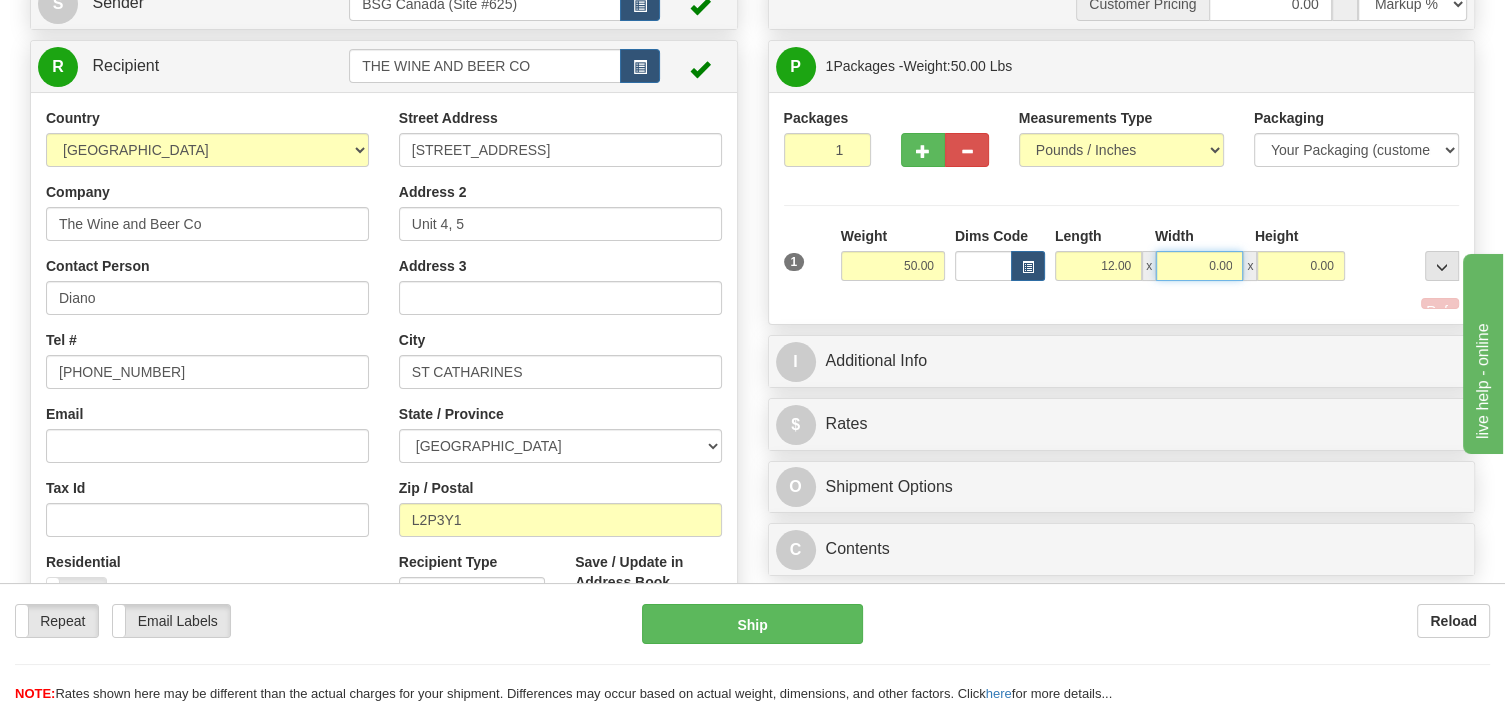 click on "0.00" at bounding box center [1199, 266] 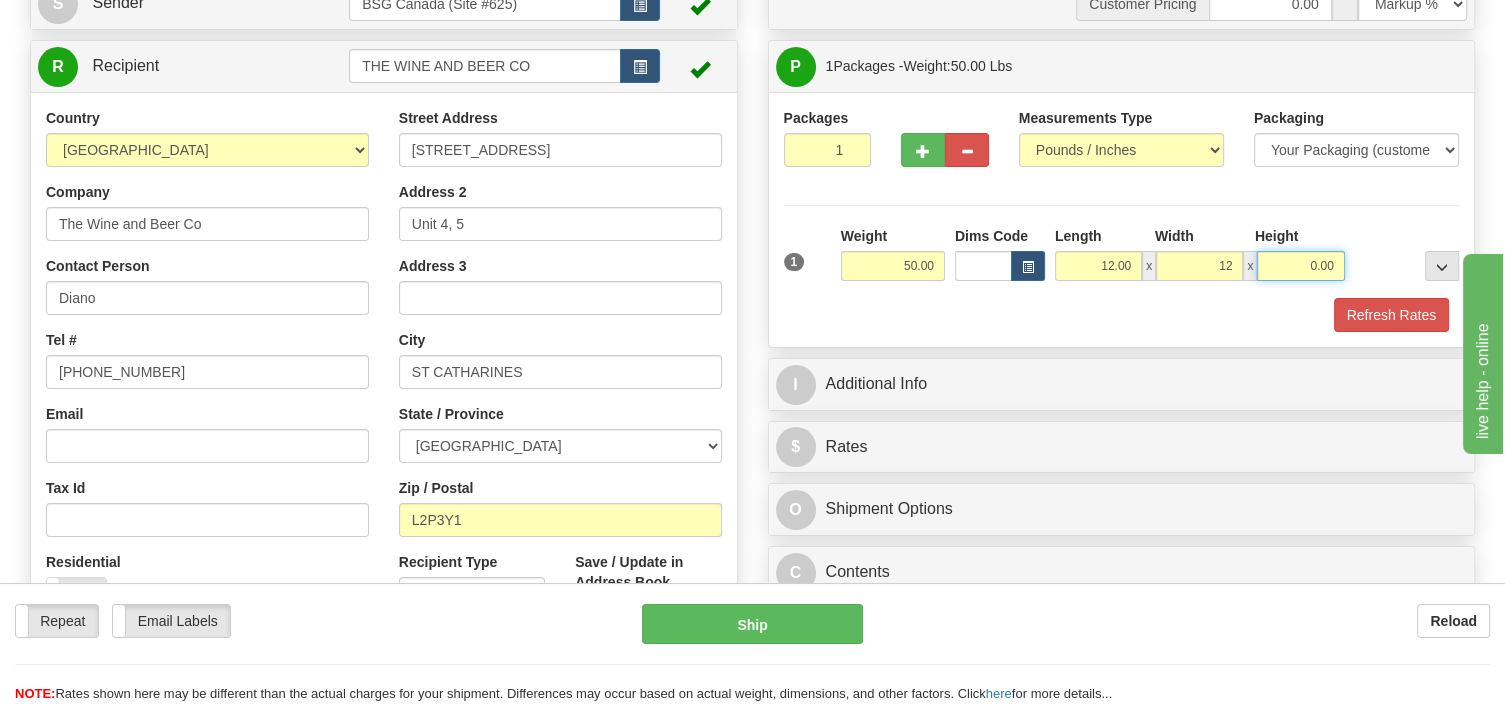 type on "12.00" 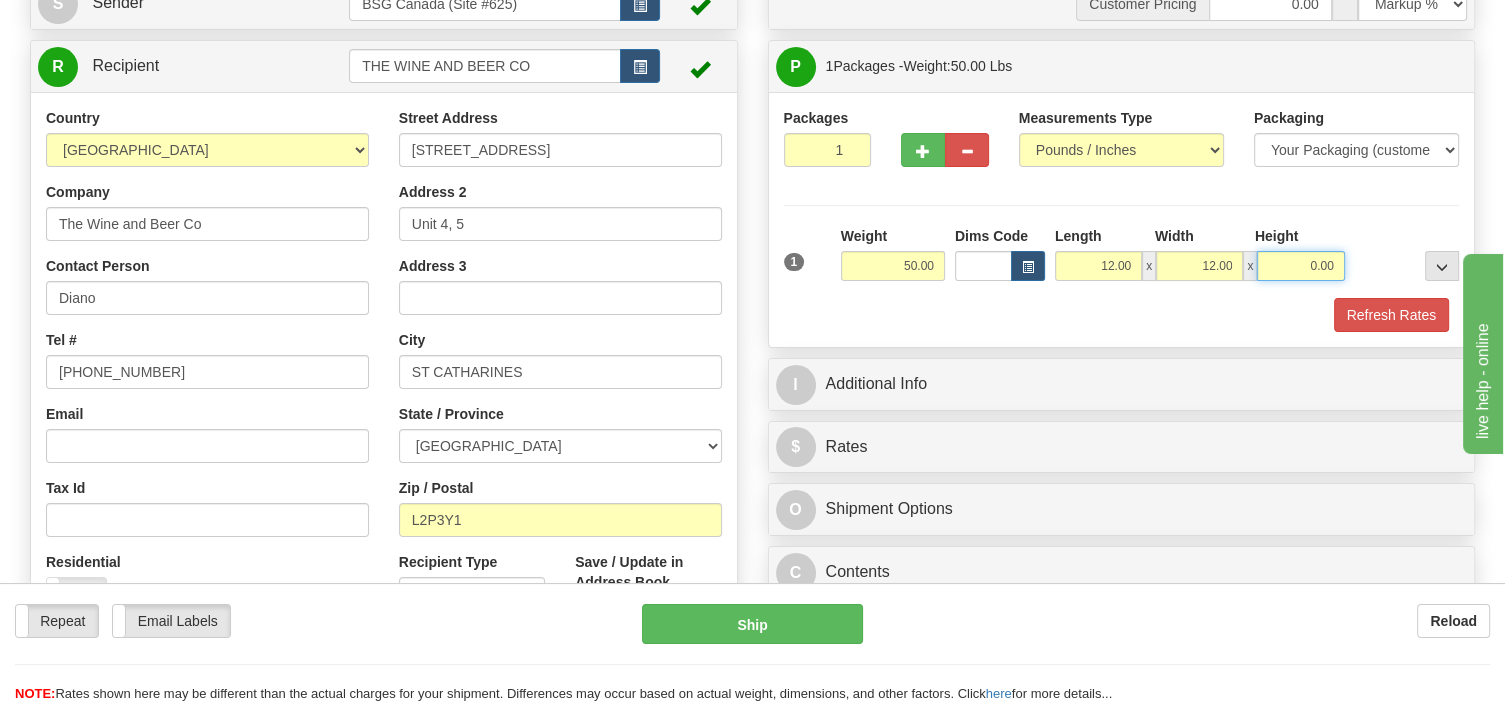 click on "0.00" at bounding box center (1300, 266) 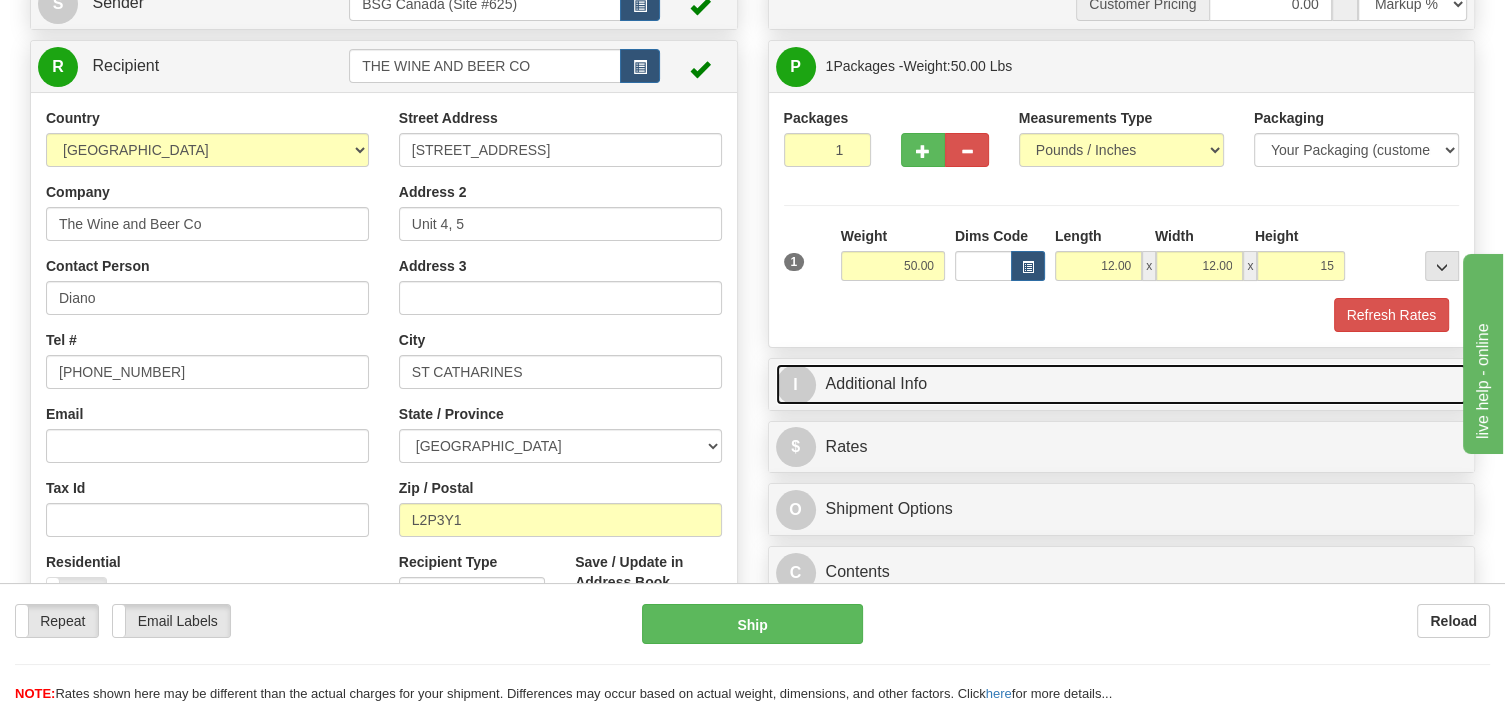 type on "15.00" 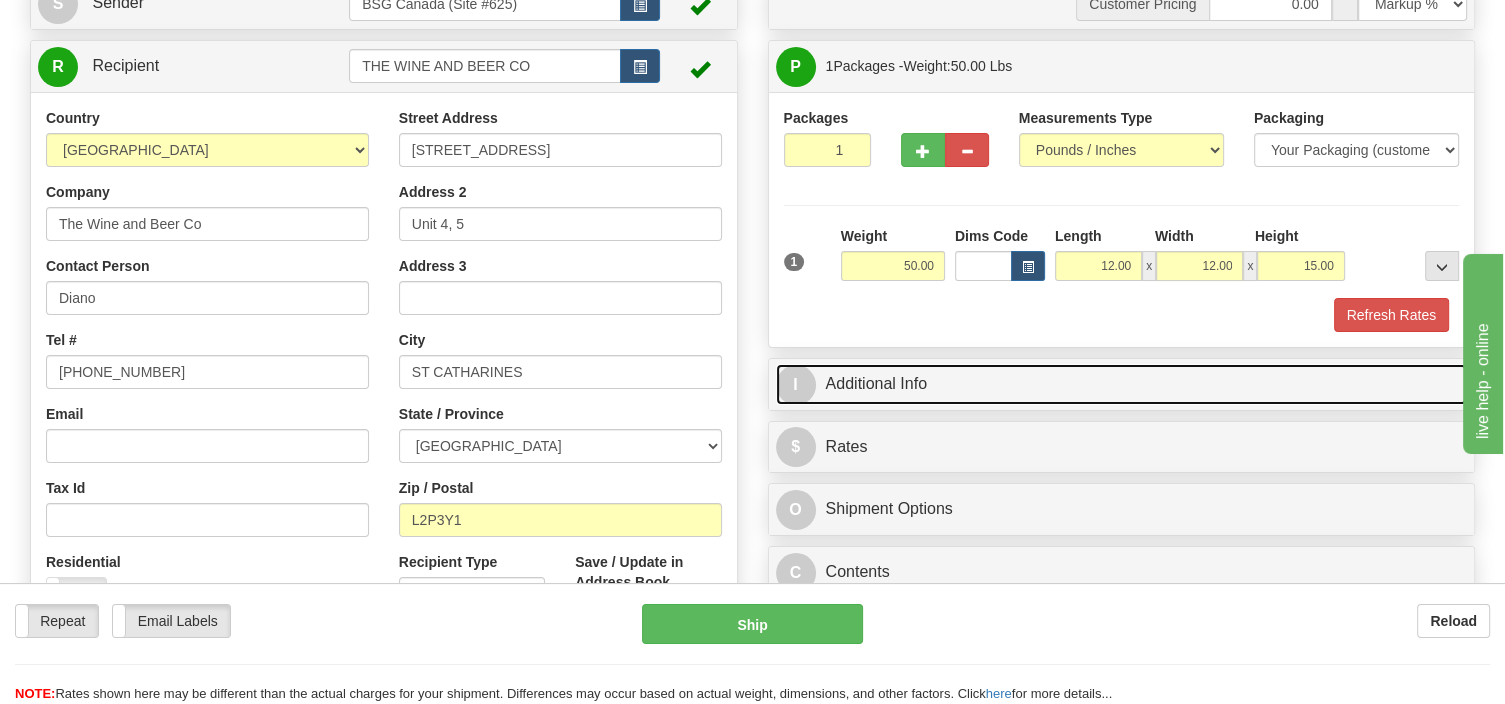click on "I Additional Info" at bounding box center (1122, 384) 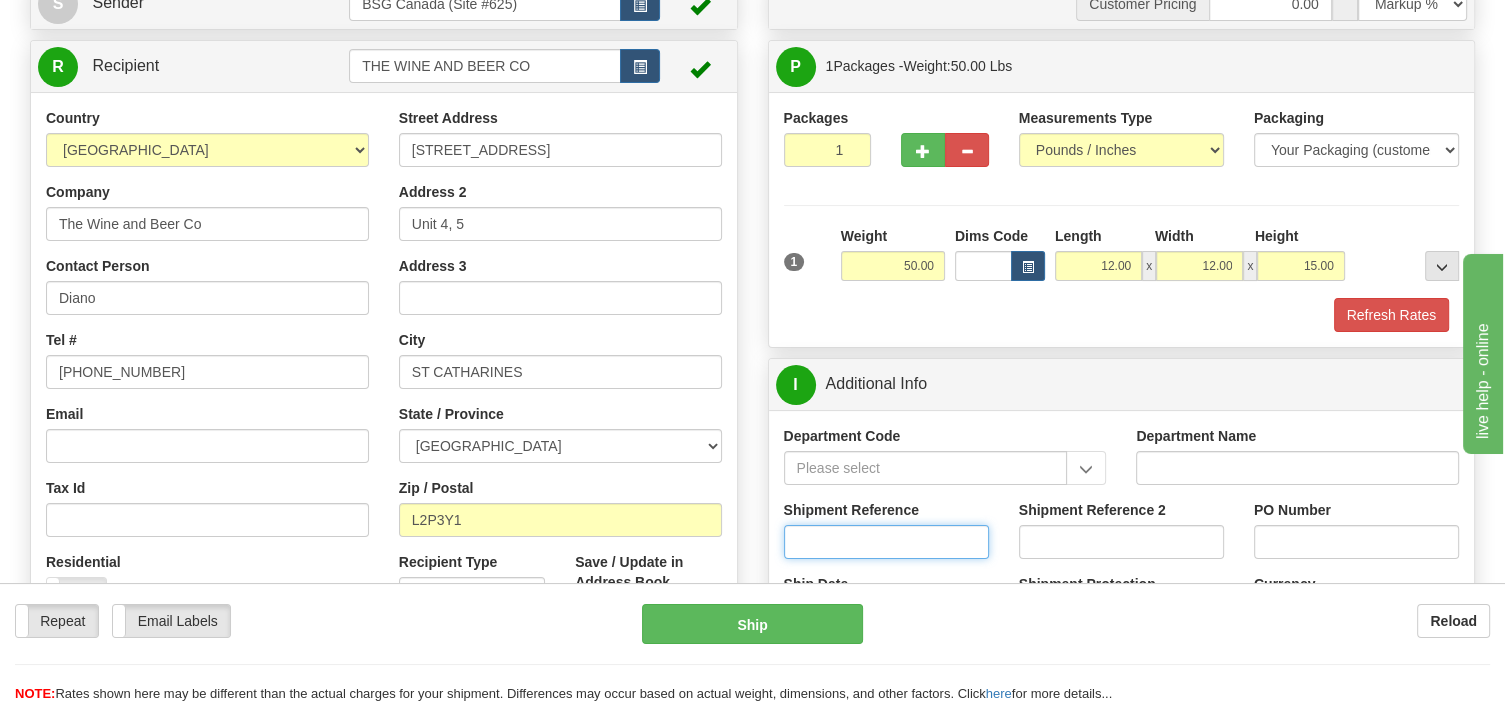 click on "Shipment Reference" at bounding box center (886, 542) 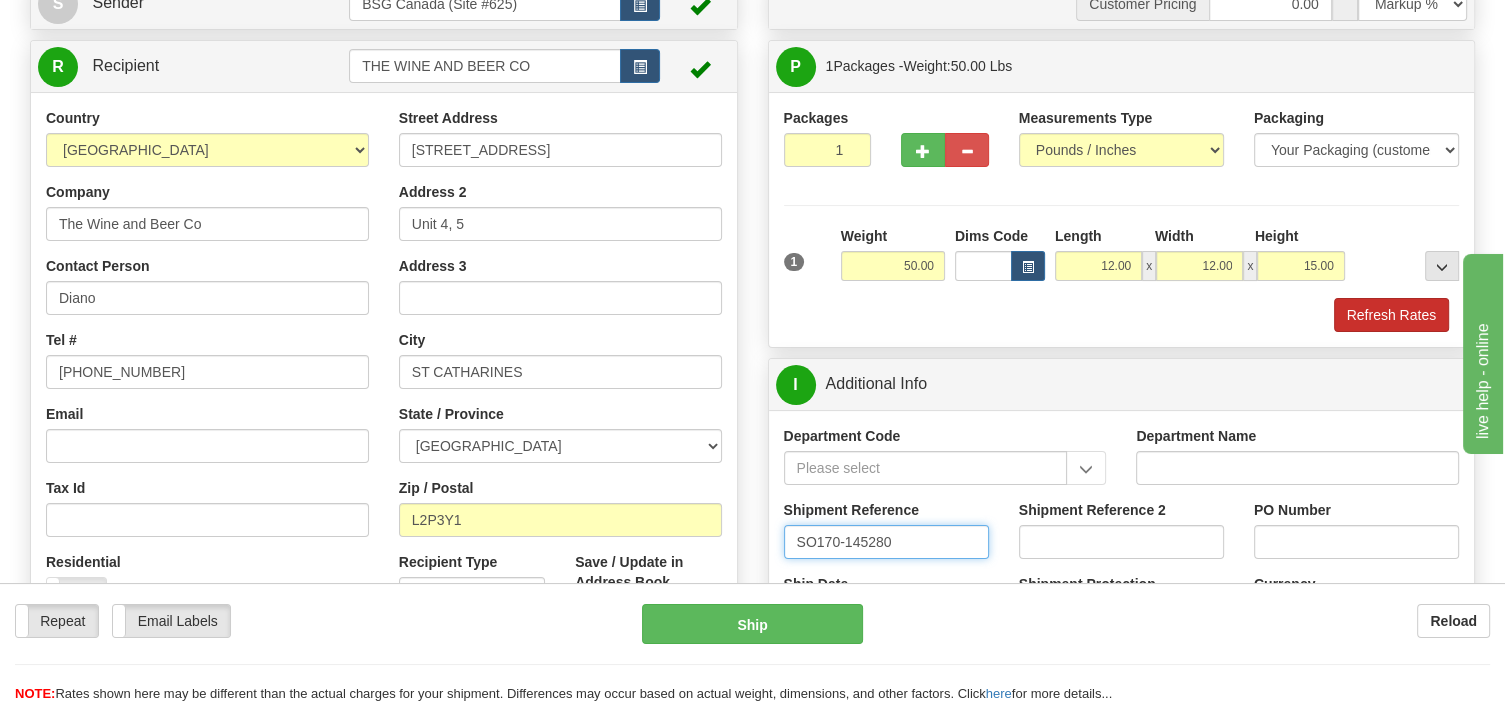 type on "SO170-145280" 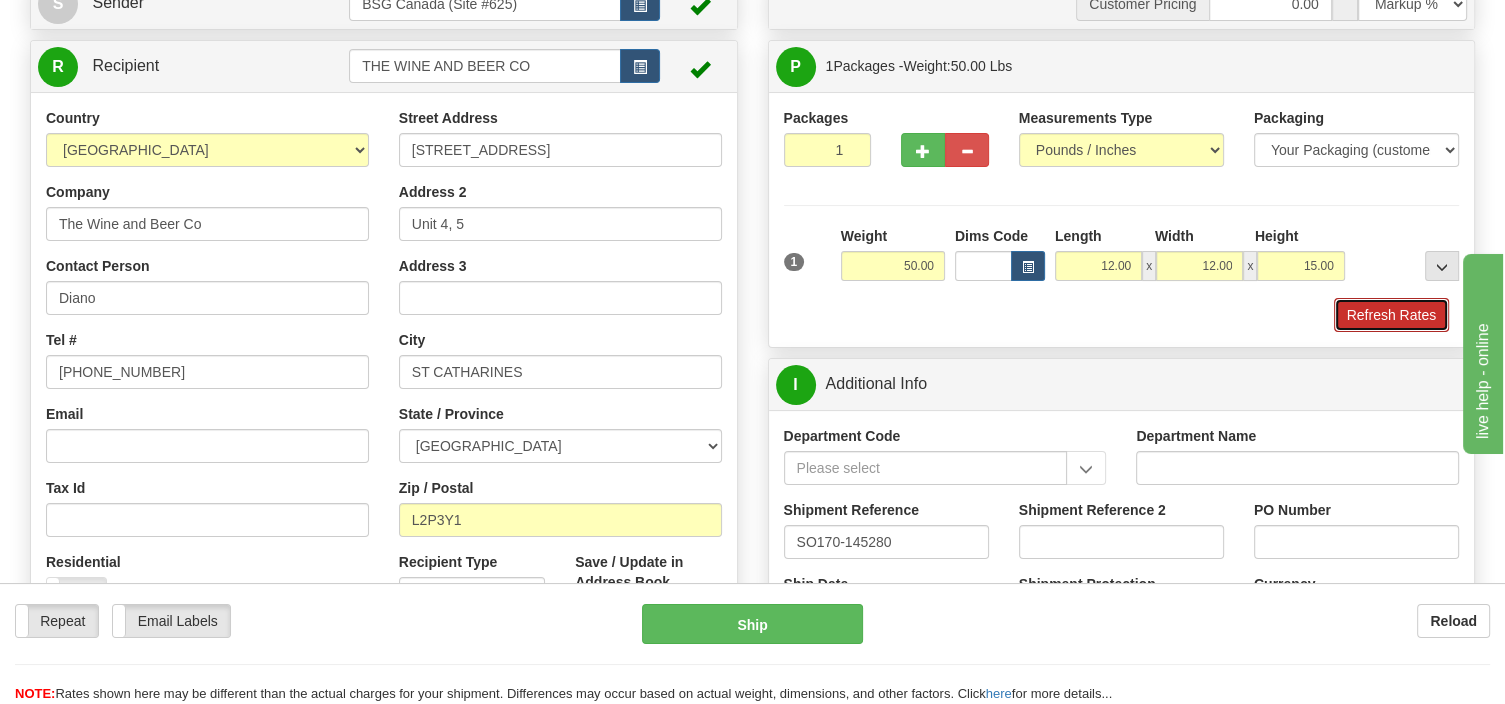 click on "Refresh Rates" at bounding box center (1391, 315) 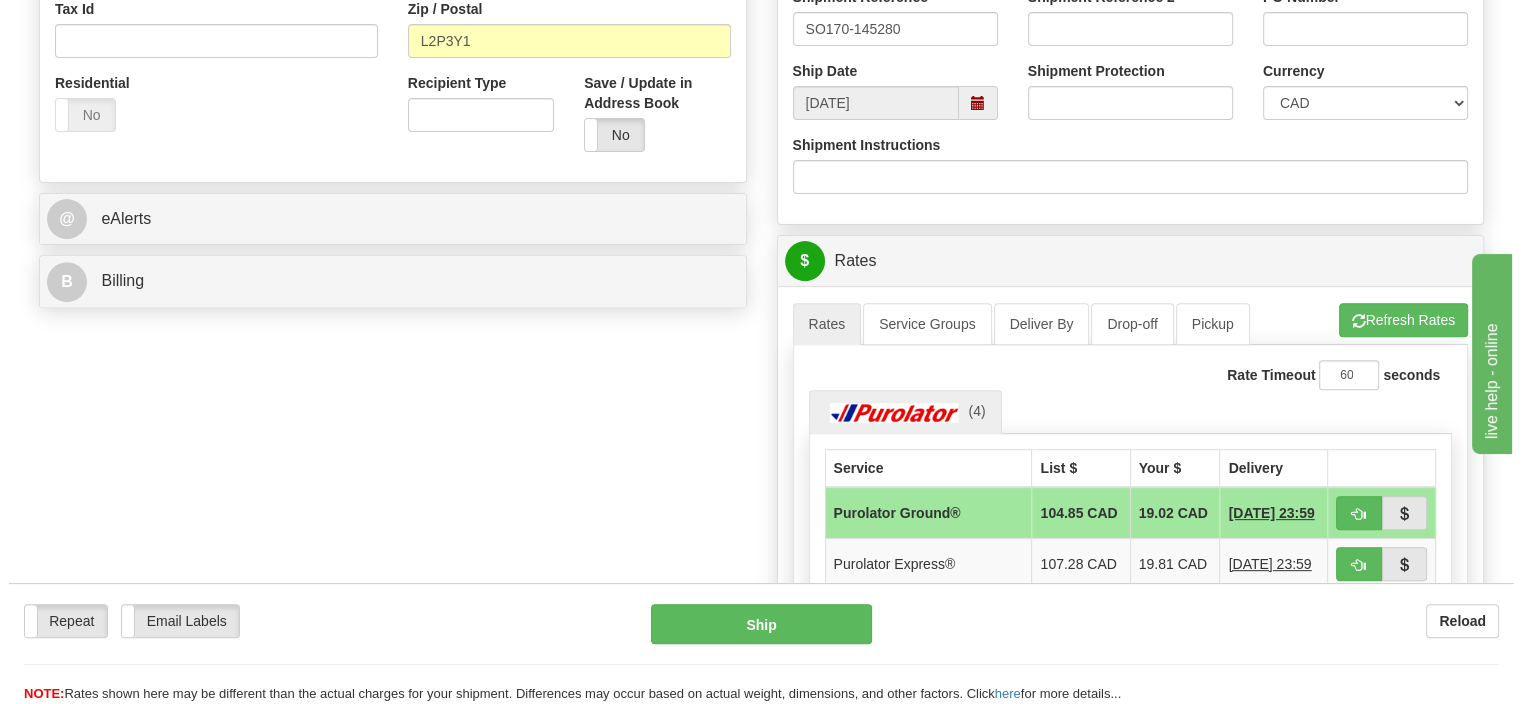 scroll, scrollTop: 739, scrollLeft: 0, axis: vertical 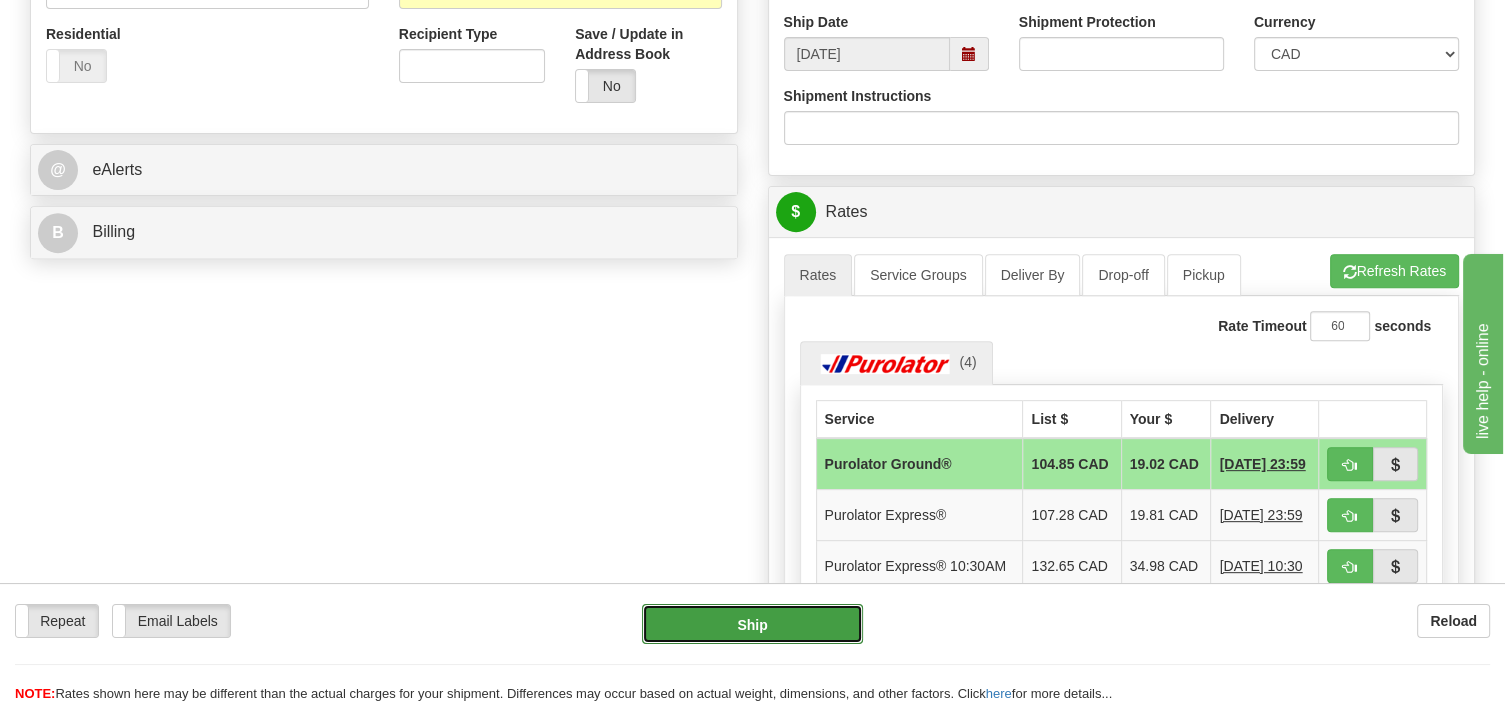 click on "Ship" at bounding box center [752, 624] 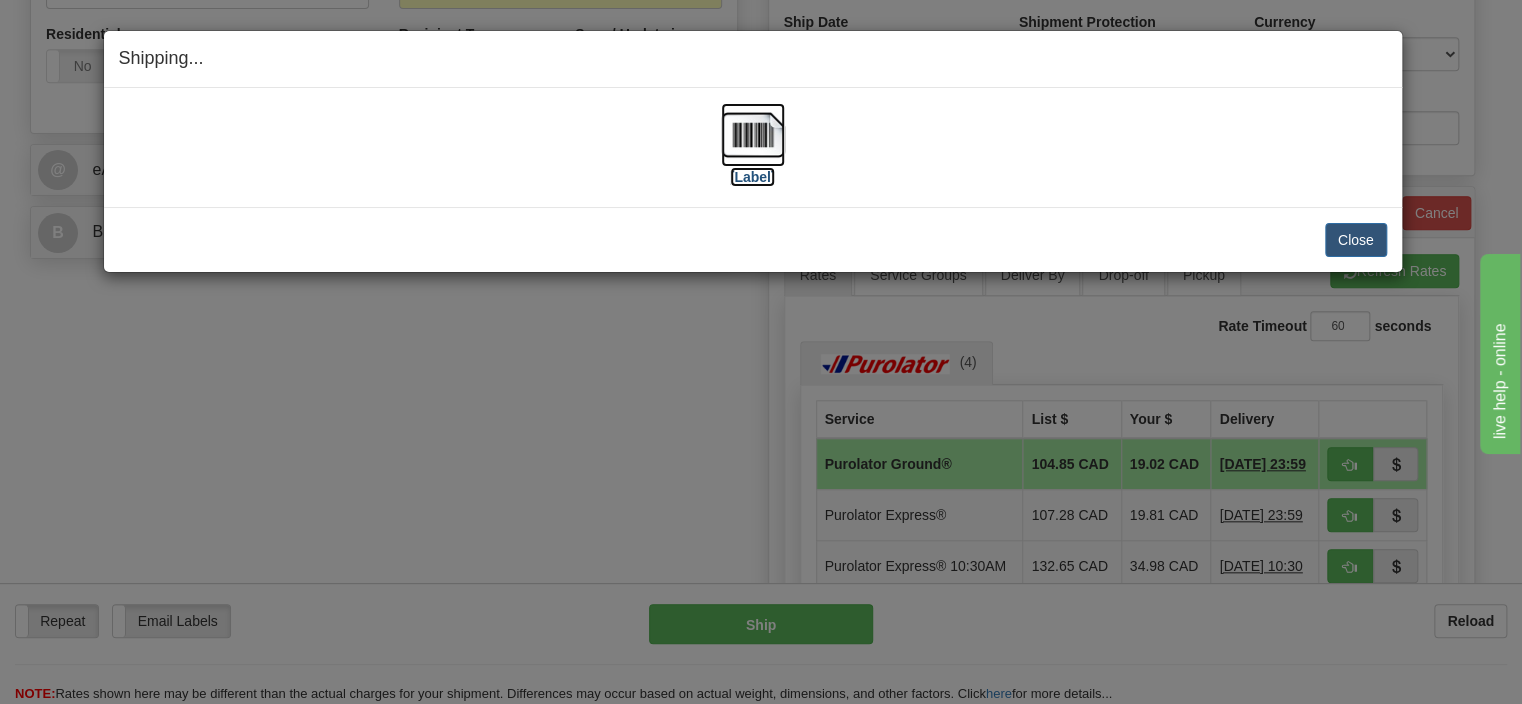 click at bounding box center (753, 135) 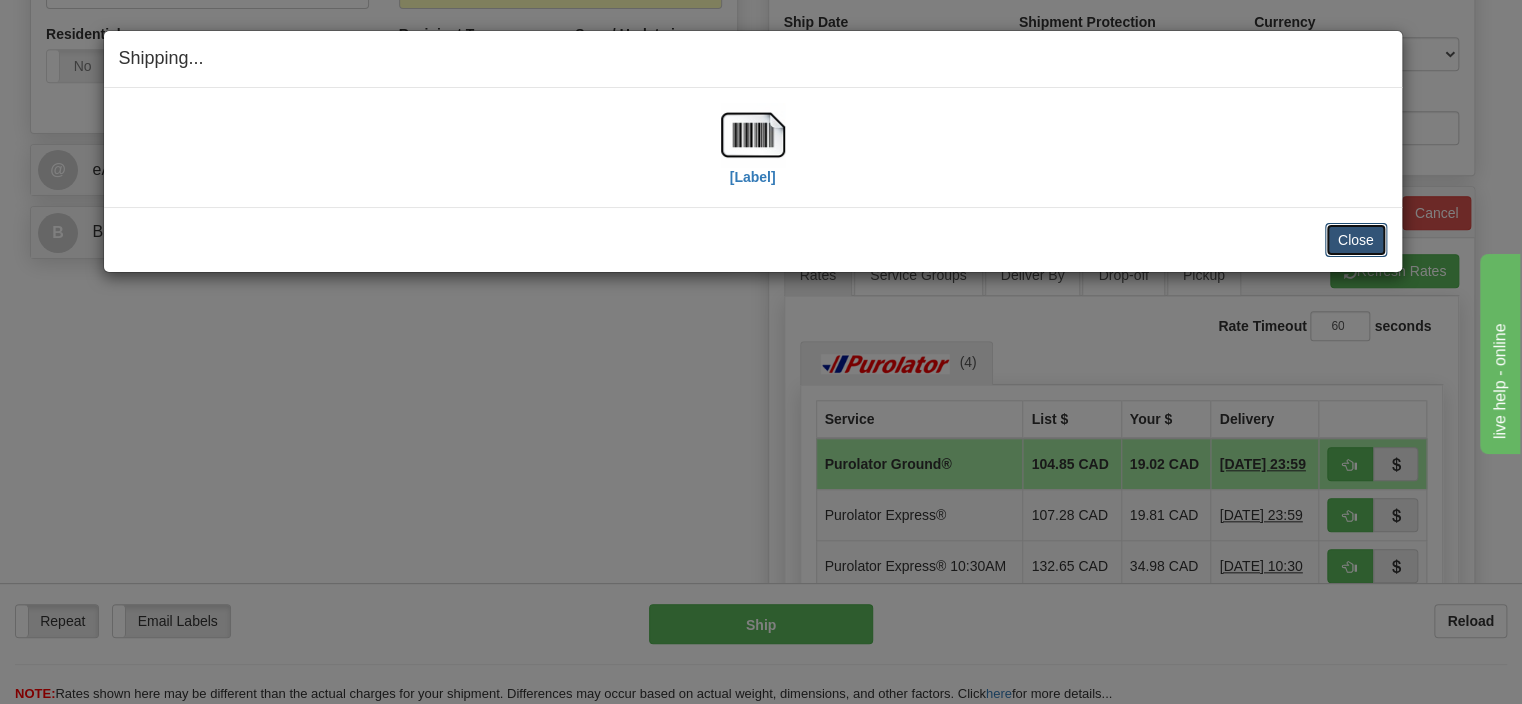 click on "Close" at bounding box center (1356, 240) 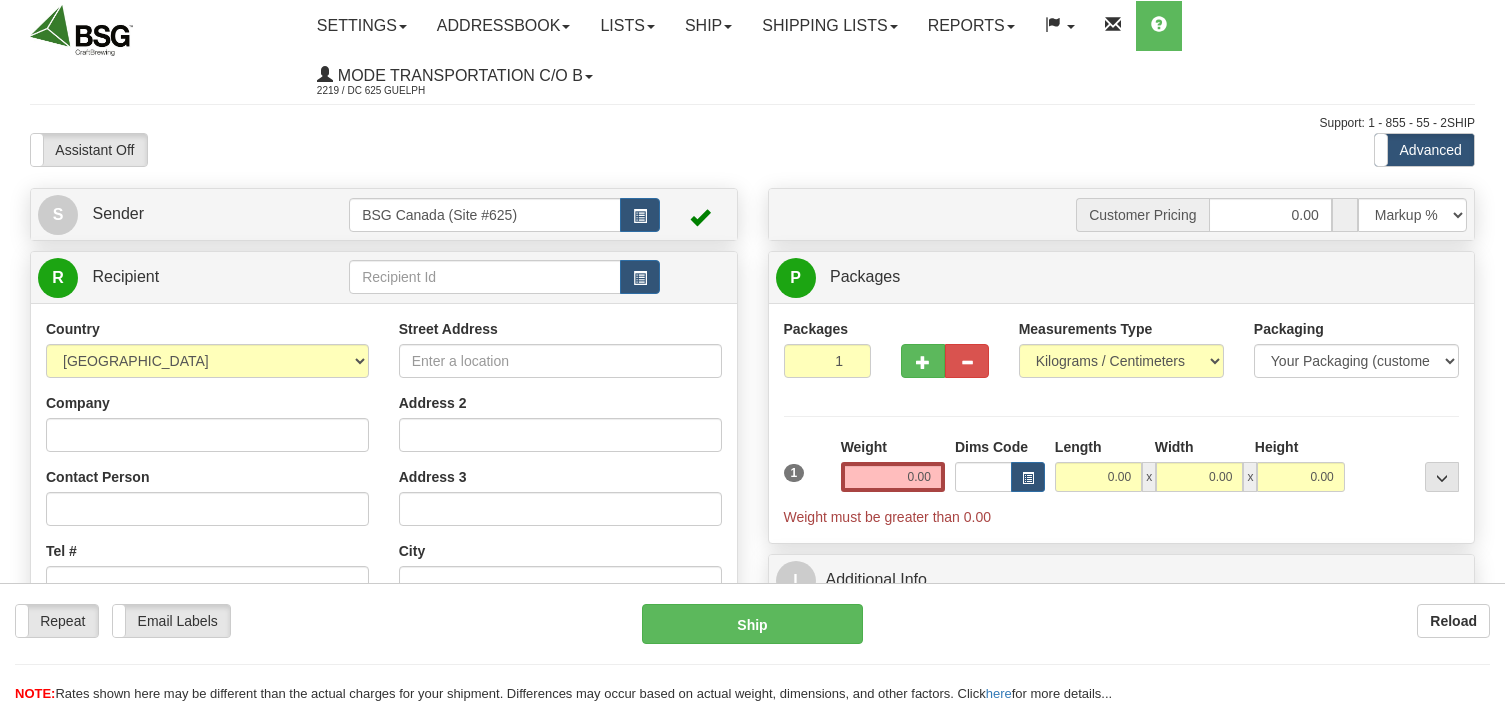 scroll, scrollTop: 0, scrollLeft: 0, axis: both 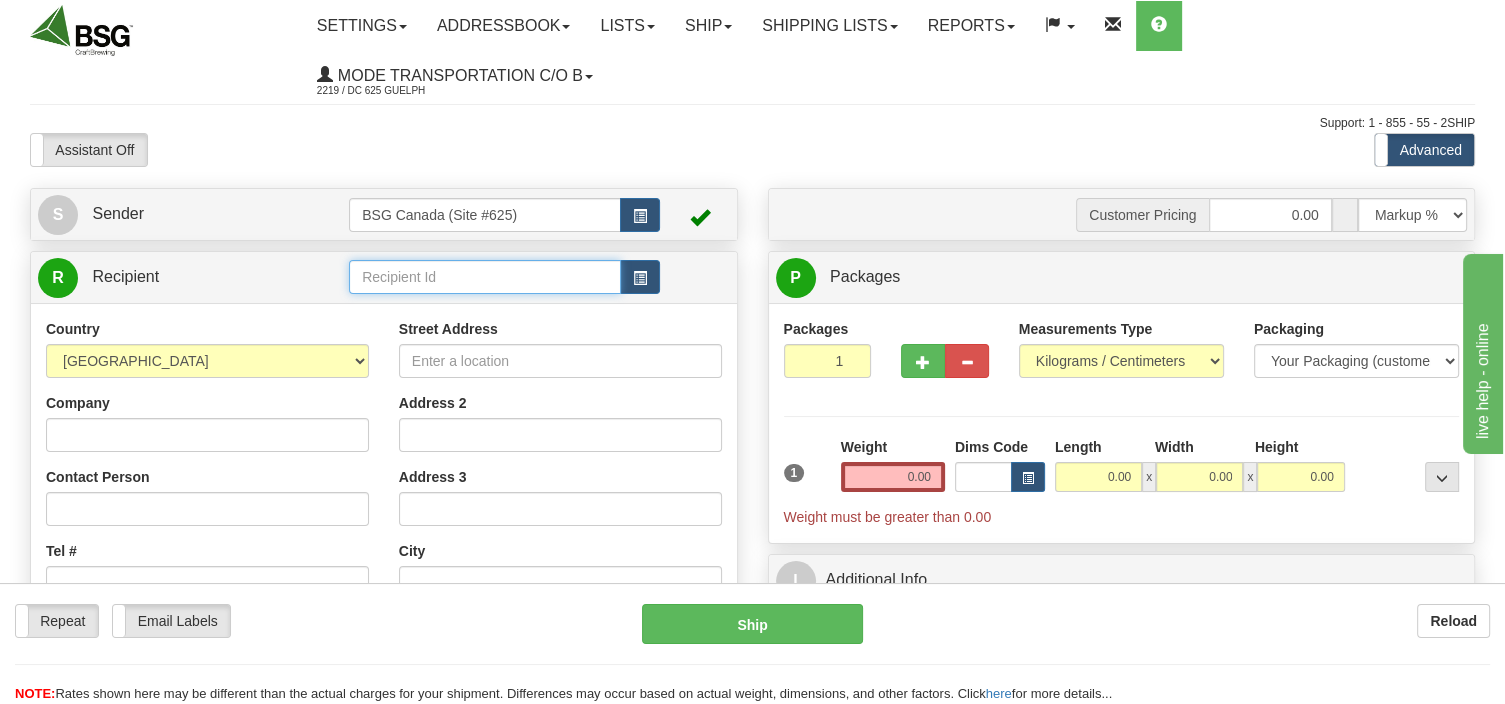 click at bounding box center (485, 277) 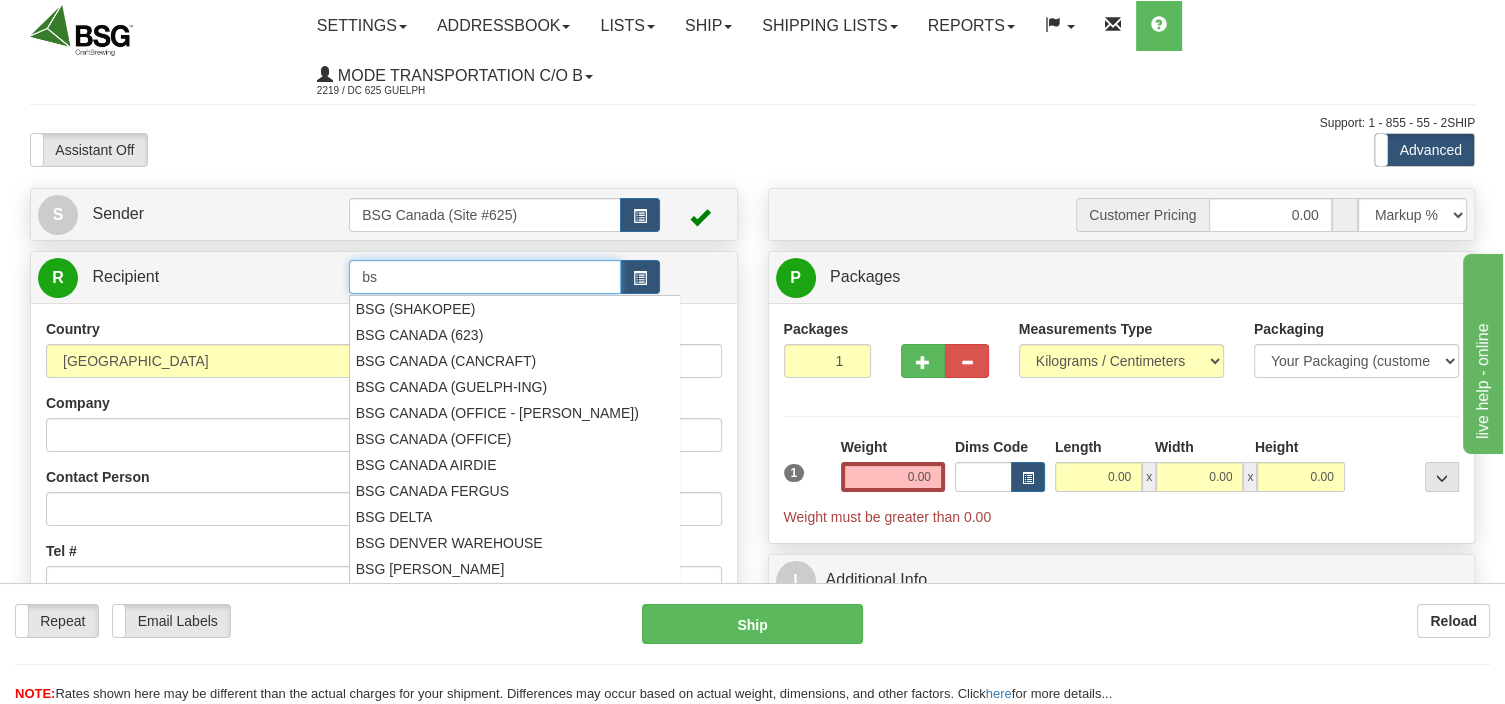 type on "b" 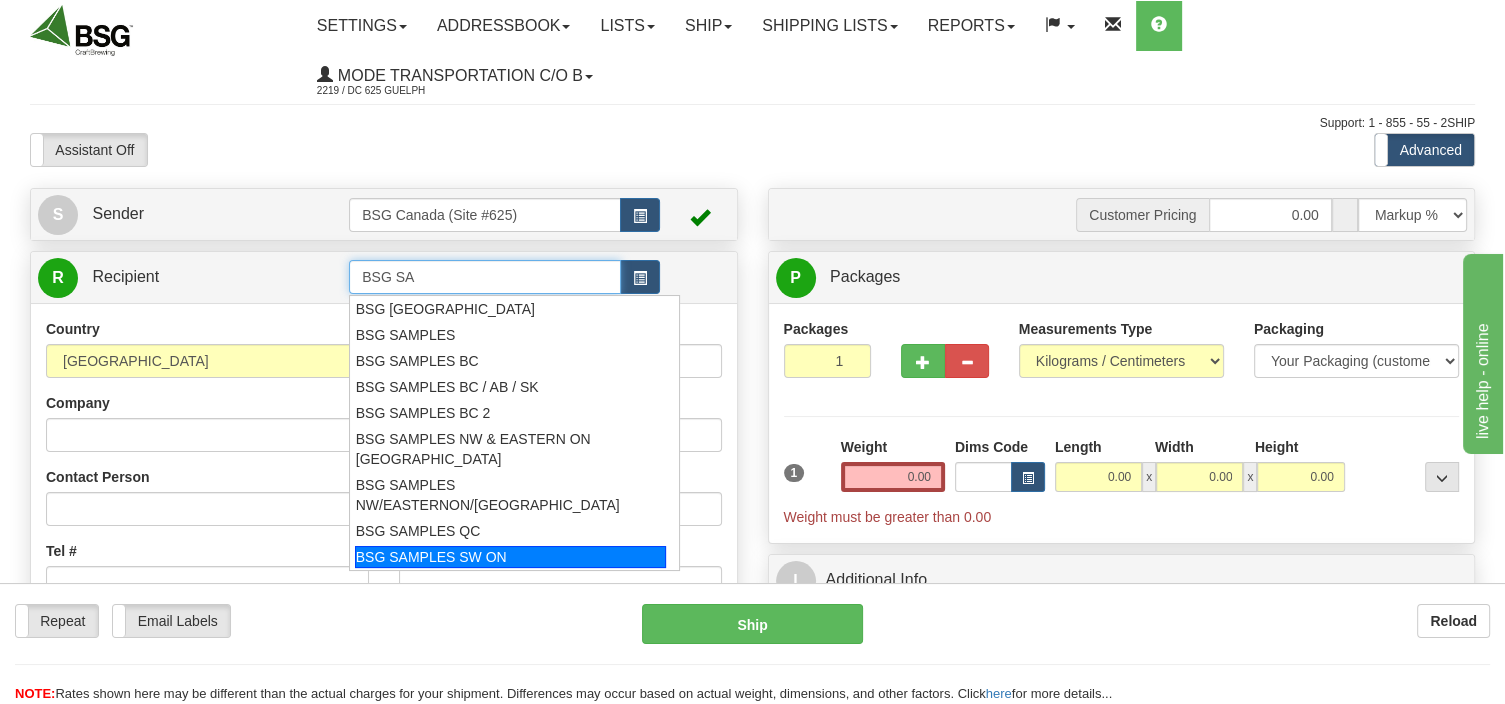 click on "BSG SAMPLES SW ON" at bounding box center (510, 557) 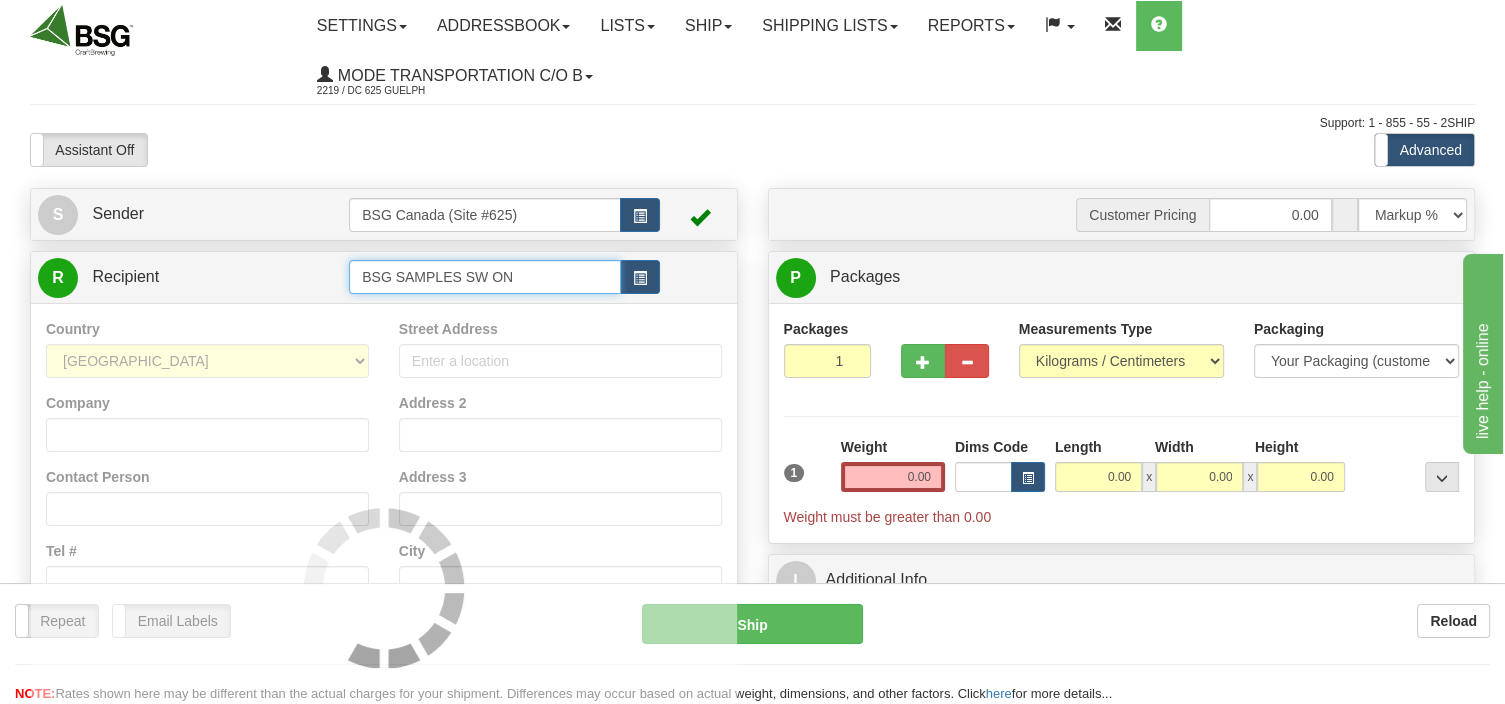 type on "BSG SAMPLES SW ON" 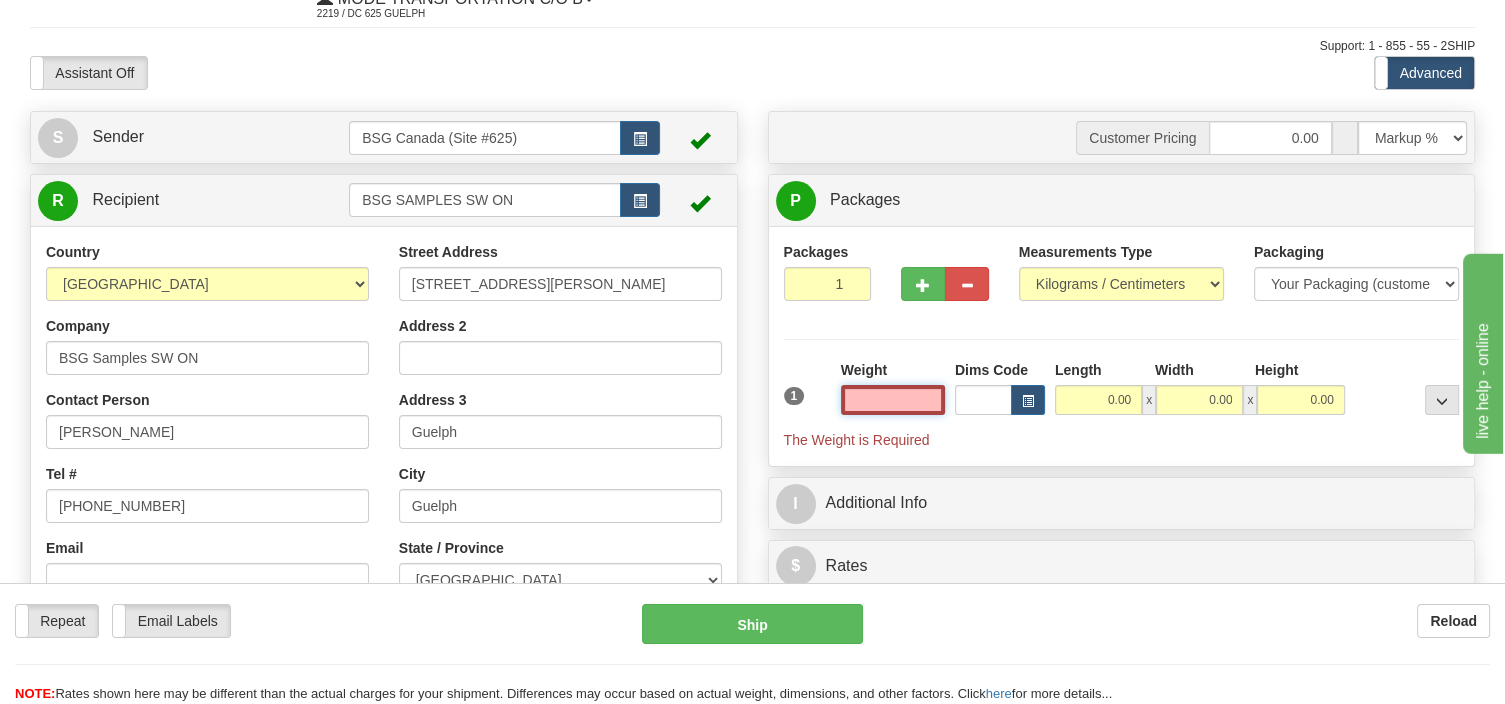scroll, scrollTop: 0, scrollLeft: 0, axis: both 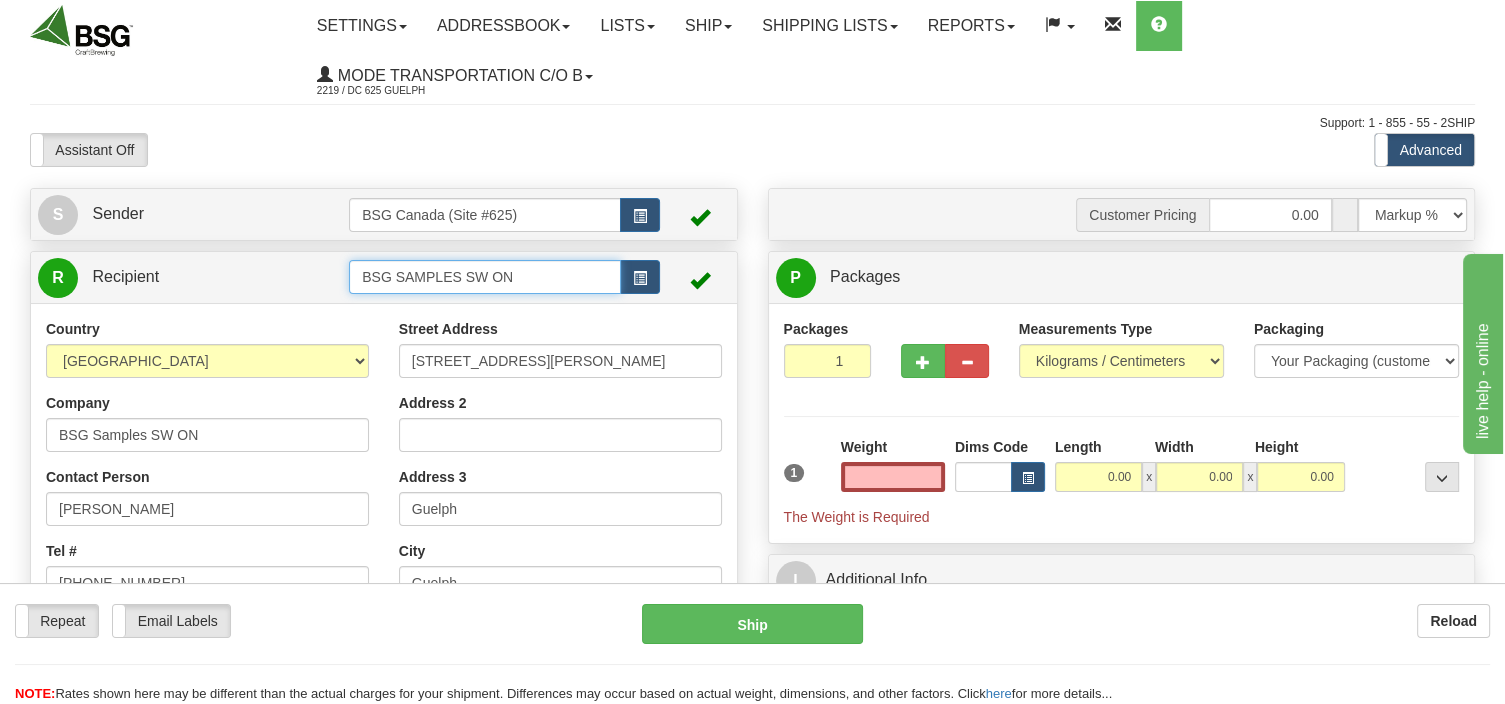 type on "0.00" 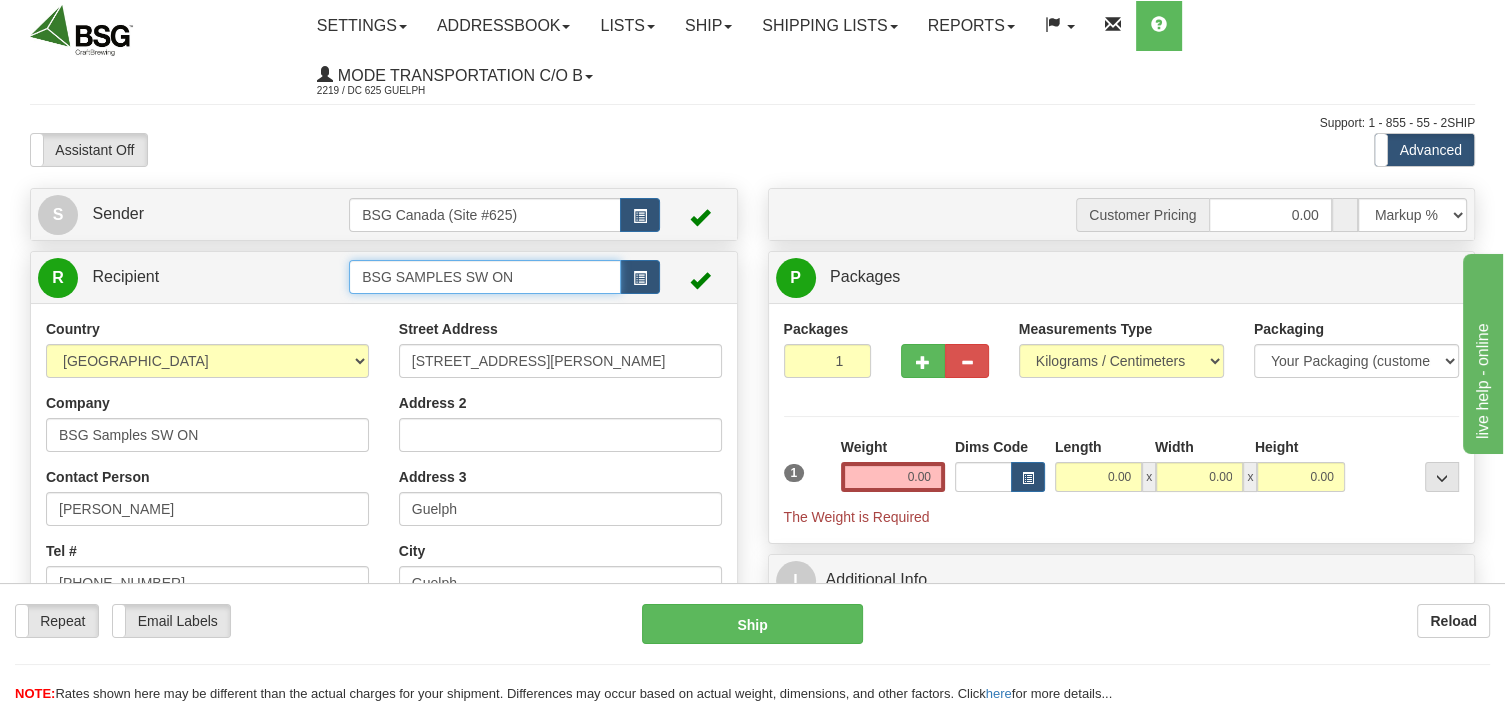 drag, startPoint x: 534, startPoint y: 279, endPoint x: 255, endPoint y: 310, distance: 280.71695 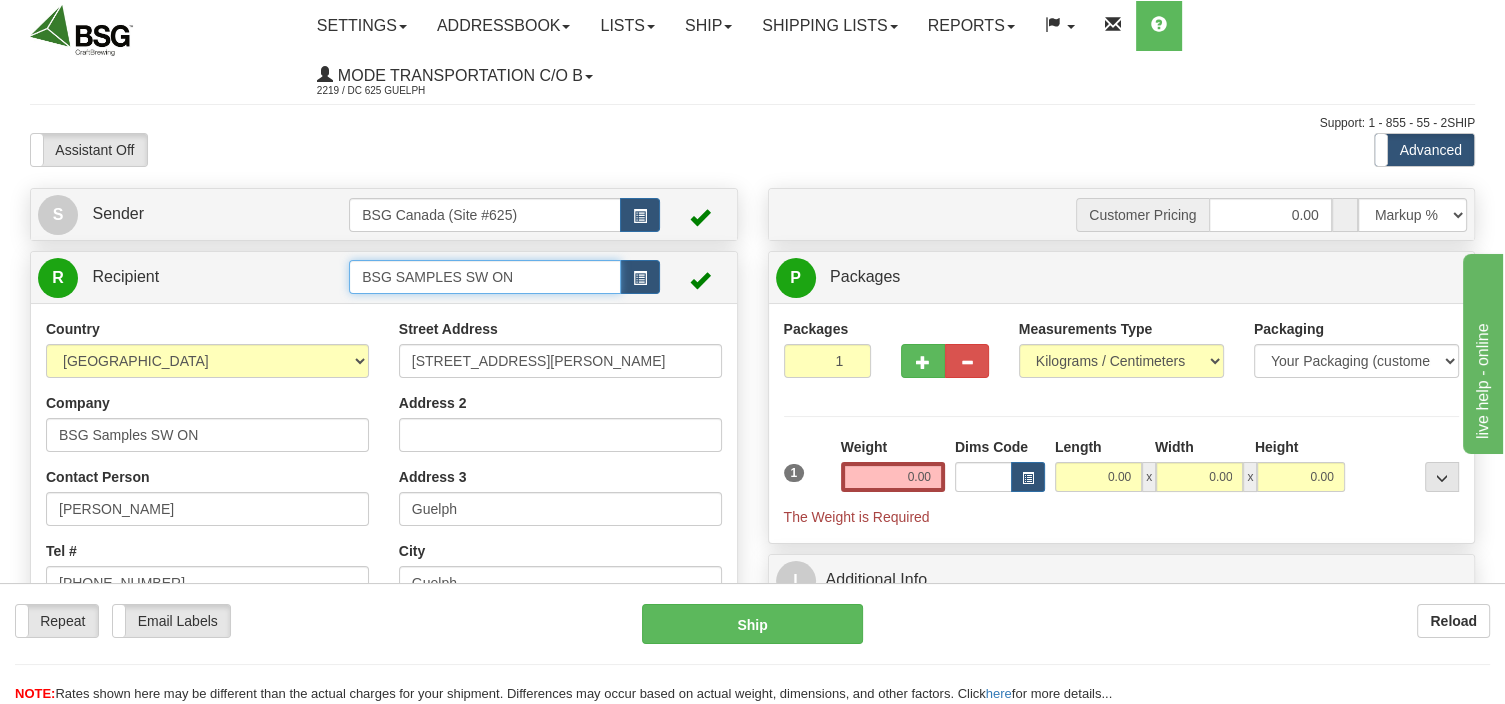 click on "BSG SAMPLES SW ON" at bounding box center [485, 277] 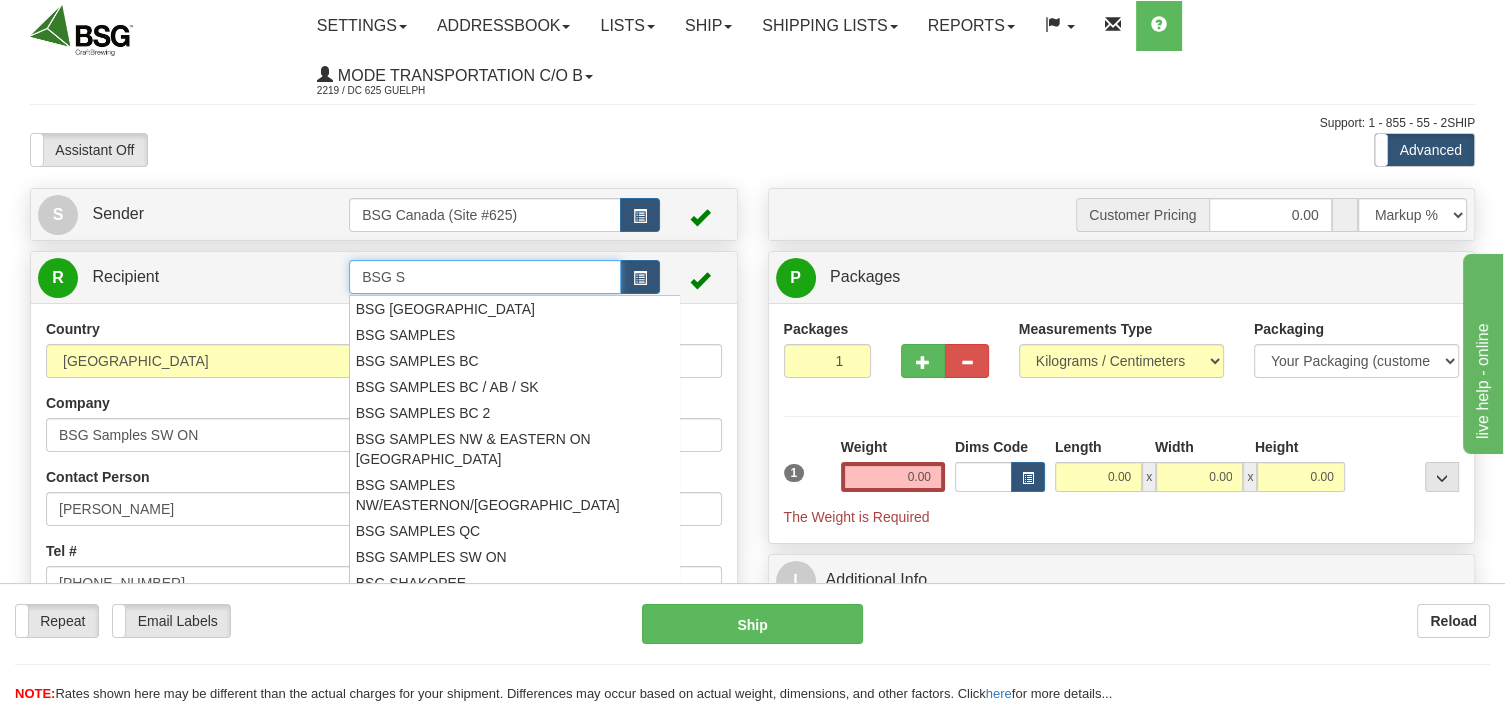 type on "BSG S" 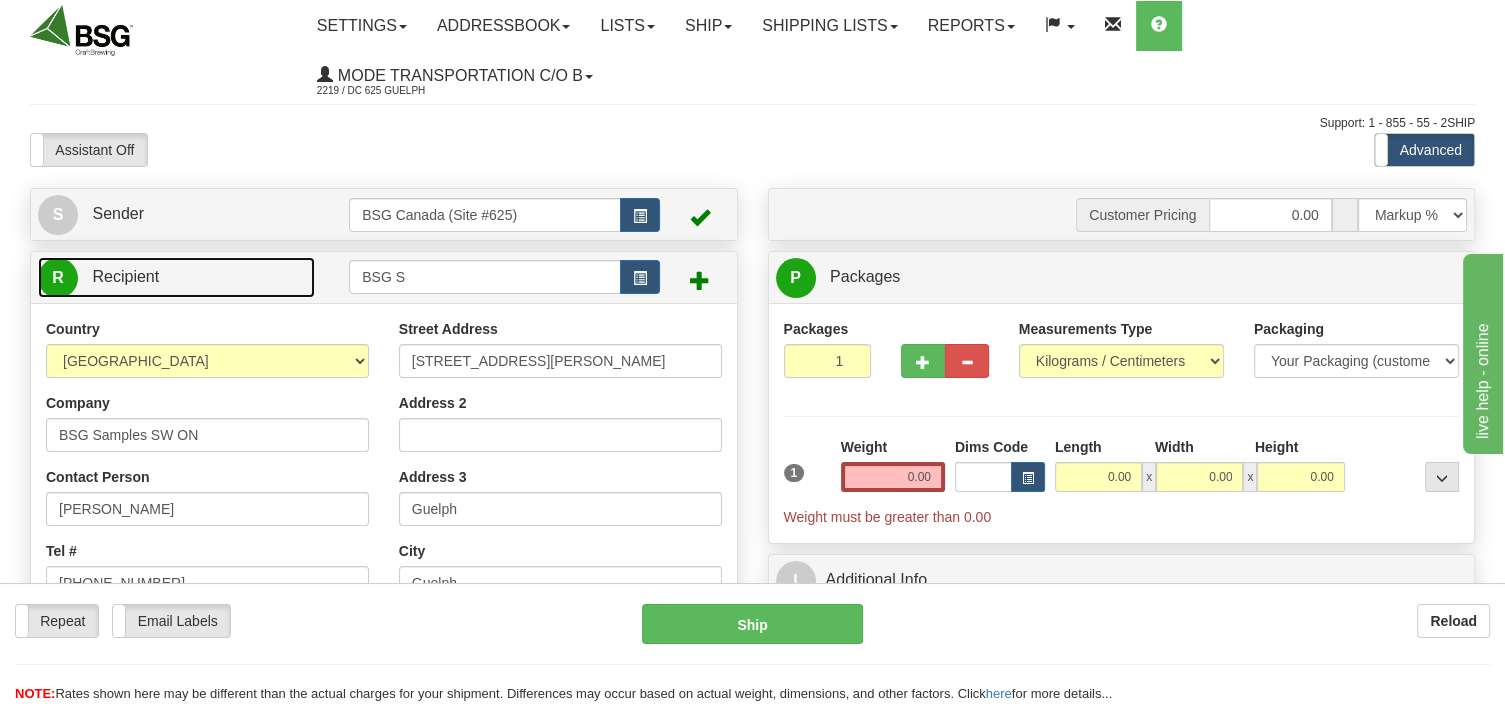 click on "R
Recipient" at bounding box center [176, 277] 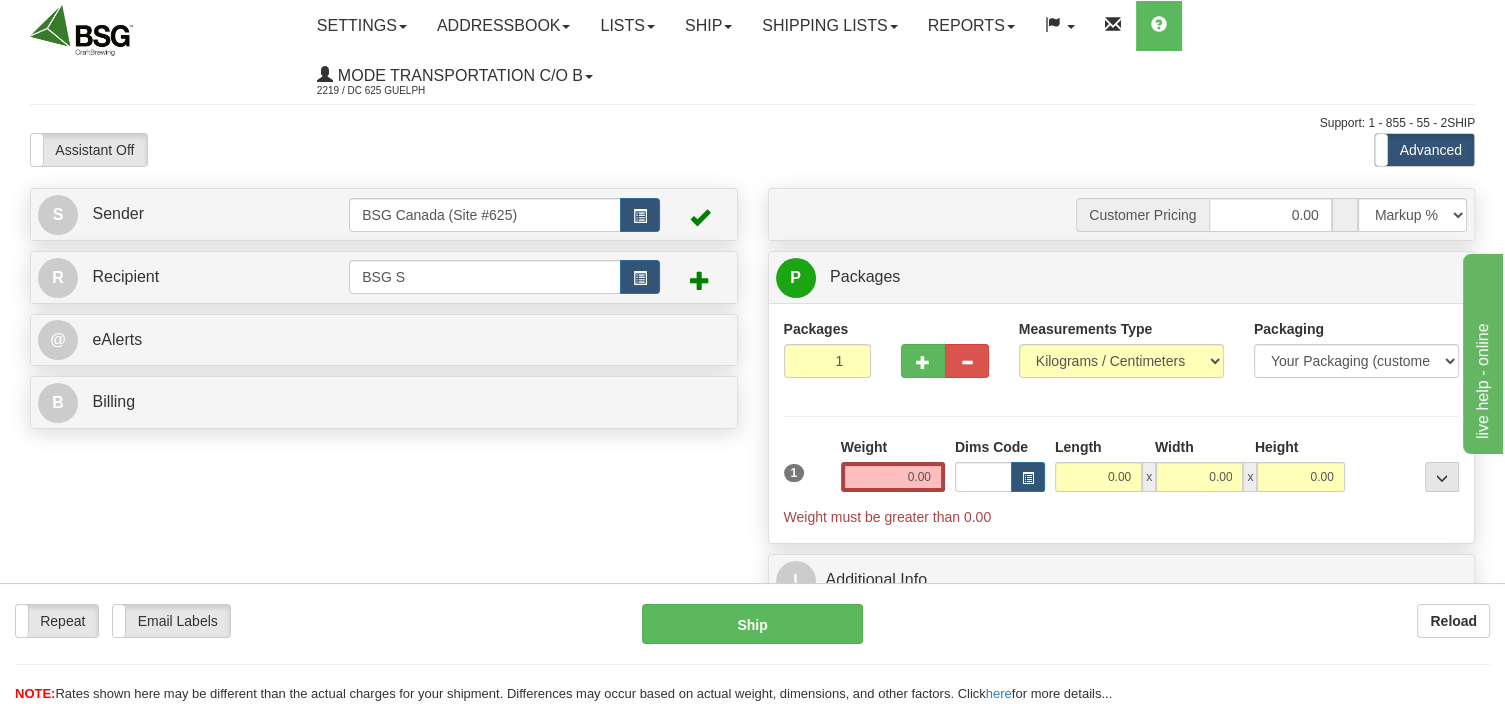 click on "Assistant On Assistant Off
Do a return Do a return" at bounding box center (322, 150) 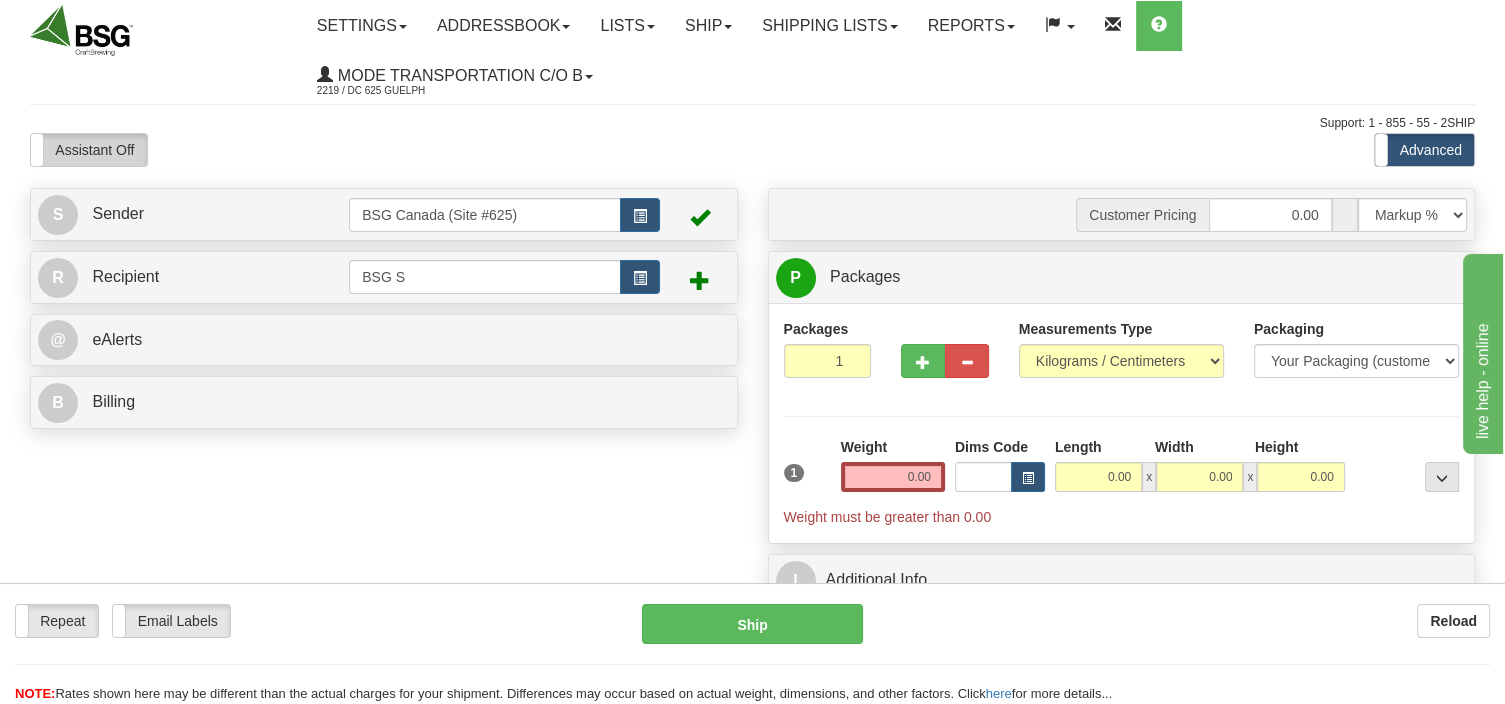 click on "Assistant Off" at bounding box center (89, 150) 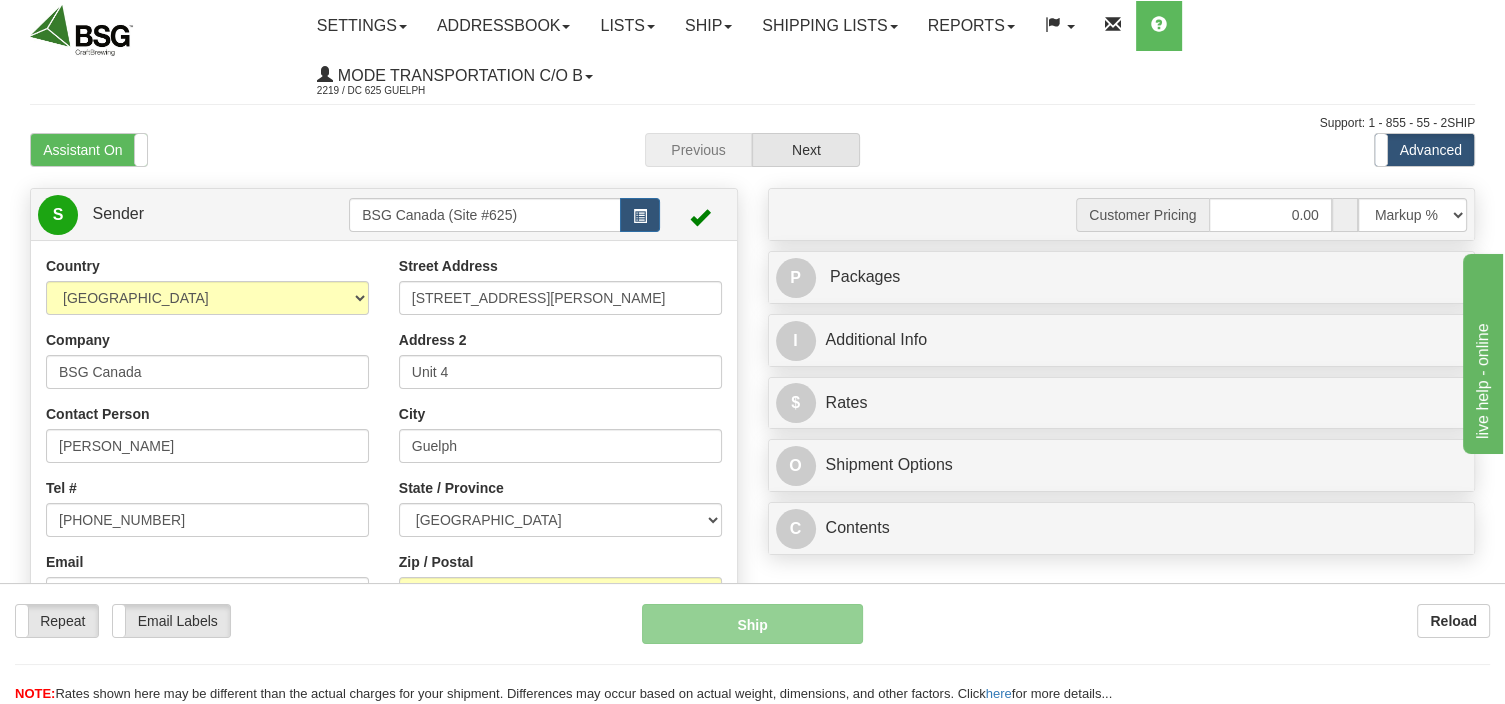 scroll, scrollTop: 47, scrollLeft: 0, axis: vertical 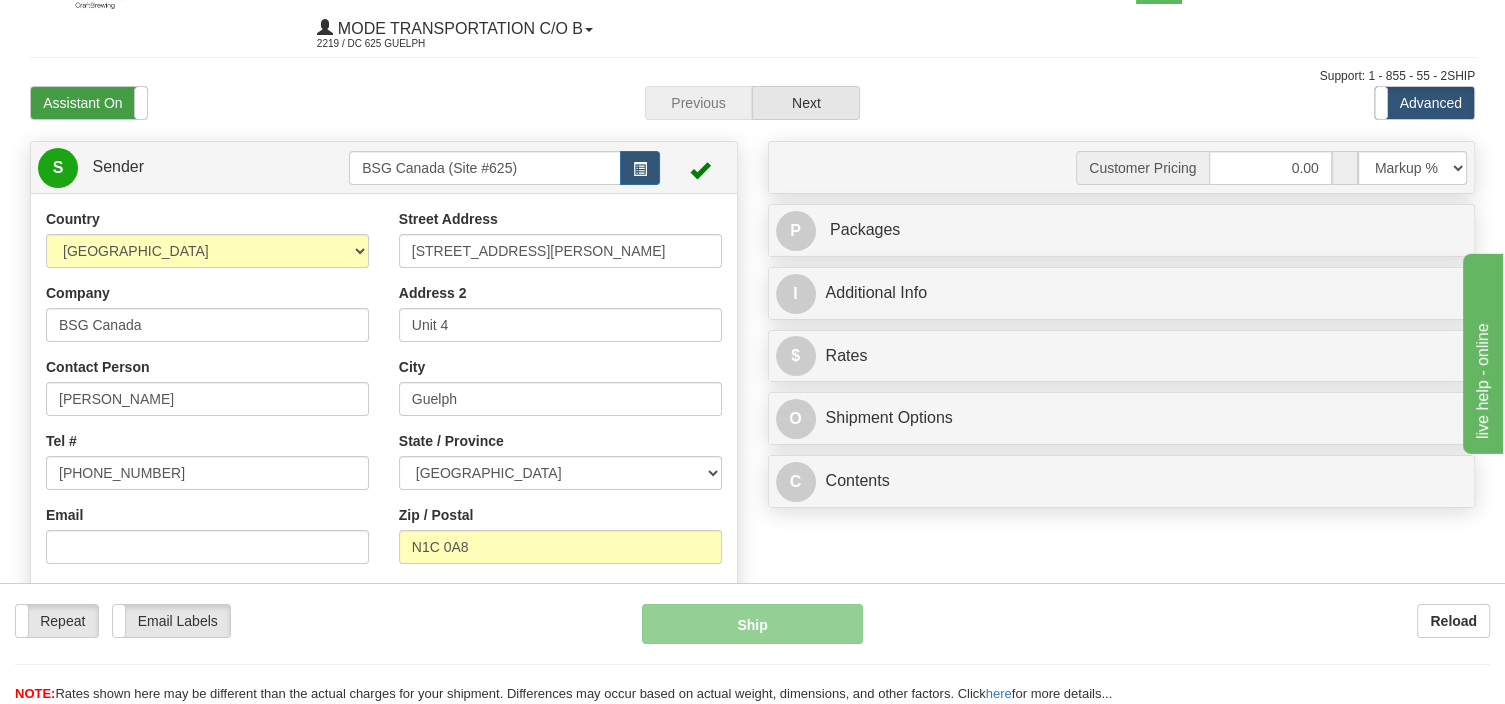 click on "Assistant On" at bounding box center [89, 103] 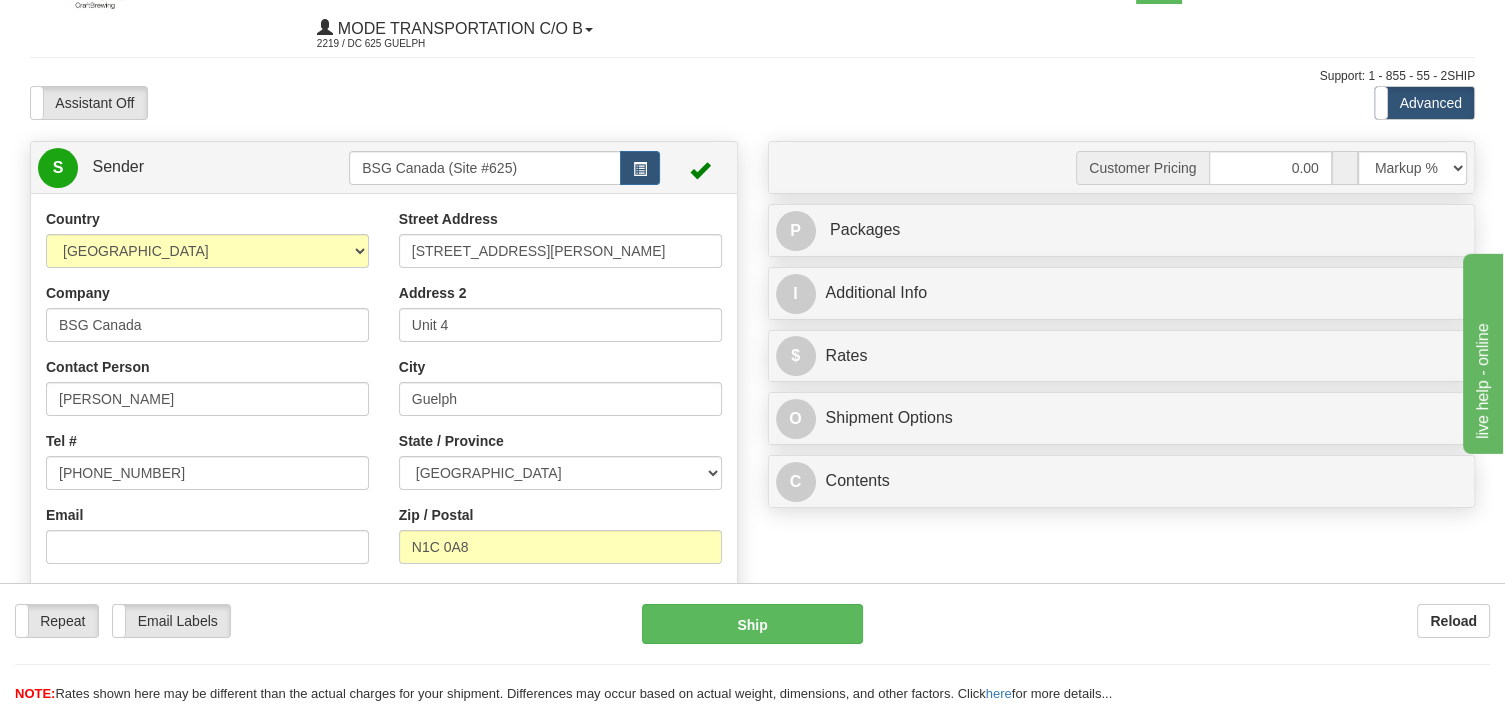 click on "Assistant On Assistant Off
Do a return Do a return" at bounding box center [322, 103] 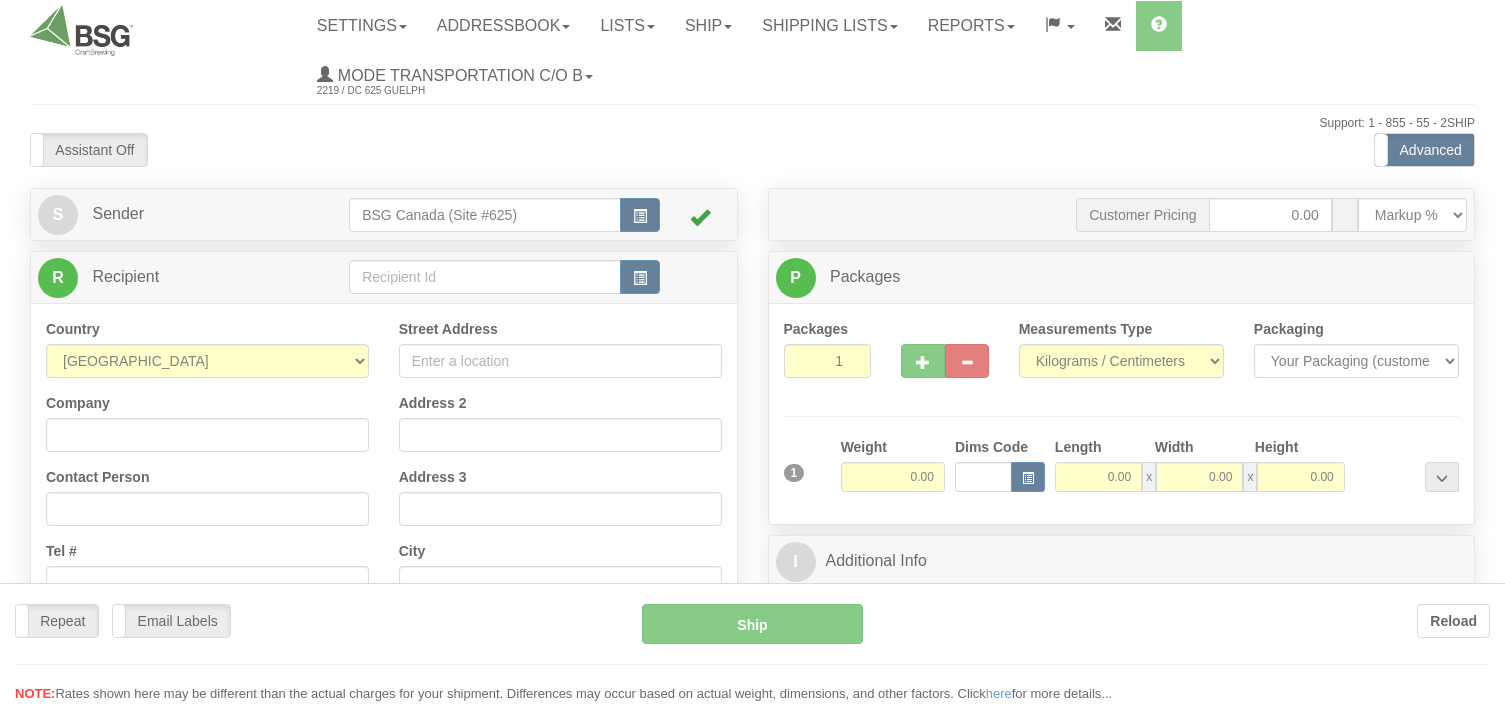 scroll, scrollTop: 0, scrollLeft: 0, axis: both 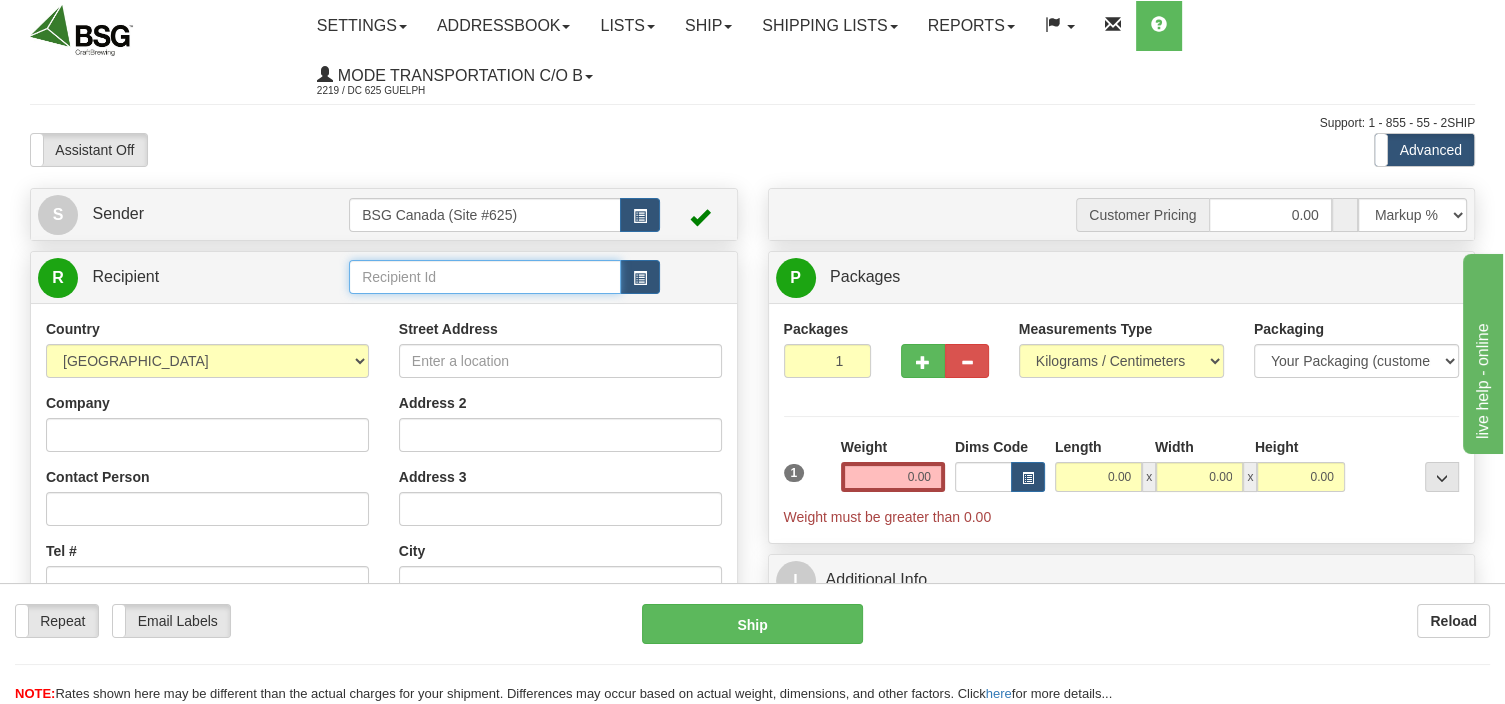 click at bounding box center [485, 277] 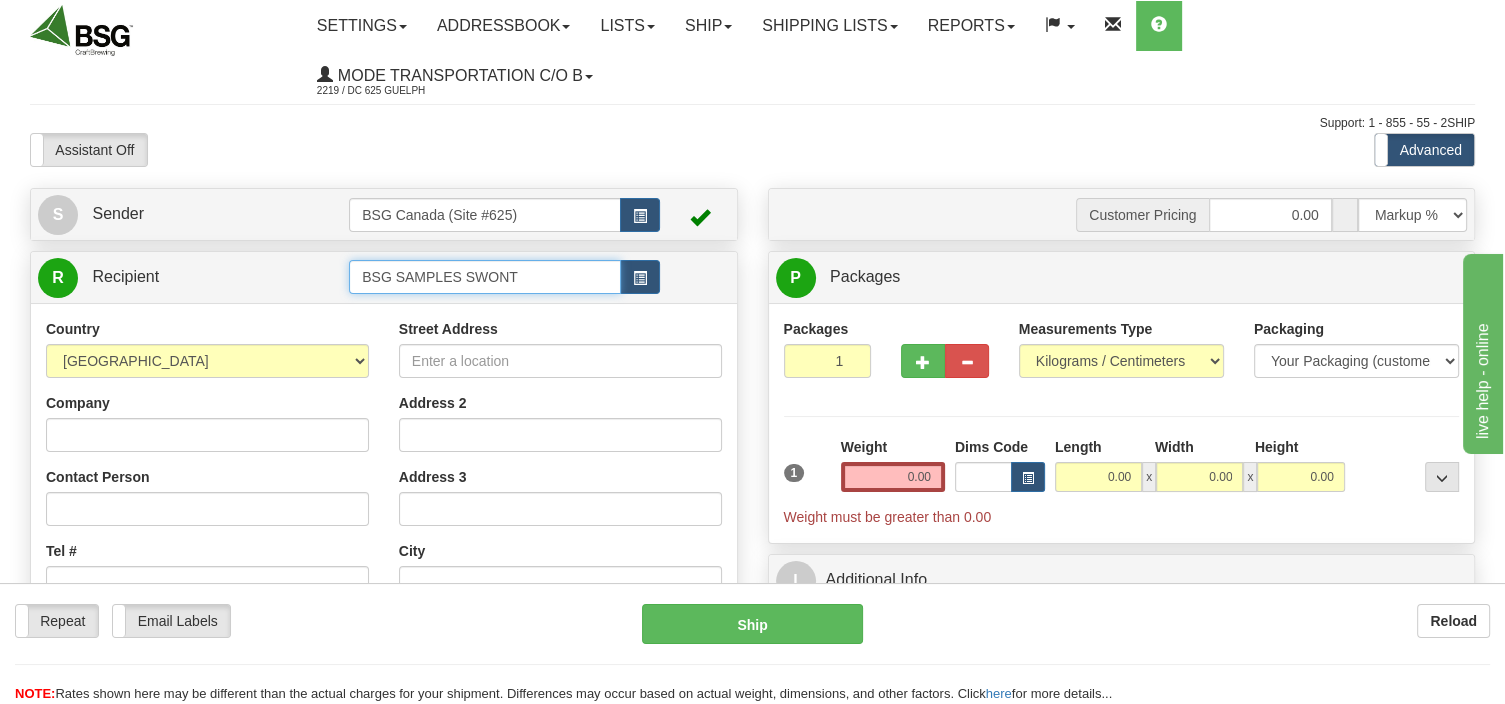 click on "BSG SAMPLES SWONT" at bounding box center [485, 277] 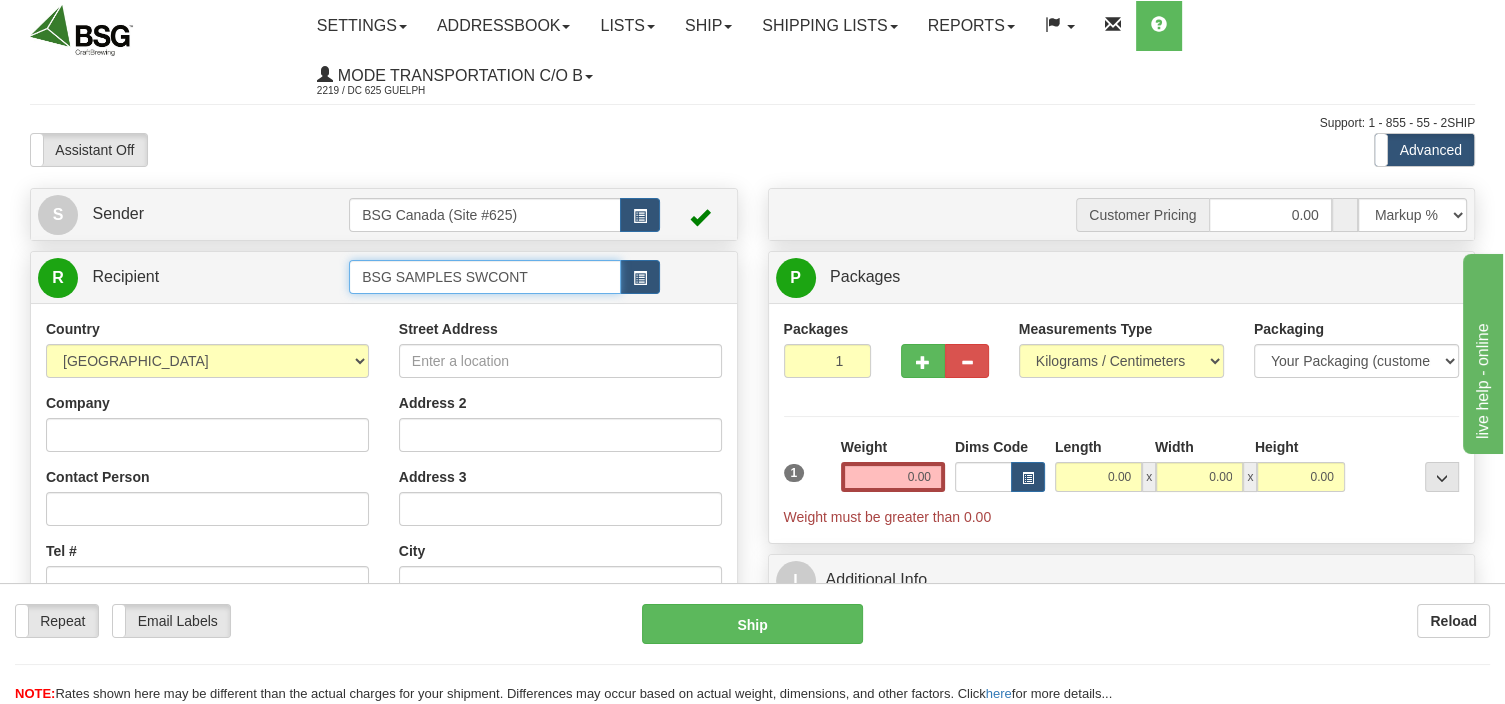 drag, startPoint x: 502, startPoint y: 280, endPoint x: 490, endPoint y: 283, distance: 12.369317 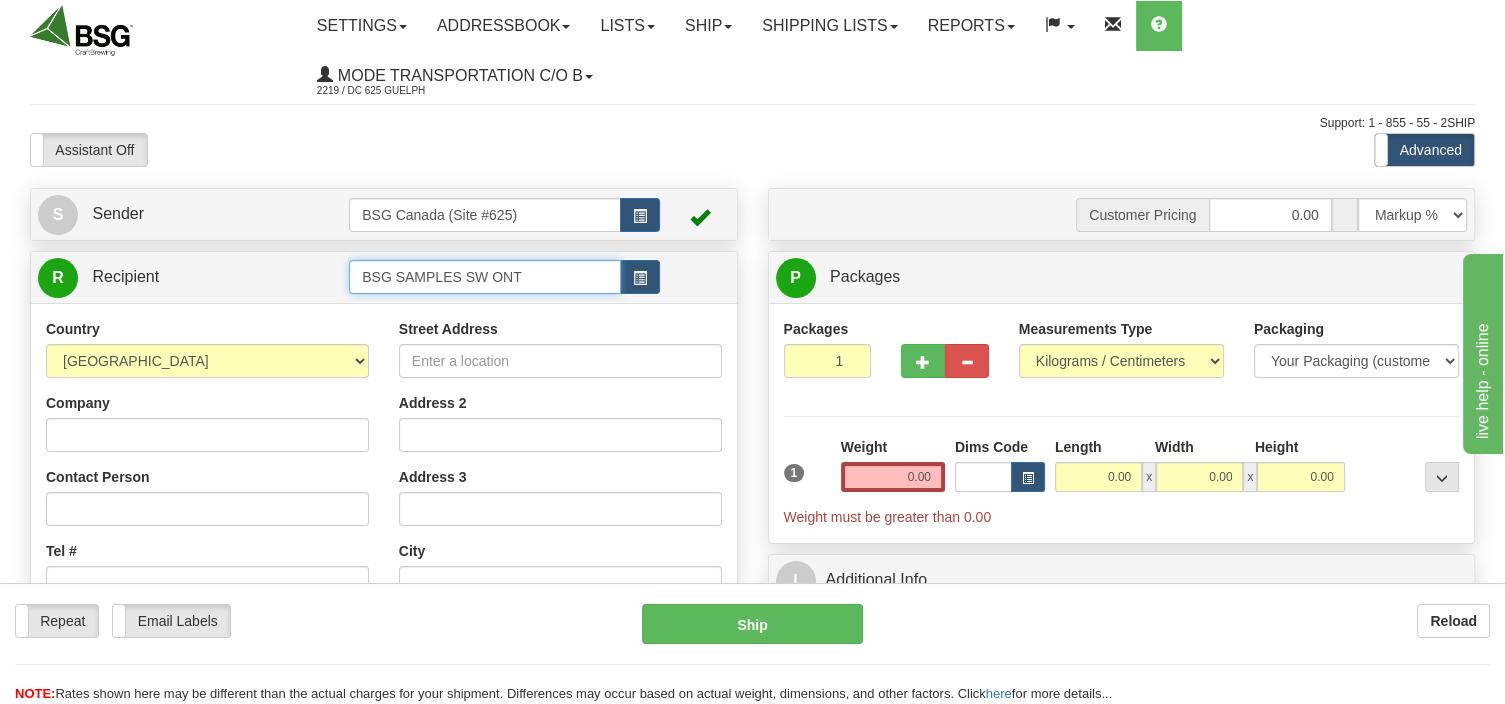 click on "BSG SAMPLES SW ONT" at bounding box center [485, 277] 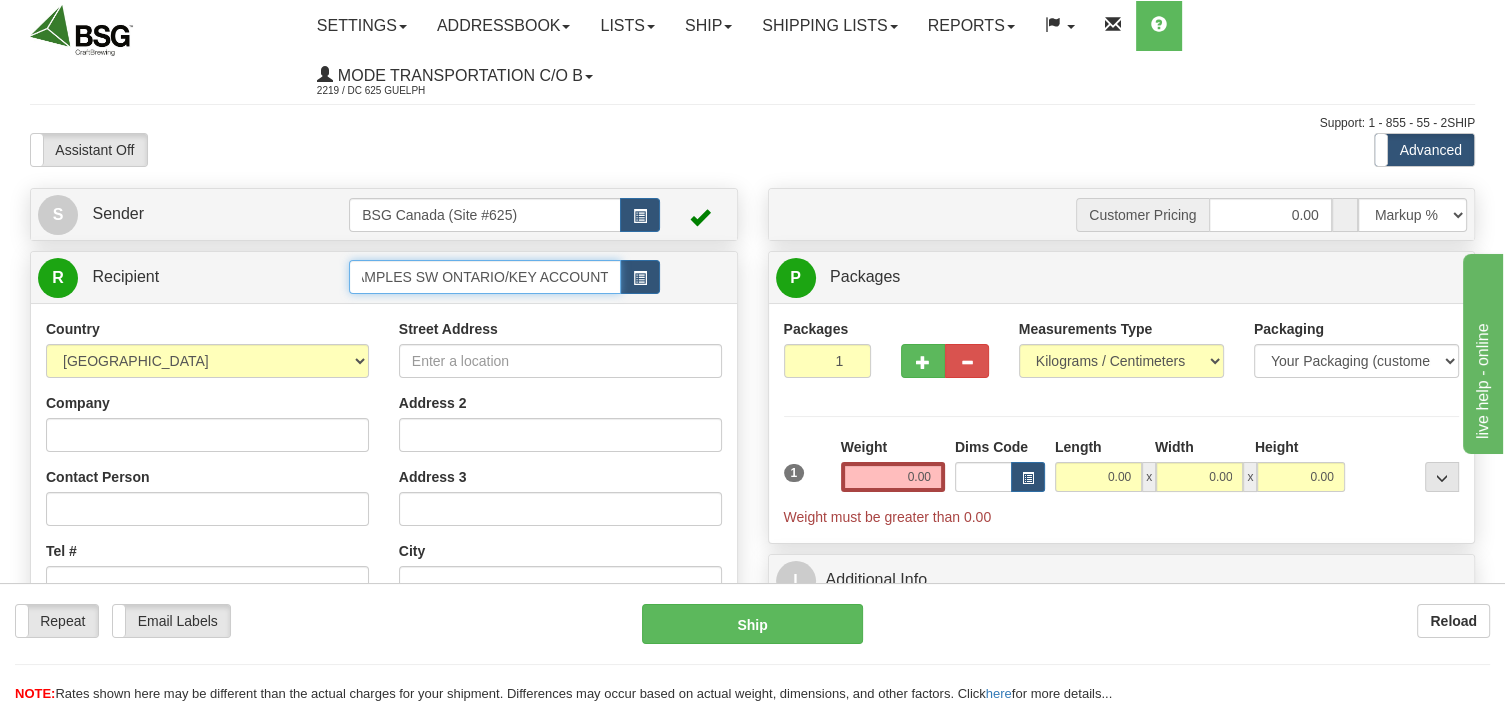 scroll, scrollTop: 0, scrollLeft: 60, axis: horizontal 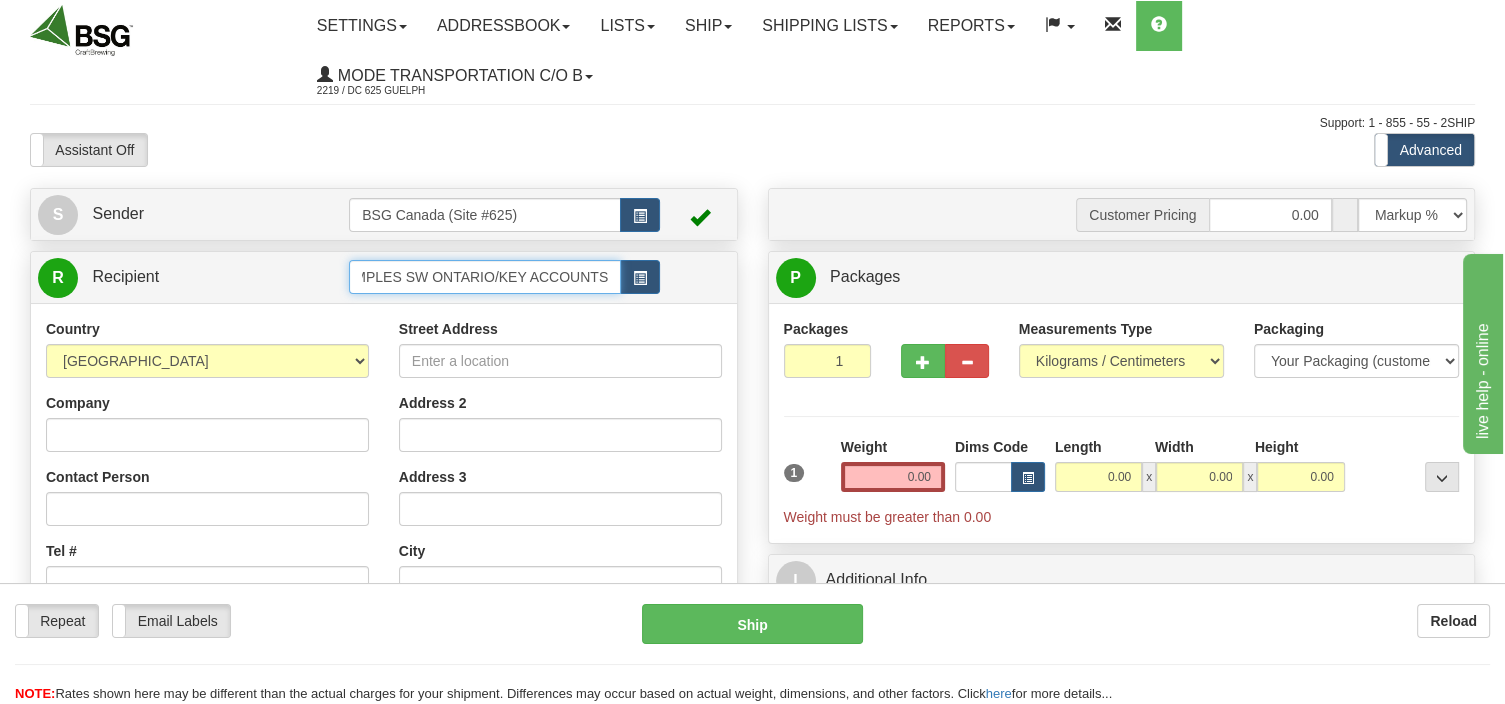 type on "BSG SAMPLES SW ONTARIO/KEY ACCOUNTS" 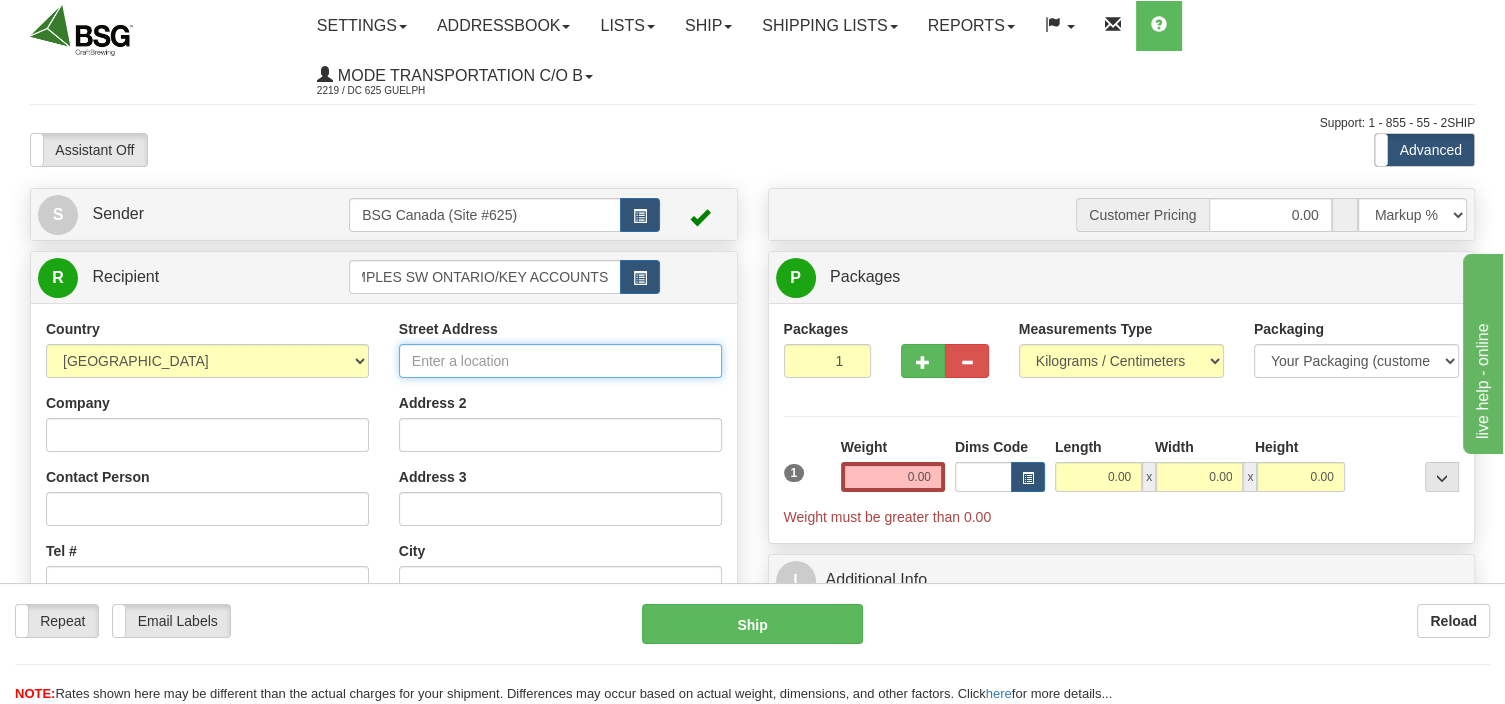 click on "Street Address" at bounding box center (560, 361) 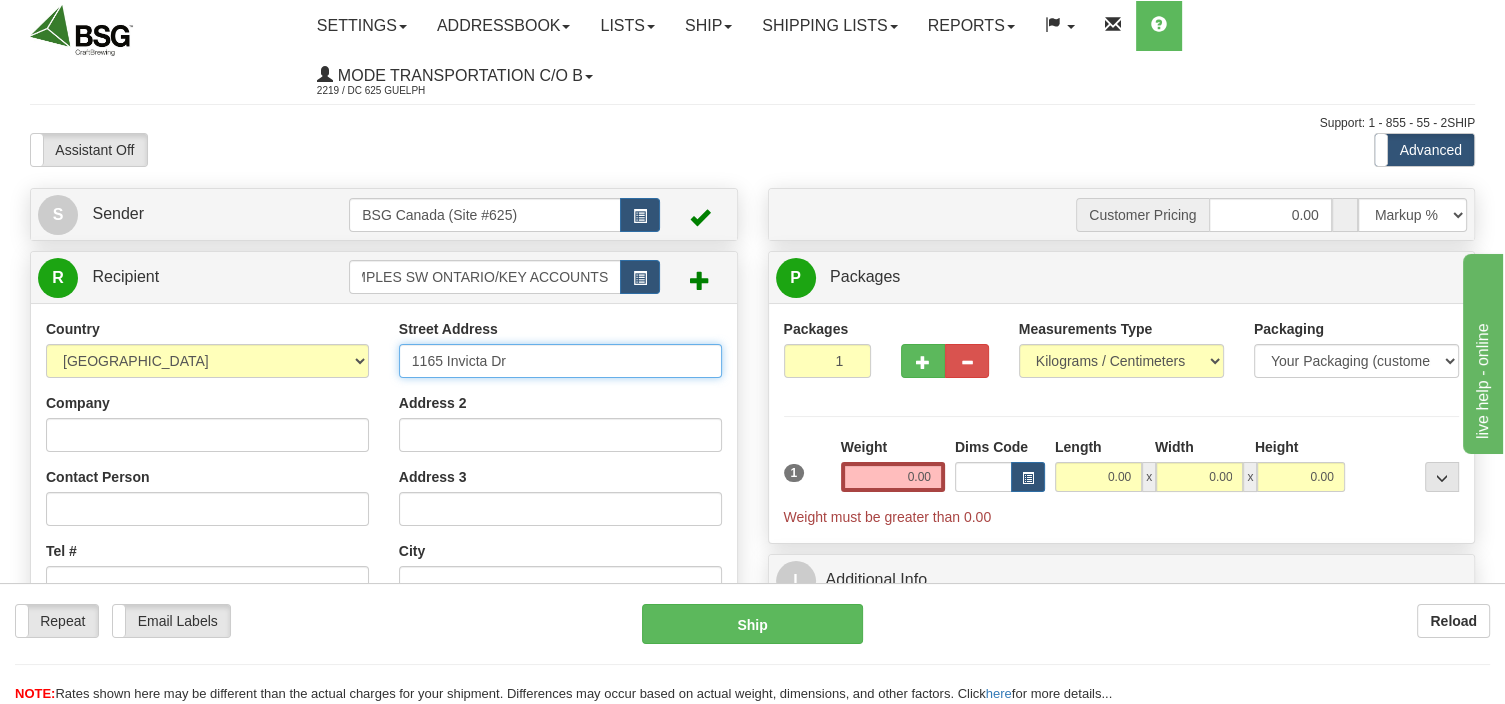 type on "1165 Invicta Dr" 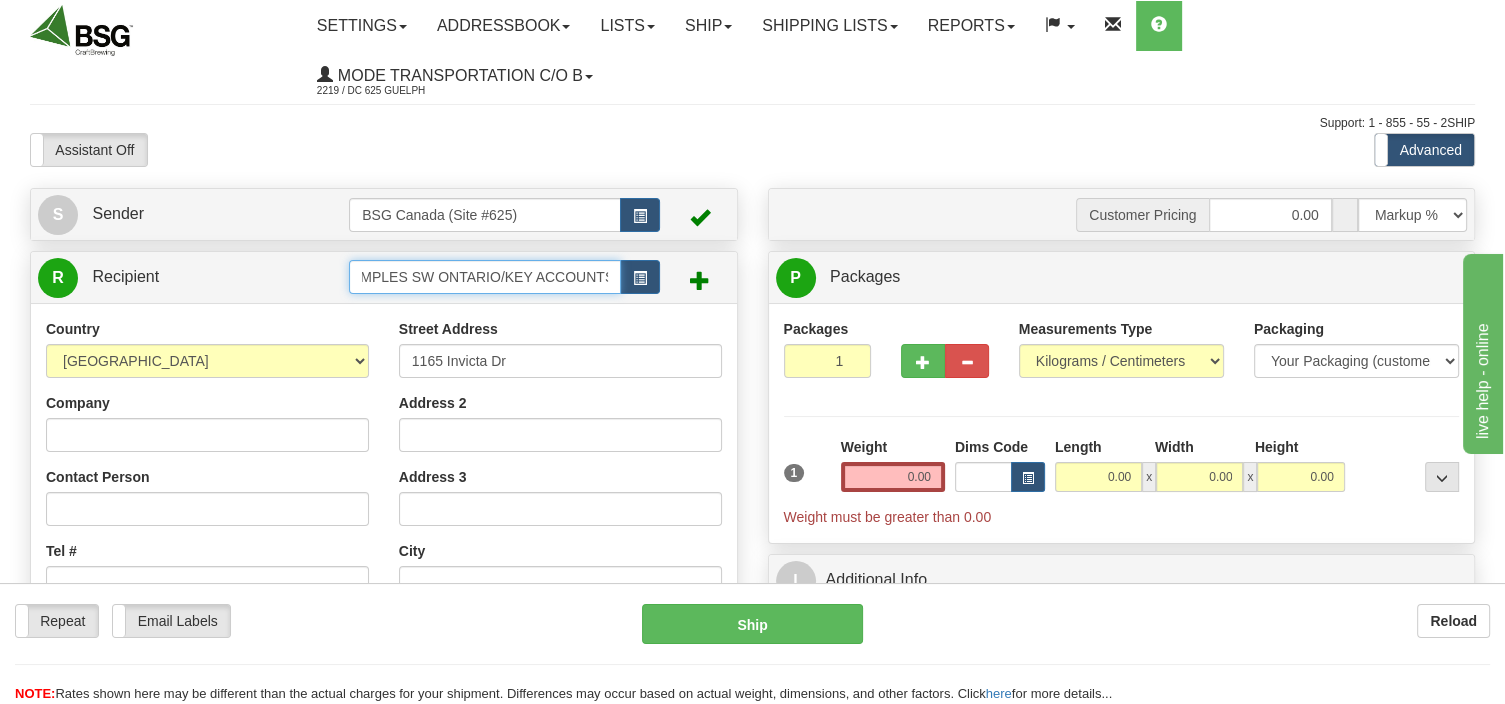 scroll, scrollTop: 0, scrollLeft: 0, axis: both 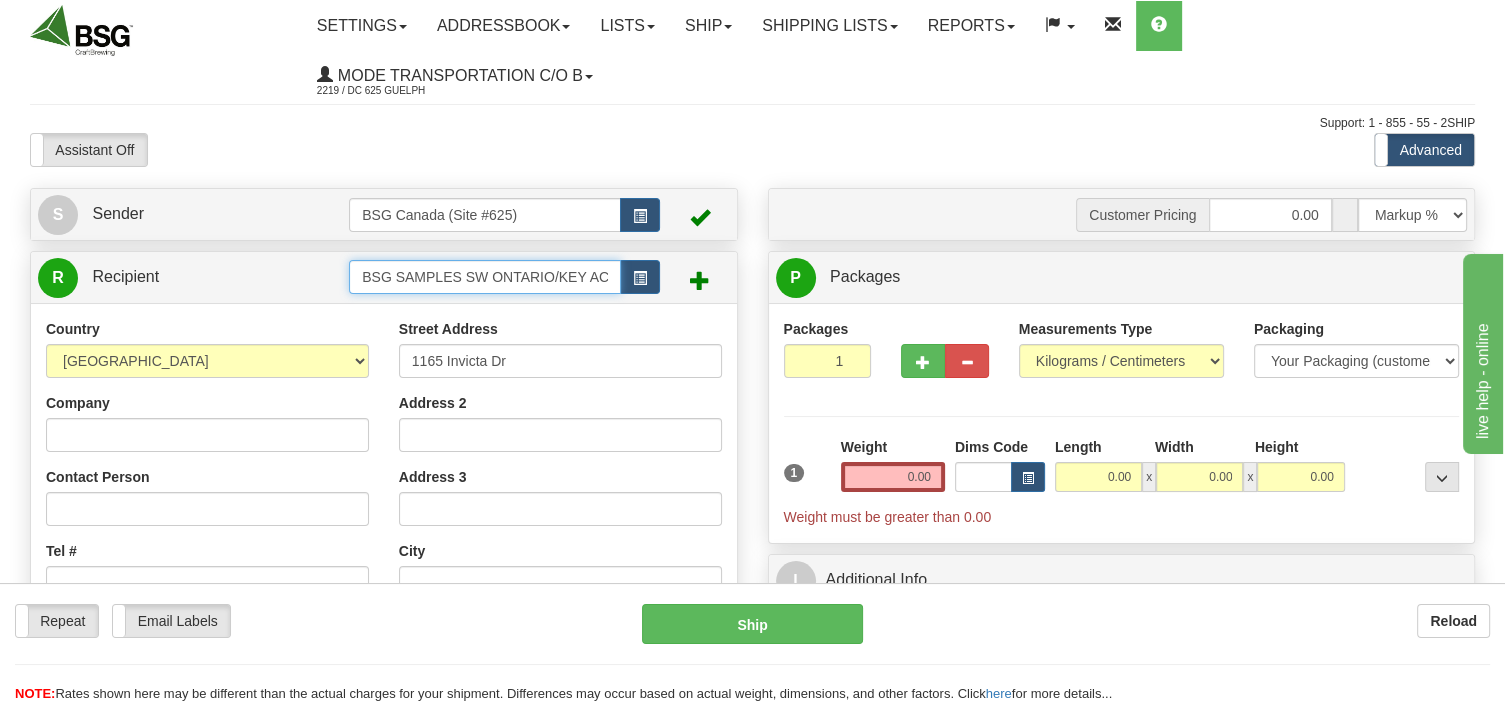 drag, startPoint x: 609, startPoint y: 271, endPoint x: 339, endPoint y: 290, distance: 270.6677 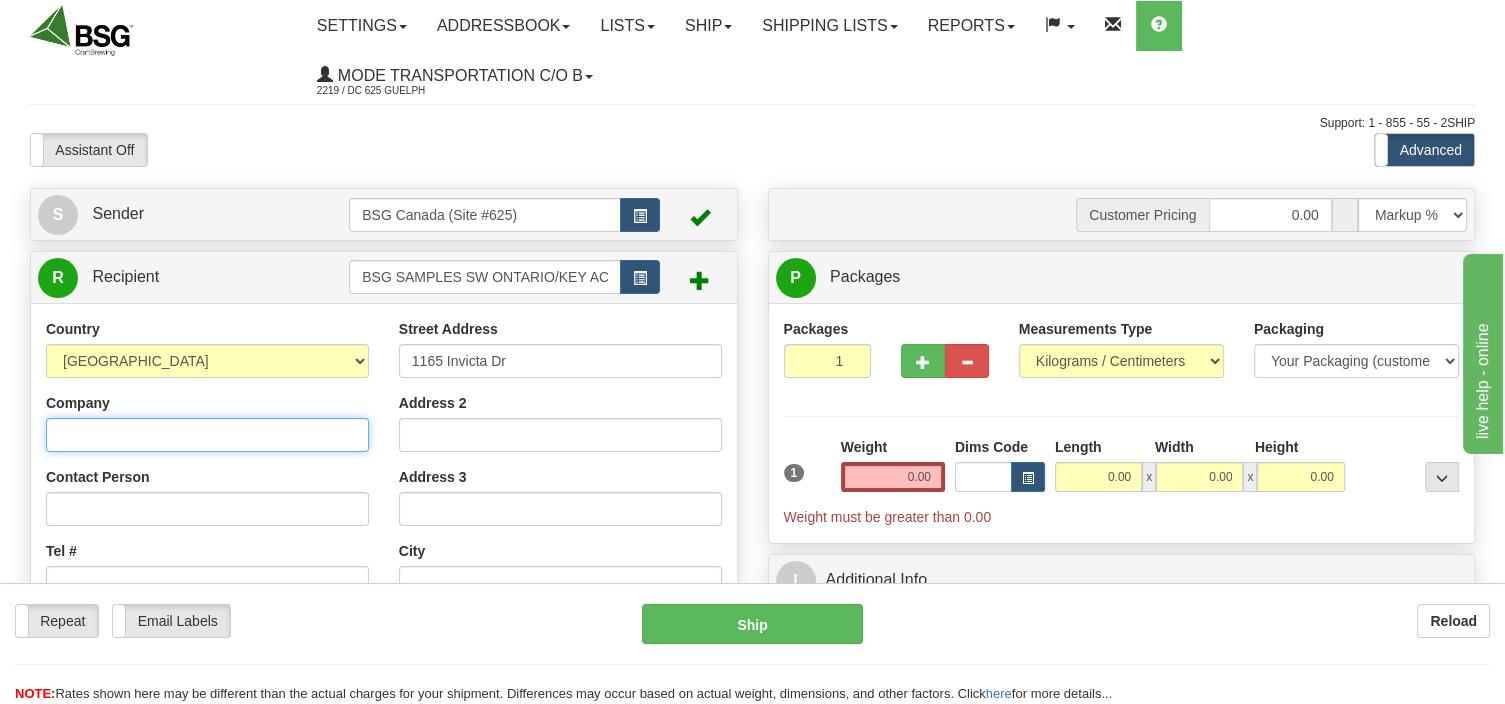 click on "Company" at bounding box center [207, 435] 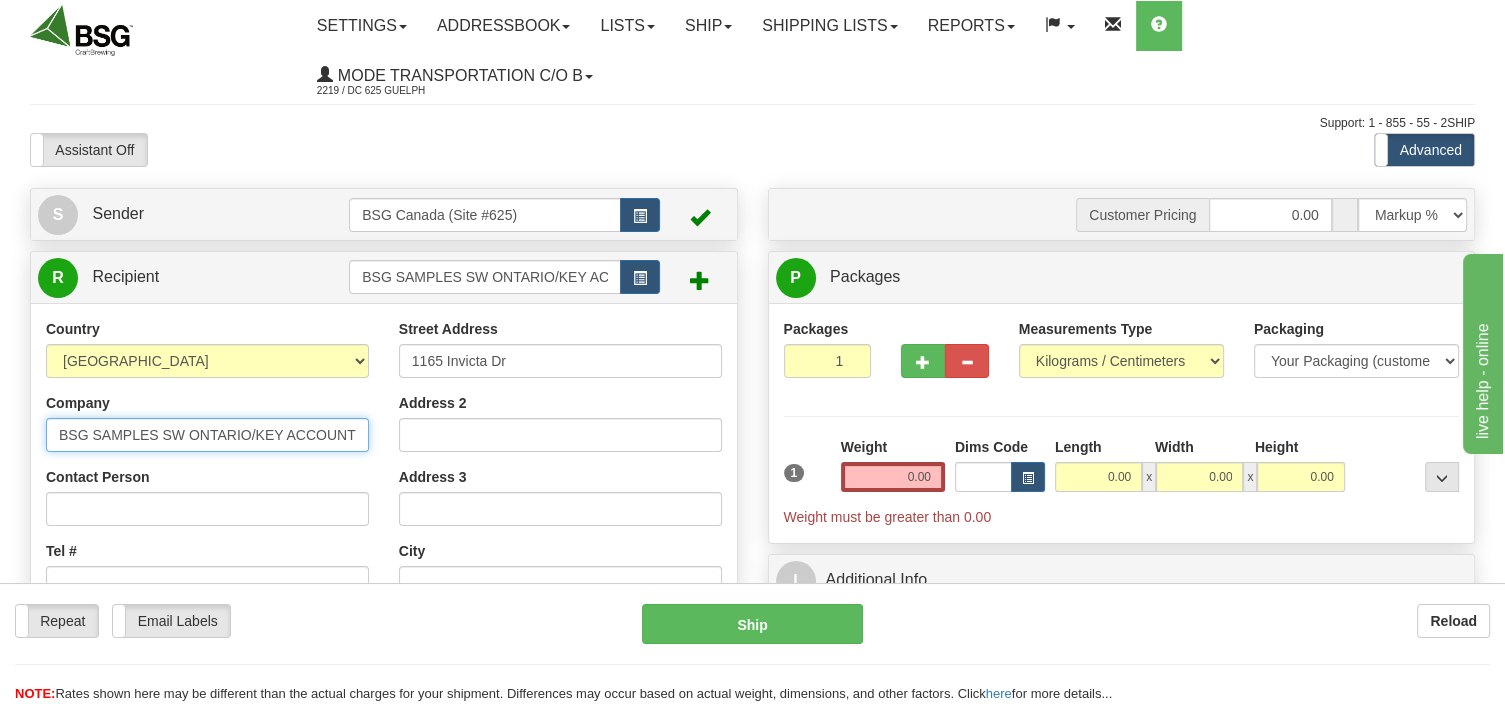 scroll, scrollTop: 0, scrollLeft: 10, axis: horizontal 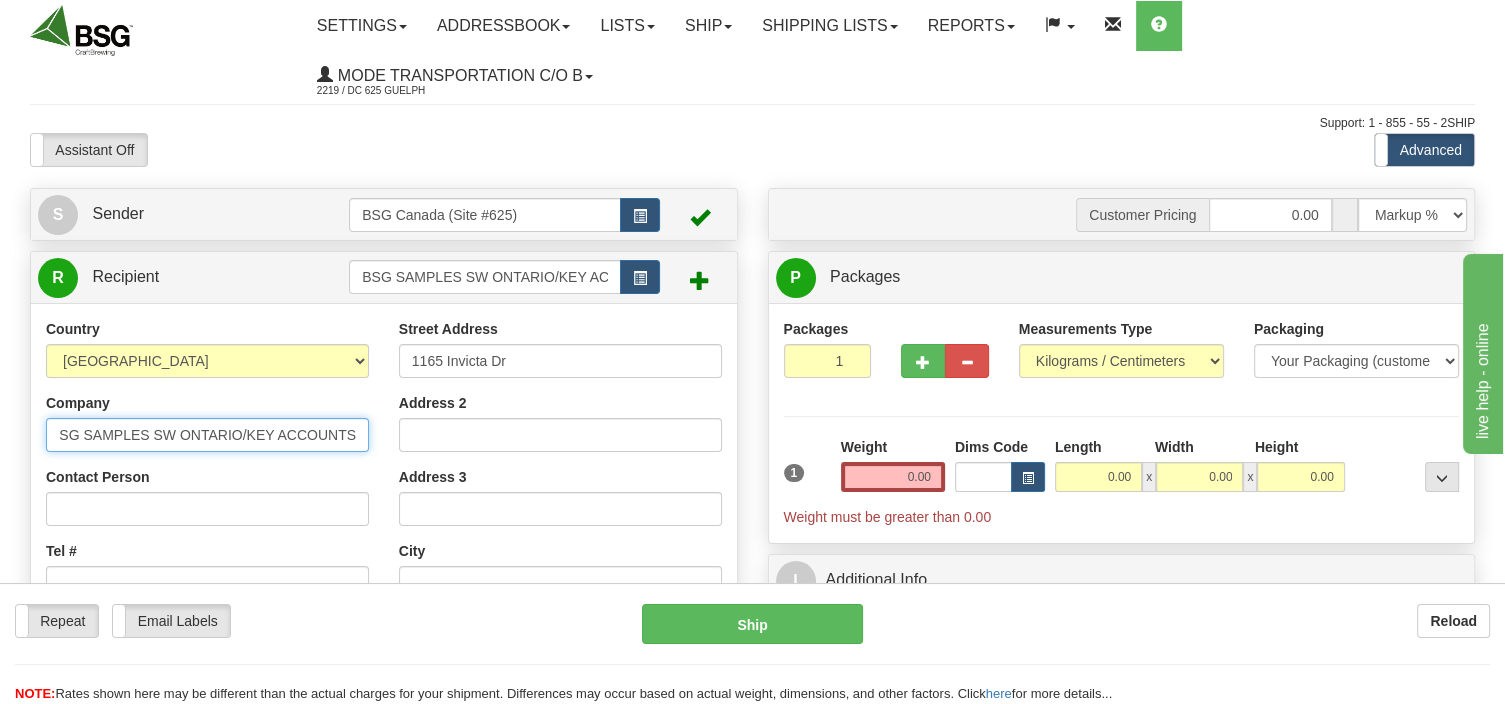 type on "BSG SAMPLES SW ONTARIO/KEY ACCOUNTS" 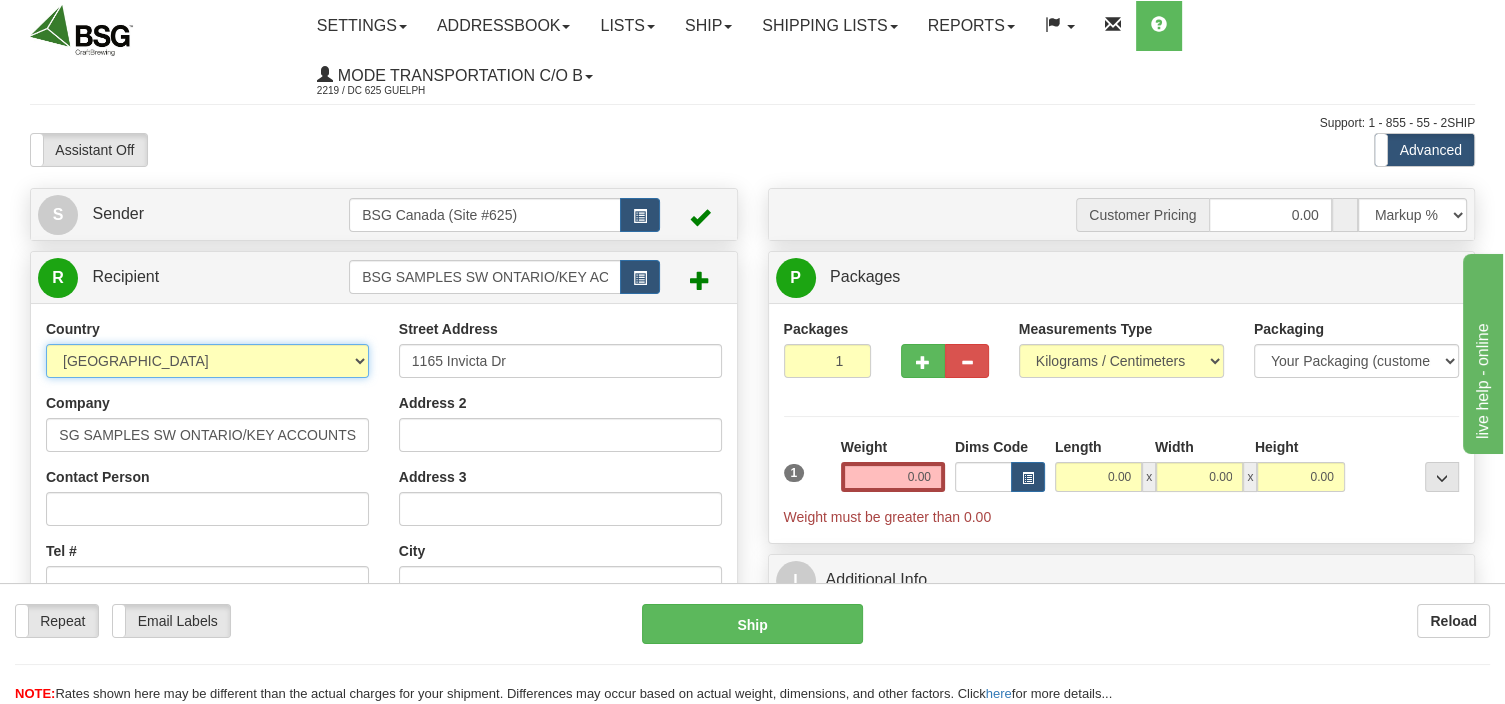 click on "AFGHANISTAN
ALAND ISLANDS
ALBANIA
ALGERIA
AMERICAN SAMOA
ANDORRA
ANGOLA
ANGUILLA
ANTIGUA AND BARBUDA
ARGENTINA
ARMENIA
ARUBA
AUSTRALIA
AUSTRIA
AZERBAIJAN
AZORES
BAHAMAS
BAHRAIN
BANGLADESH
BARBADOS
BELARUS
BELGIUM
BELIZE
BENIN
BERMUDA
BHUTAN
BOLIVIA
BONAIRE, SAINT EUSTATIUS AND SABA
BOSNIA
BOTSWANA
BOUVET ISLAND
BRAZIL
BRITISH INDIAN OCEAN TERRITORY
BRITISH VIRGIN ISLANDS
BRUNEI
BULGARIA
BURKINA FASO
BURUNDI
CAMBODIA
CAMEROON
CANADA
CANARY ISLANDS
CAPE VERDE
CAYMAN ISLANDS
CENTRAL AFRICAN REPUBLIC
CHAD
CHILE
CHINA
CHRISTMAS ISLAND
COCOS (KEELING) ISLANDS
COLOMBIA
COMOROS
CONGO
CONGO, DEMOCRATIC REPUBLIC OF
COOK ISLANDS
COSTA RICA
CROATIA
CURAÇAO
CYPRUS
CZECH REPUBLIC
DENMARK
DJIBOUTI
DOMINICA
DOMINICAN REPUBLIC
EAST TIMOR
ECUADOR
EGYPT
EL SALVADOR
EQUATORIAL GUINEA
ERITREA
ESTONIA
ETHIOPIA
FALKLAND ISLANDS (MALVINAS)
FAROE ISLANDS
FIJI
FINLAND
FRANCE" at bounding box center (207, 361) 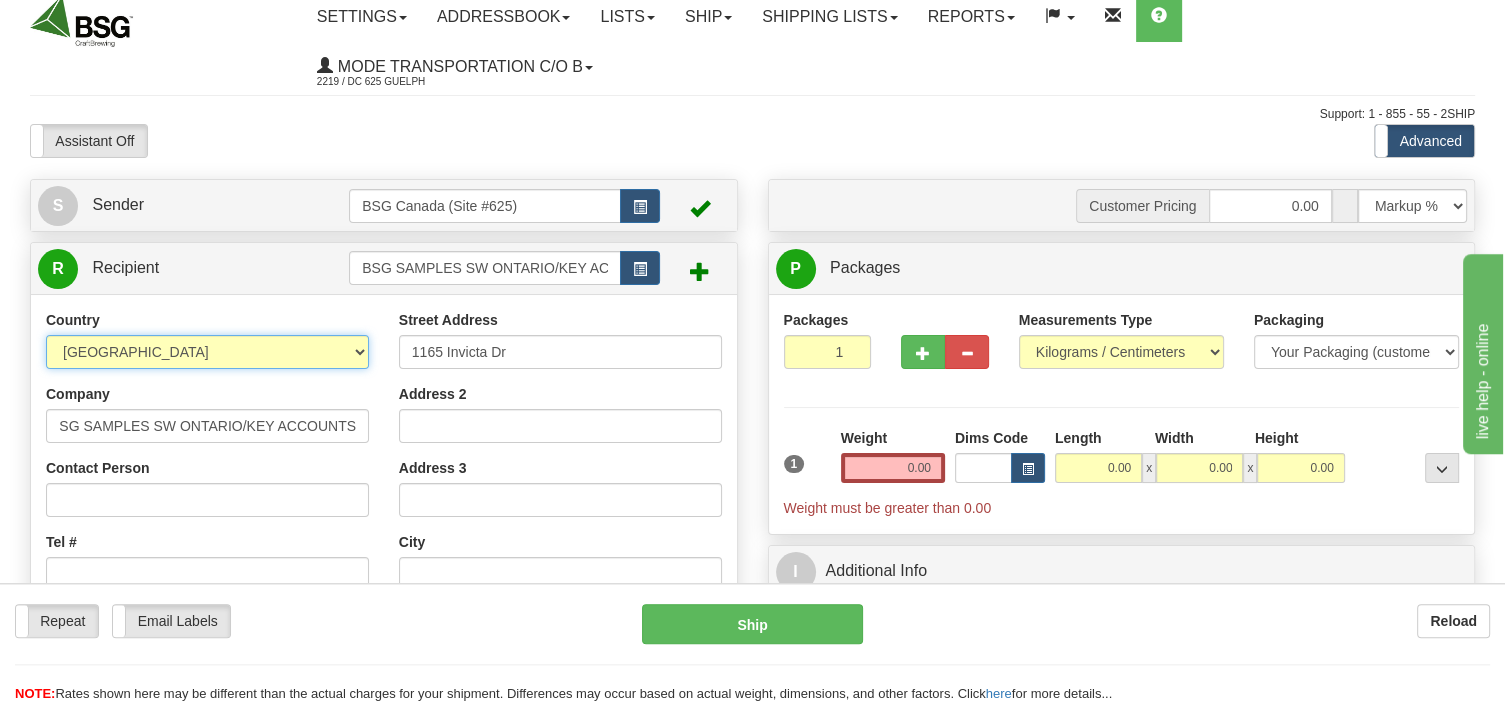 scroll, scrollTop: 105, scrollLeft: 0, axis: vertical 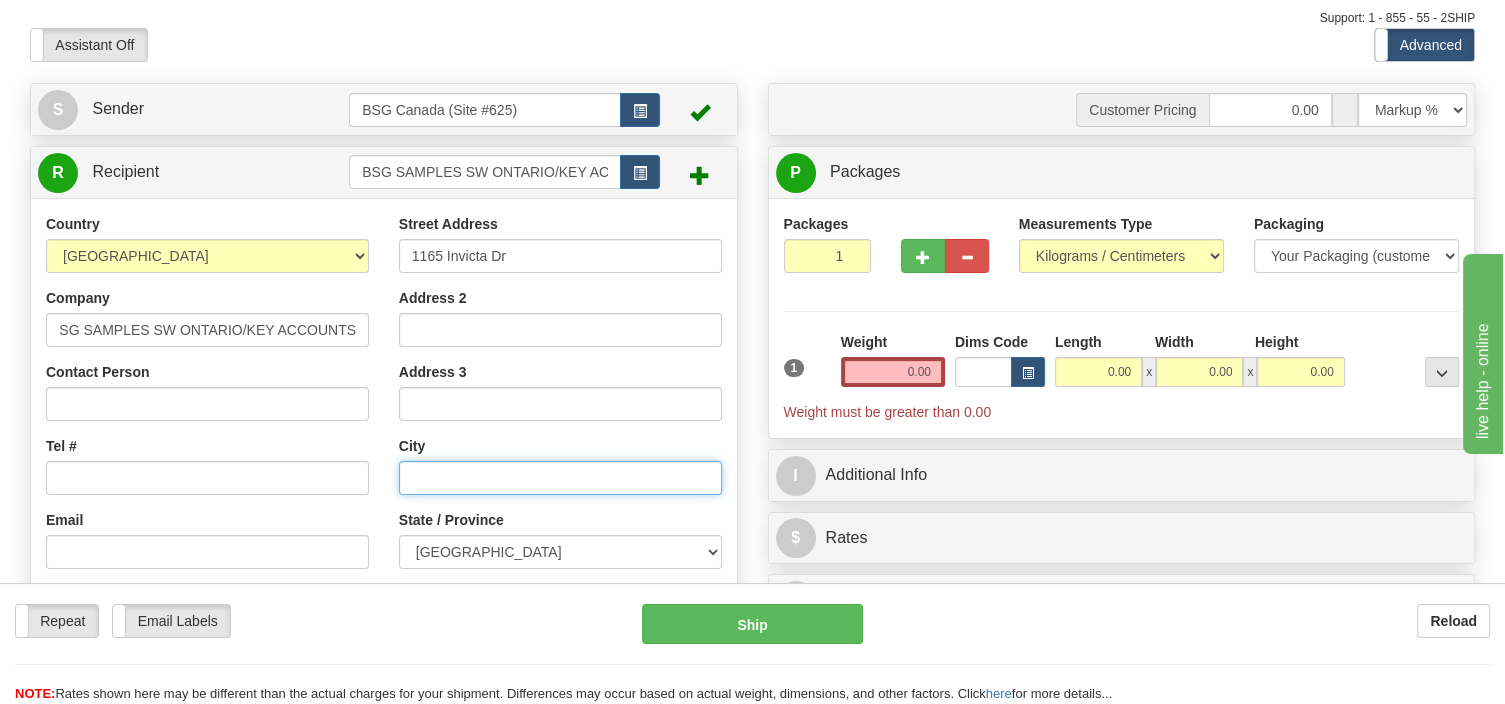 click at bounding box center [560, 478] 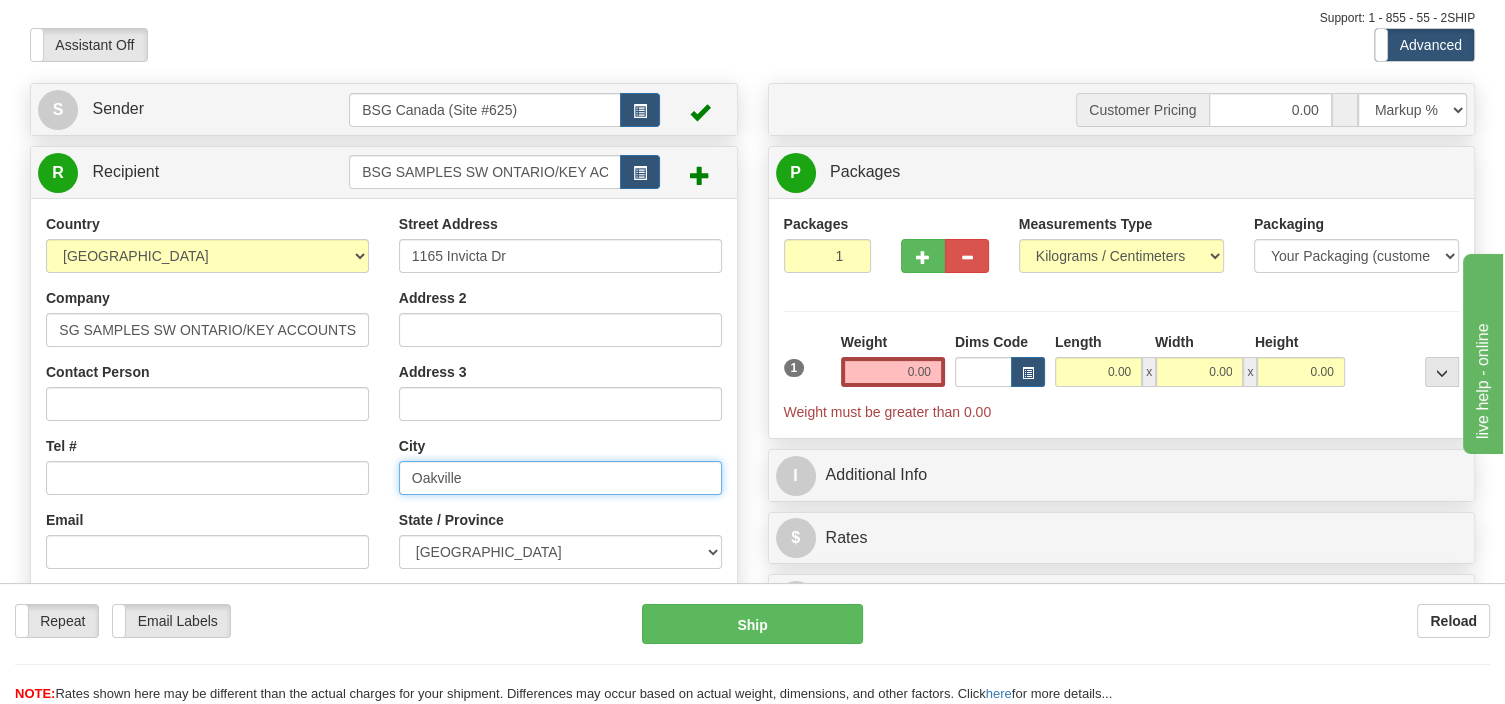 click on "Oakville" at bounding box center (560, 478) 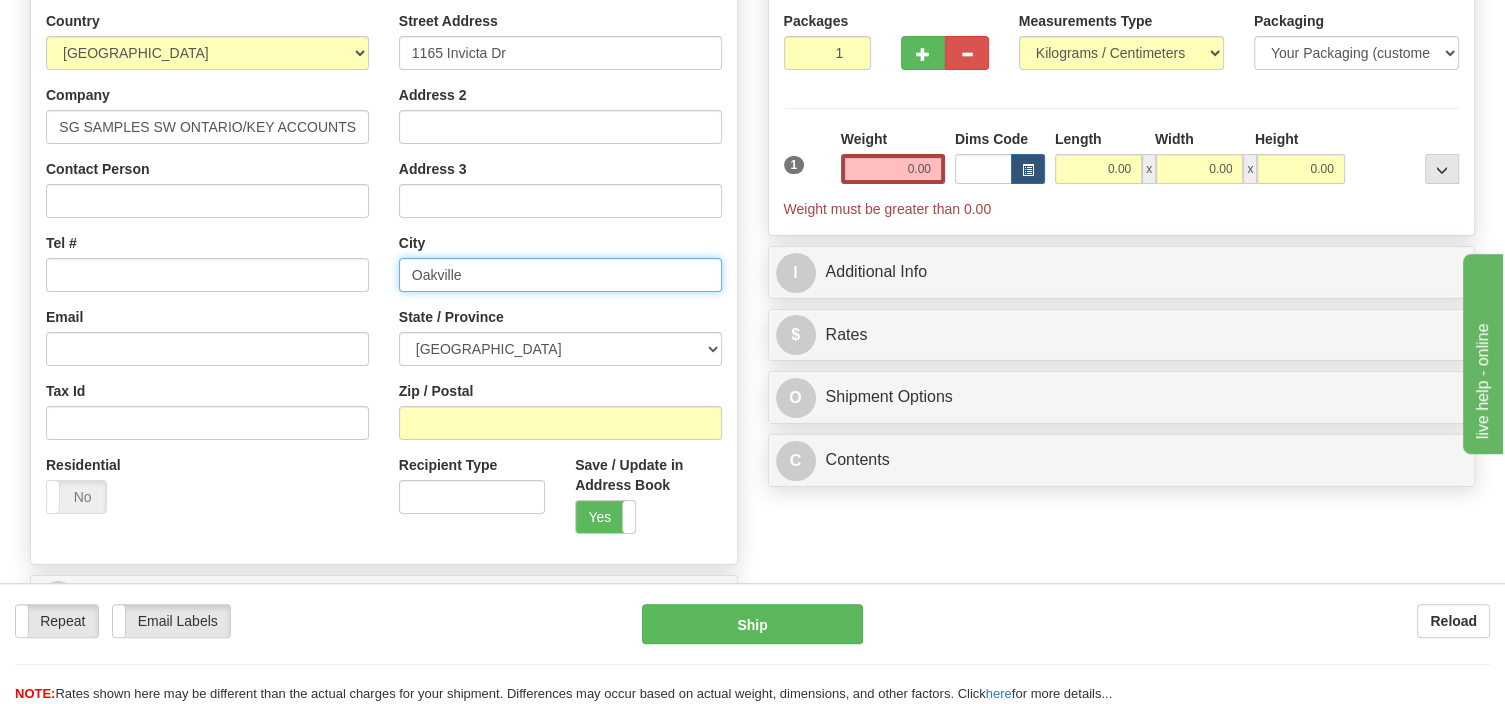 scroll, scrollTop: 316, scrollLeft: 0, axis: vertical 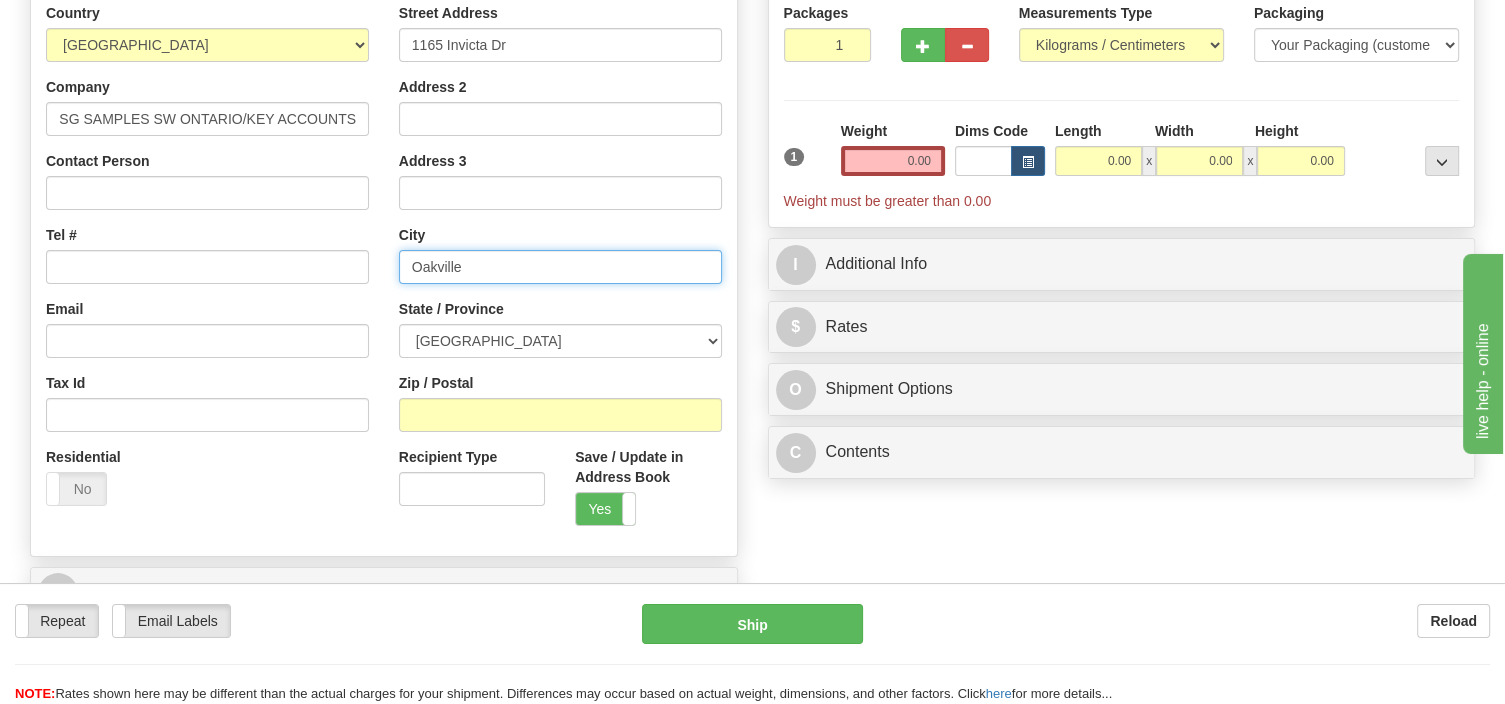 type on "Oakville" 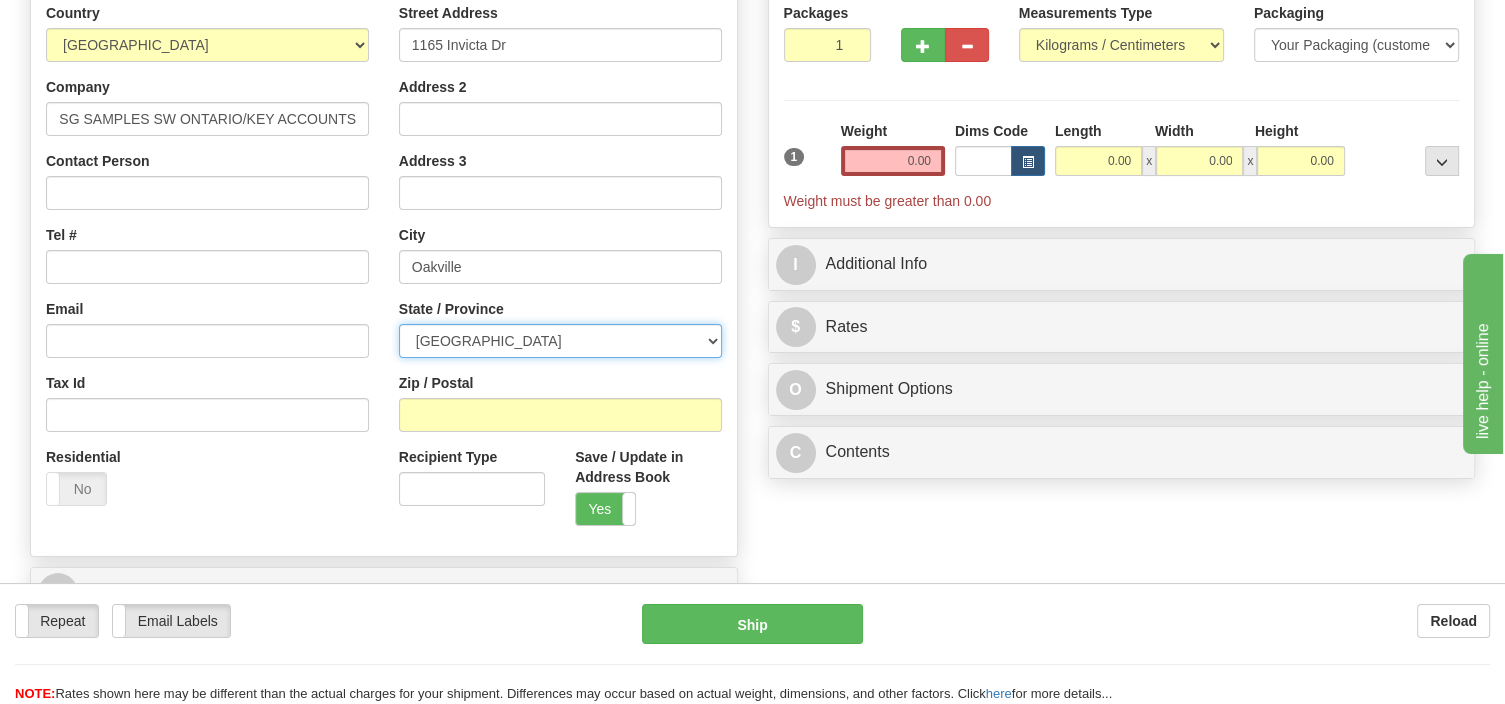 click on "ALBERTA BRITISH COLUMBIA MANITOBA NEW BRUNSWICK NEWFOUNDLAND NOVA SCOTIA NUNAVUT NW TERRITORIES ONTARIO PRINCE EDWARD ISLAND QUEBEC SASKATCHEWAN YUKON TERRITORY" at bounding box center [560, 341] 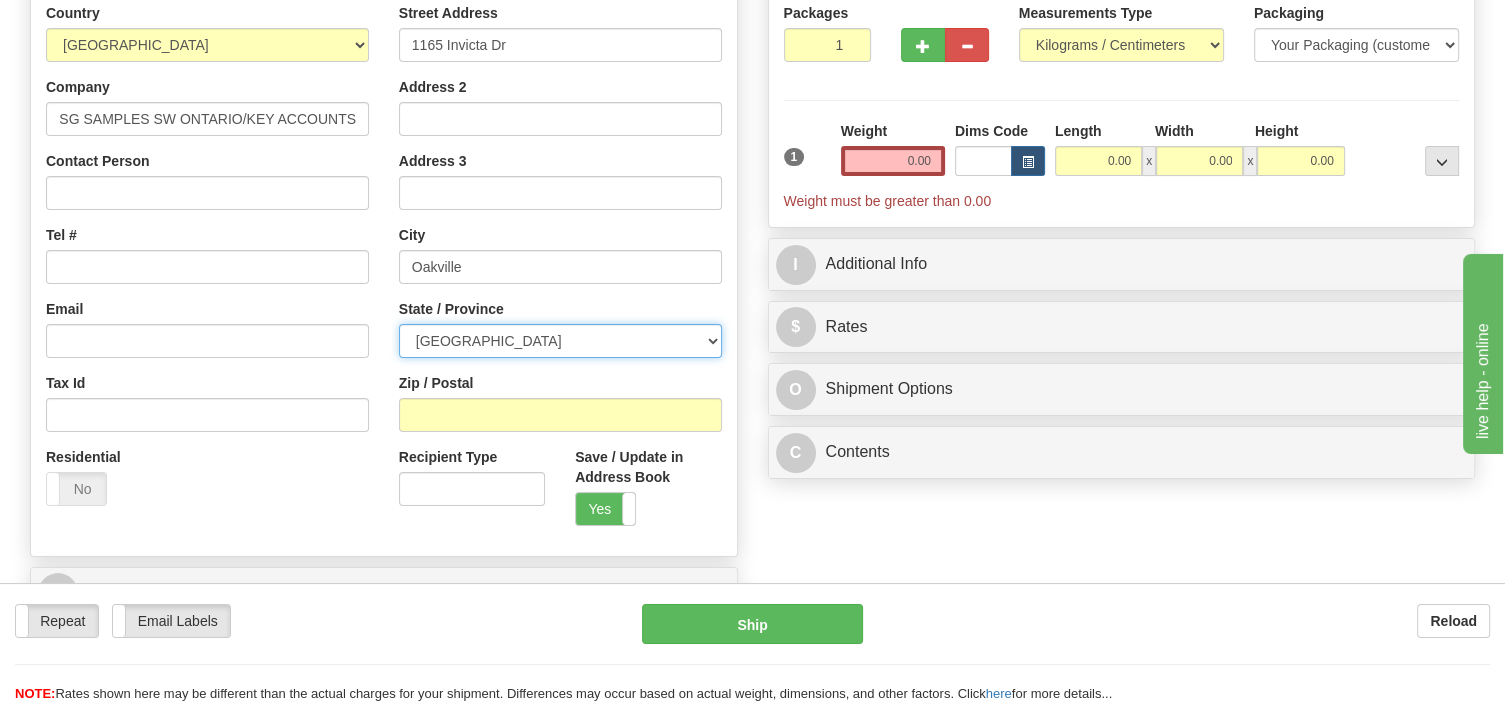 select on "ON" 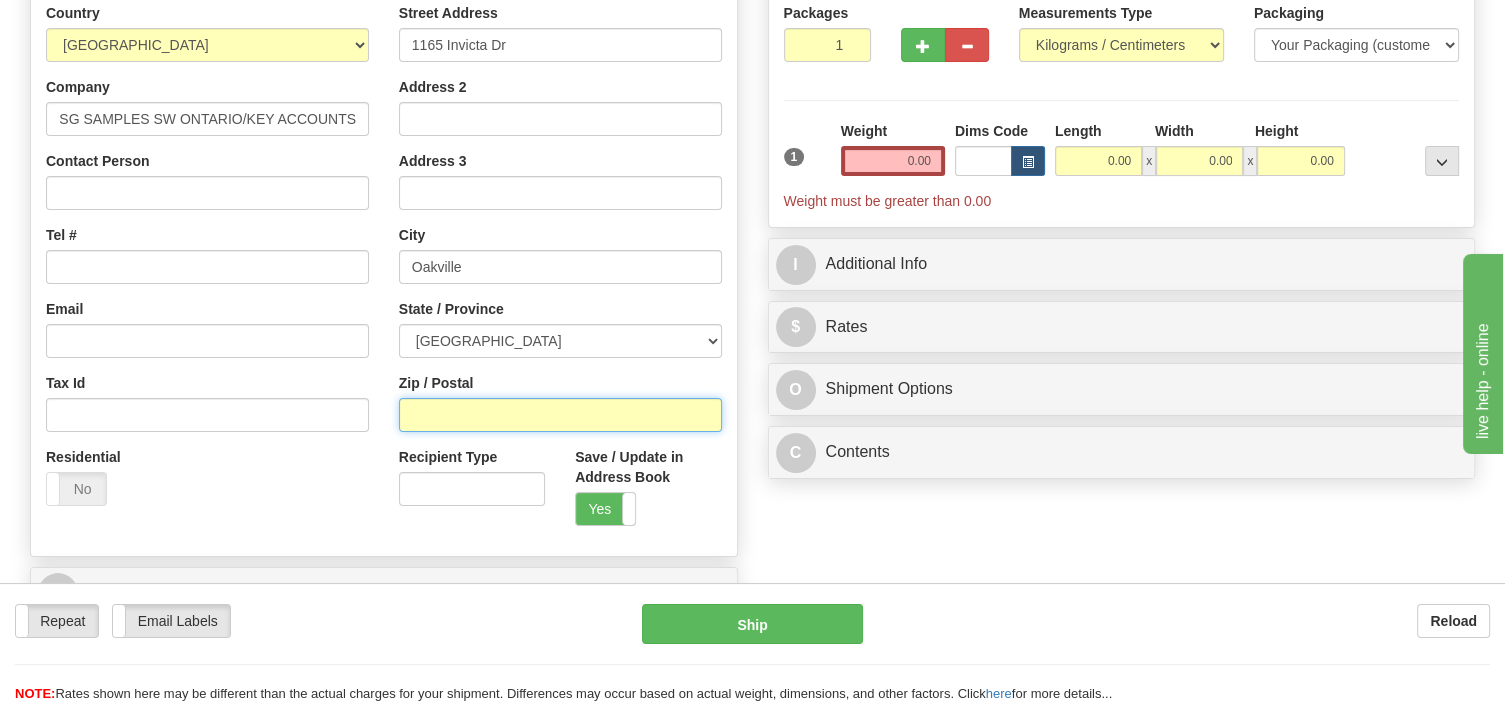 click on "Zip / Postal" at bounding box center (560, 415) 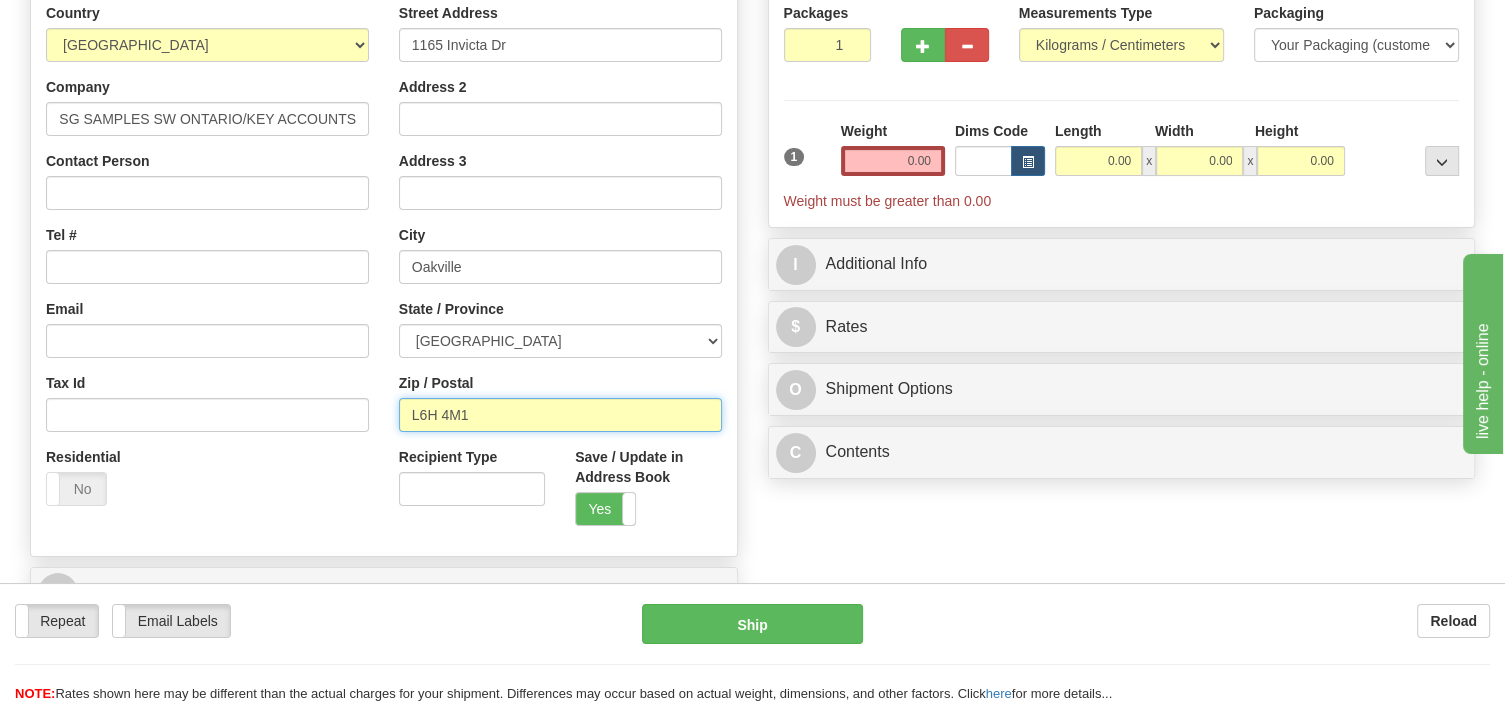 type on "L6H 4M1" 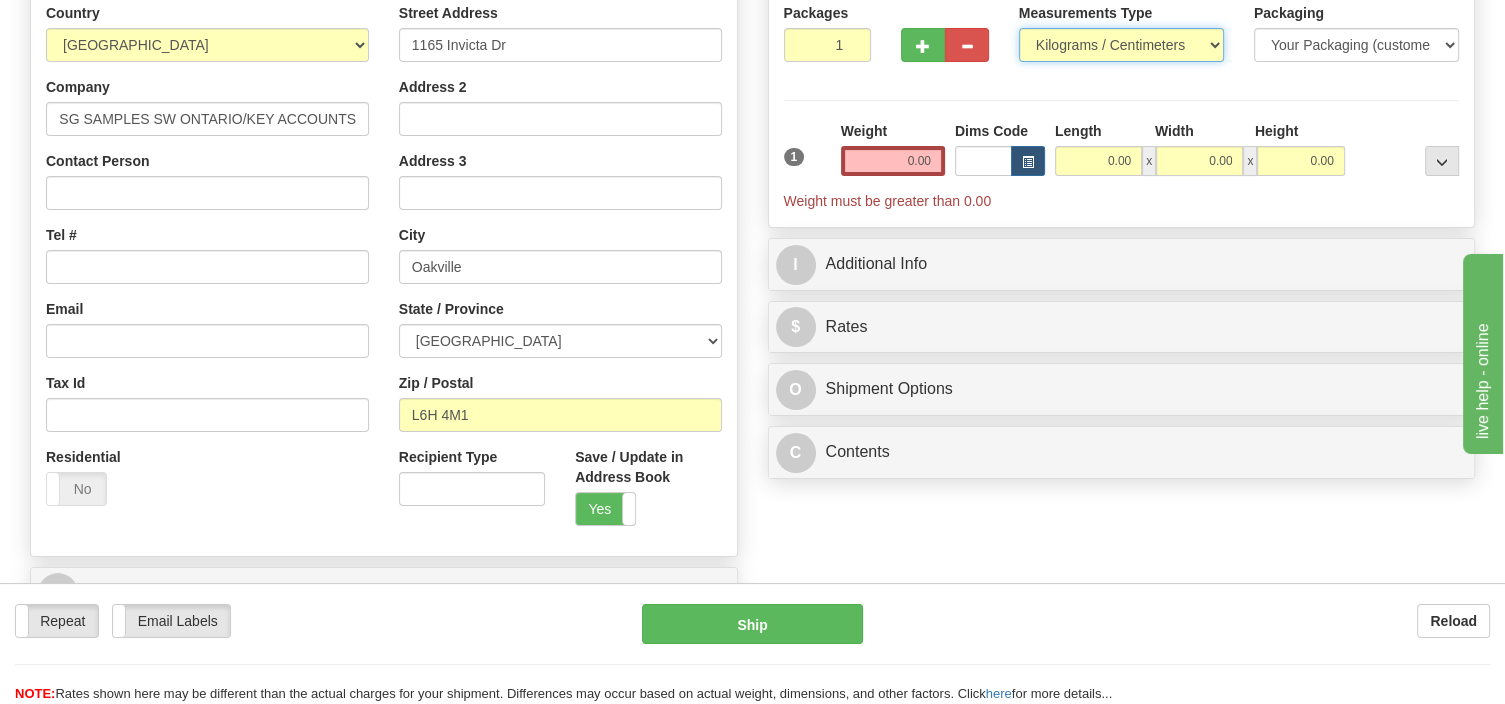 click on "Pounds / Inches
Kilograms / Centimeters" at bounding box center (1121, 45) 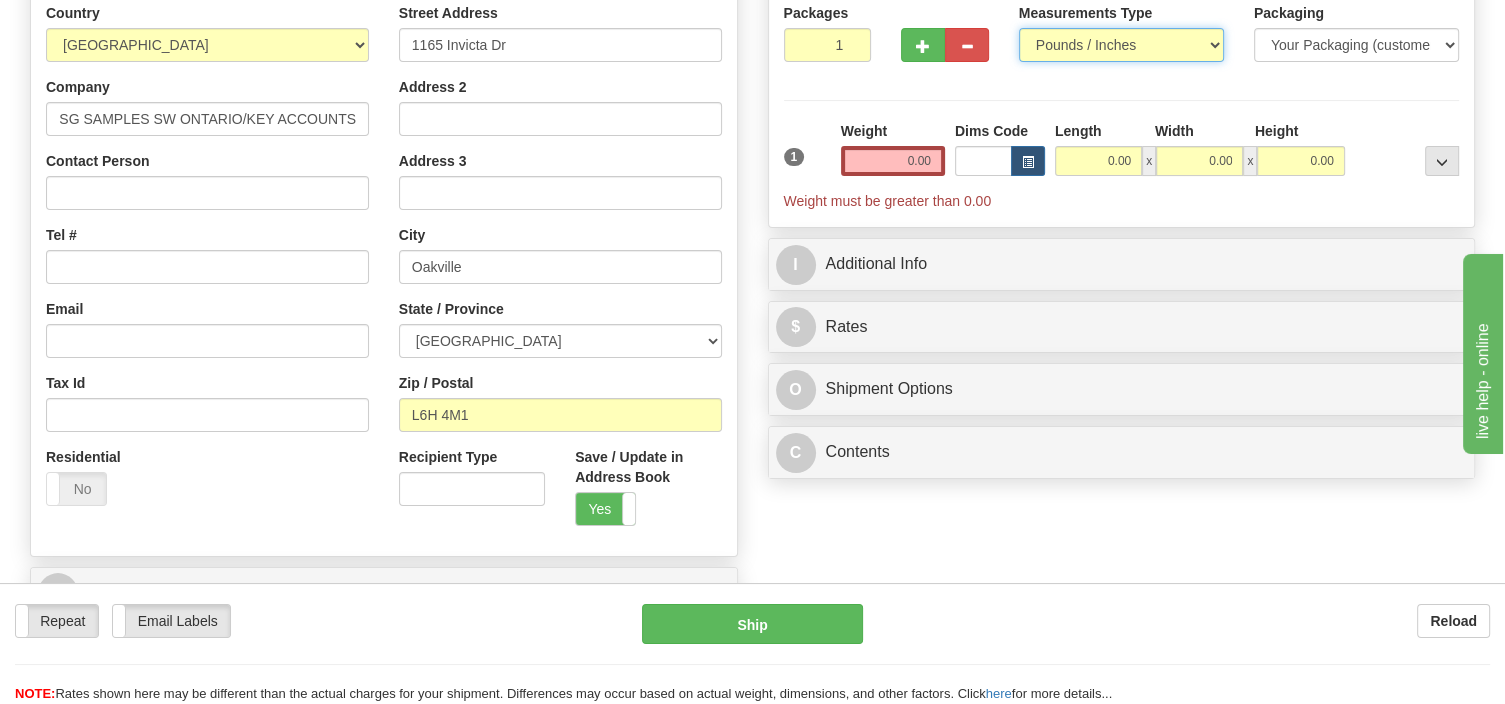 click on "Pounds / Inches" at bounding box center [0, 0] 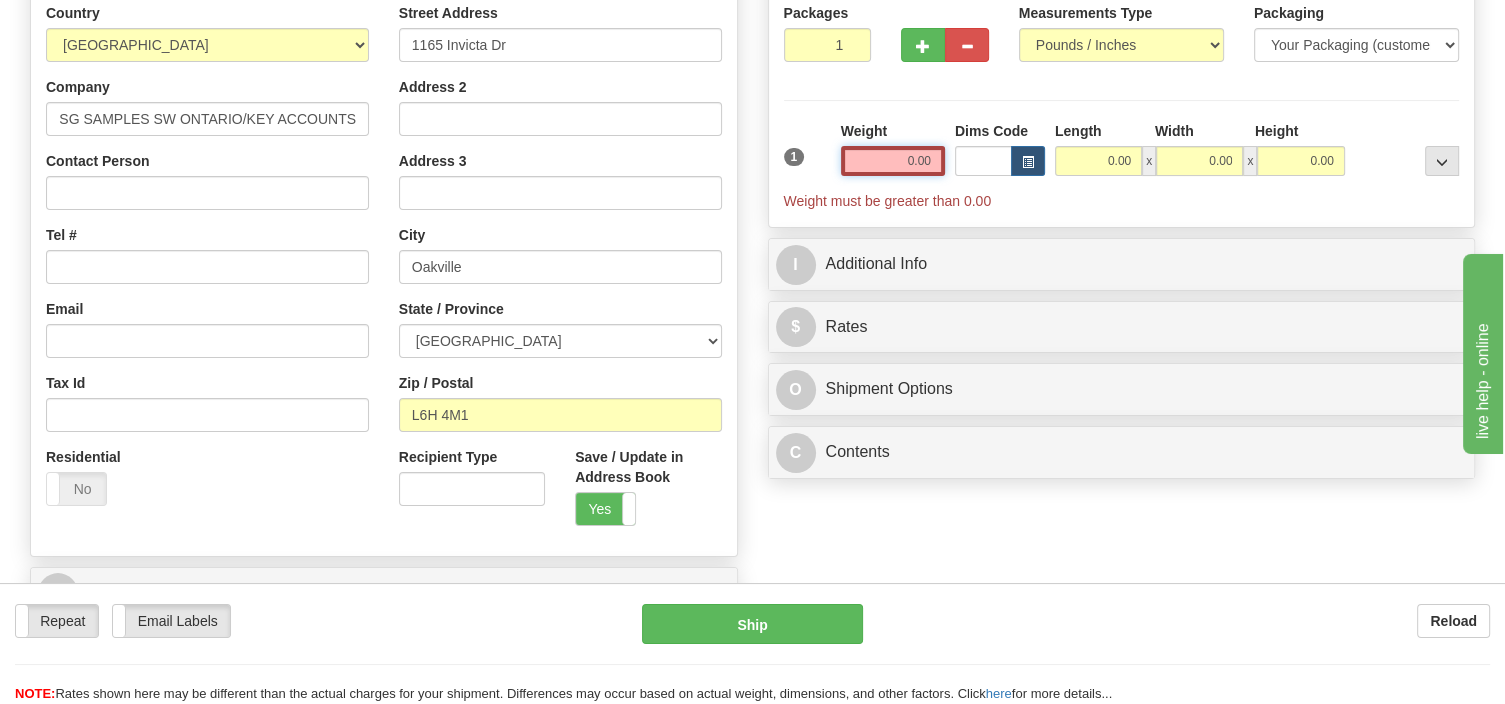 click on "0.00" at bounding box center [893, 161] 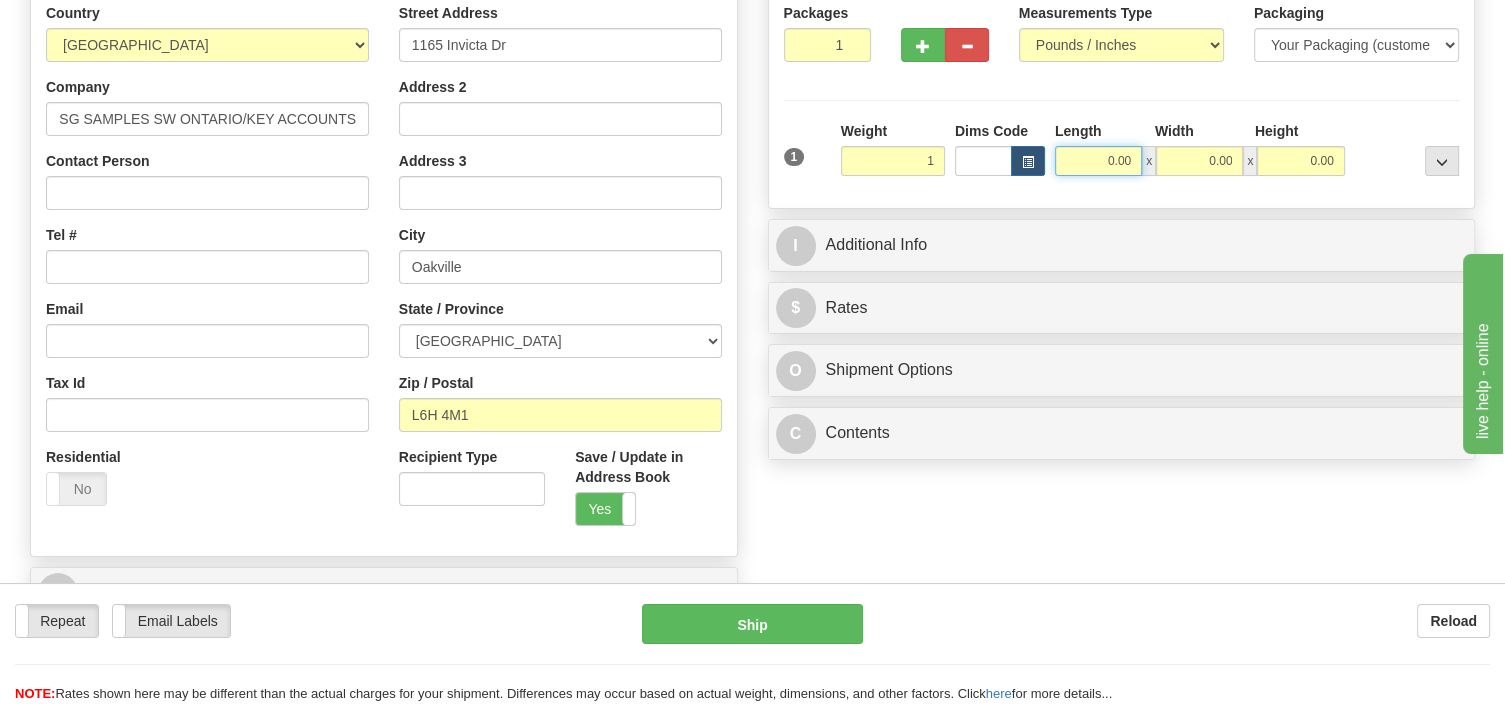 type on "1.00" 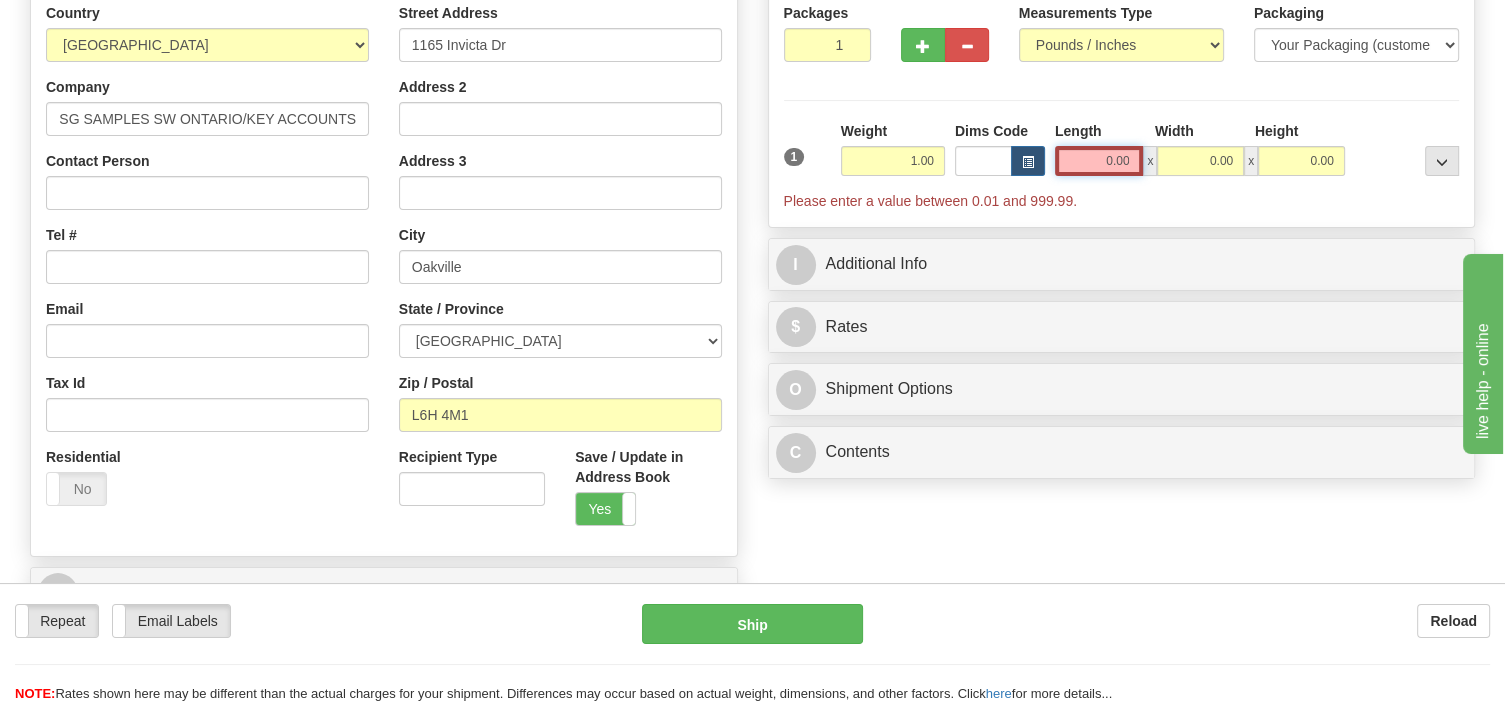 click on "0.00" at bounding box center (1099, 161) 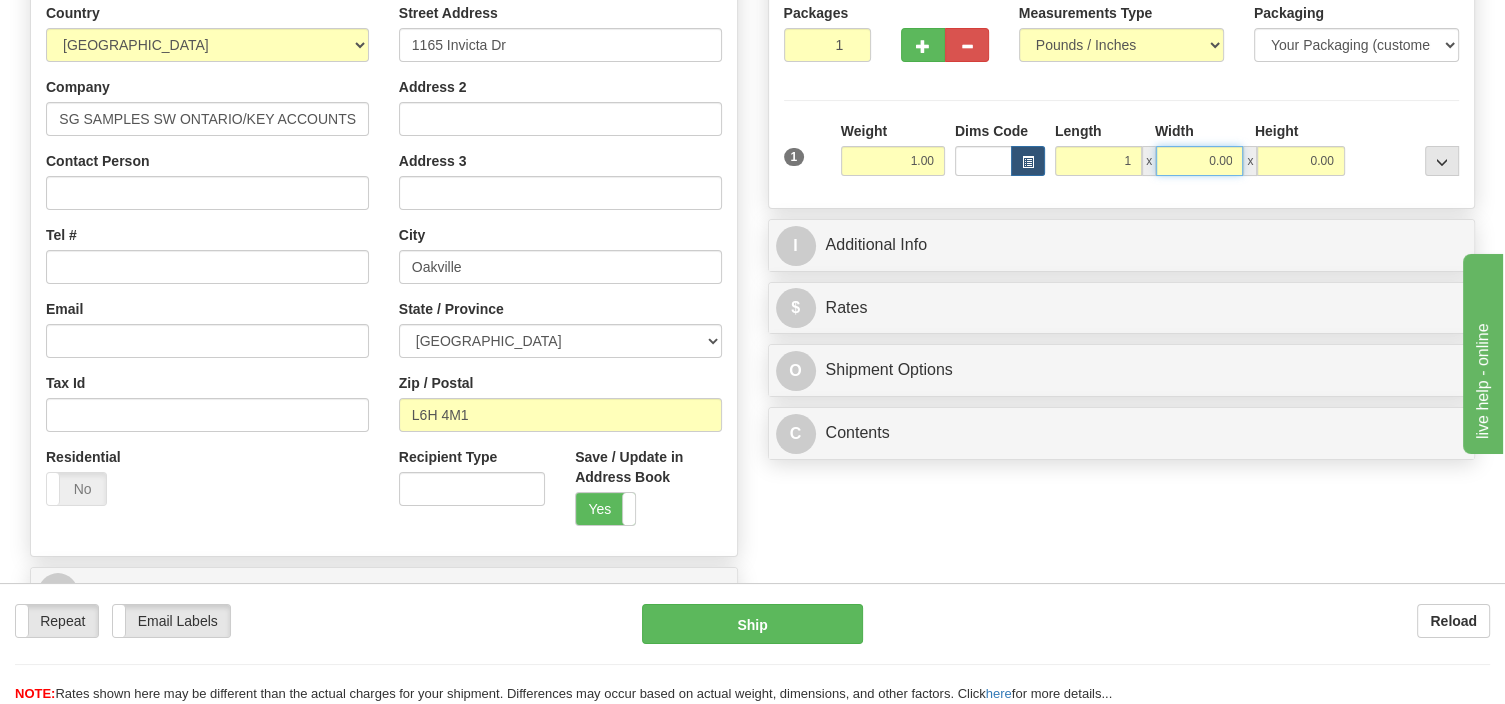 type on "1.00" 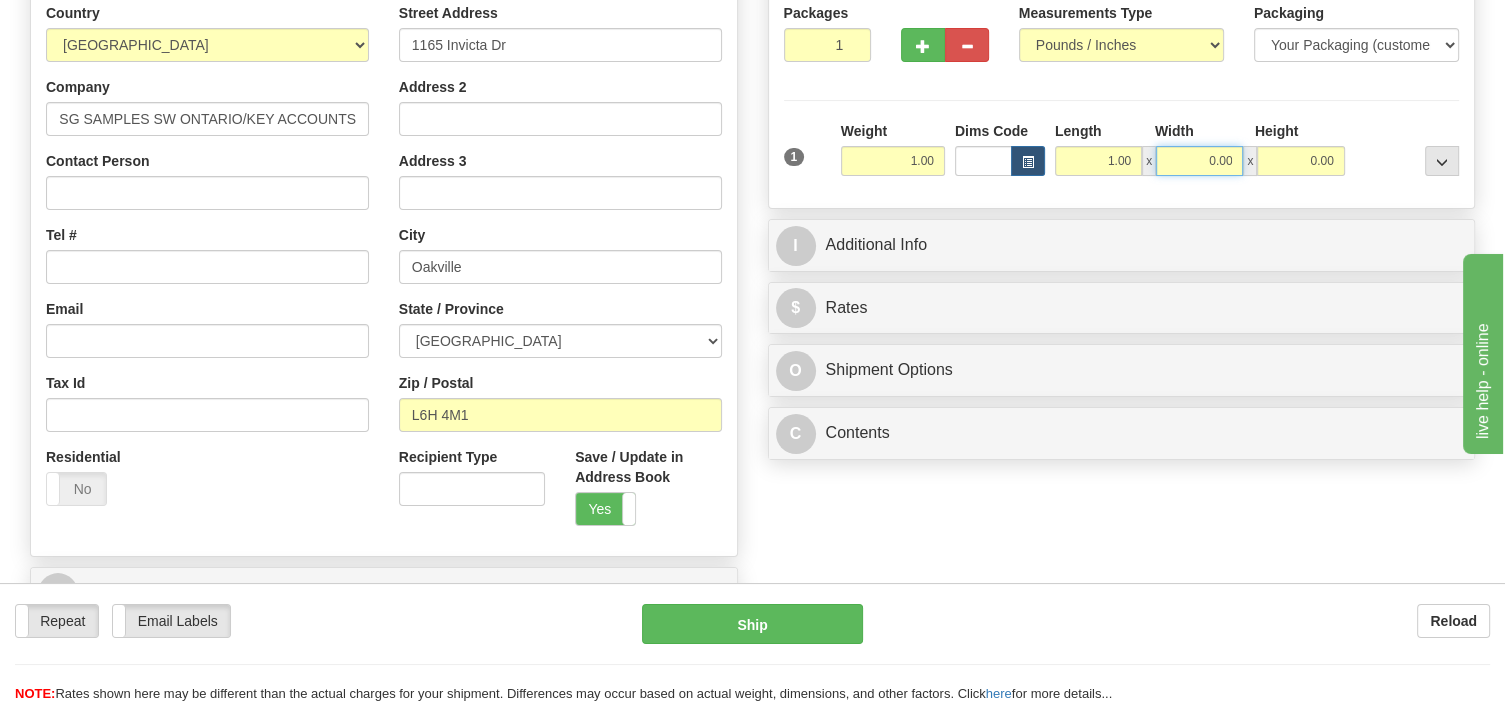 click on "0.00" at bounding box center (1199, 161) 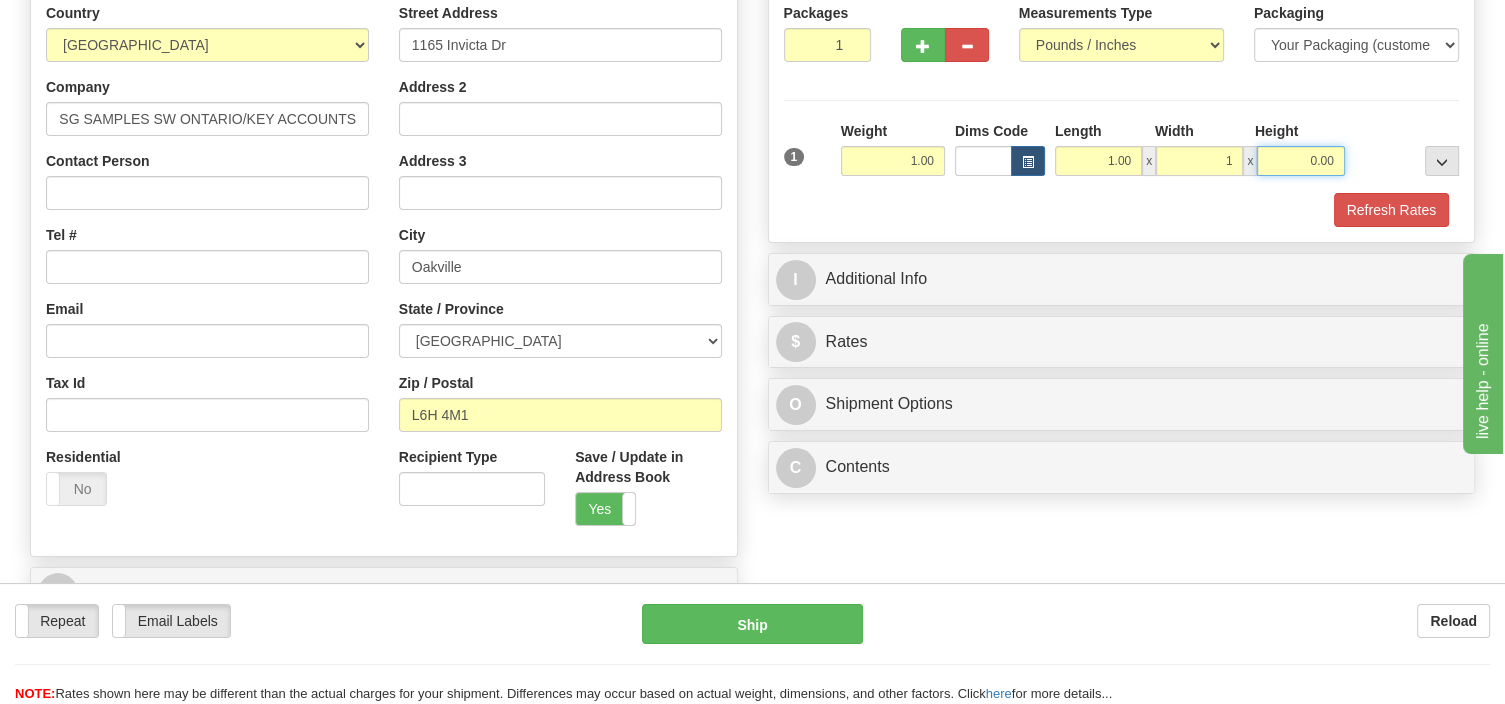 type on "1.00" 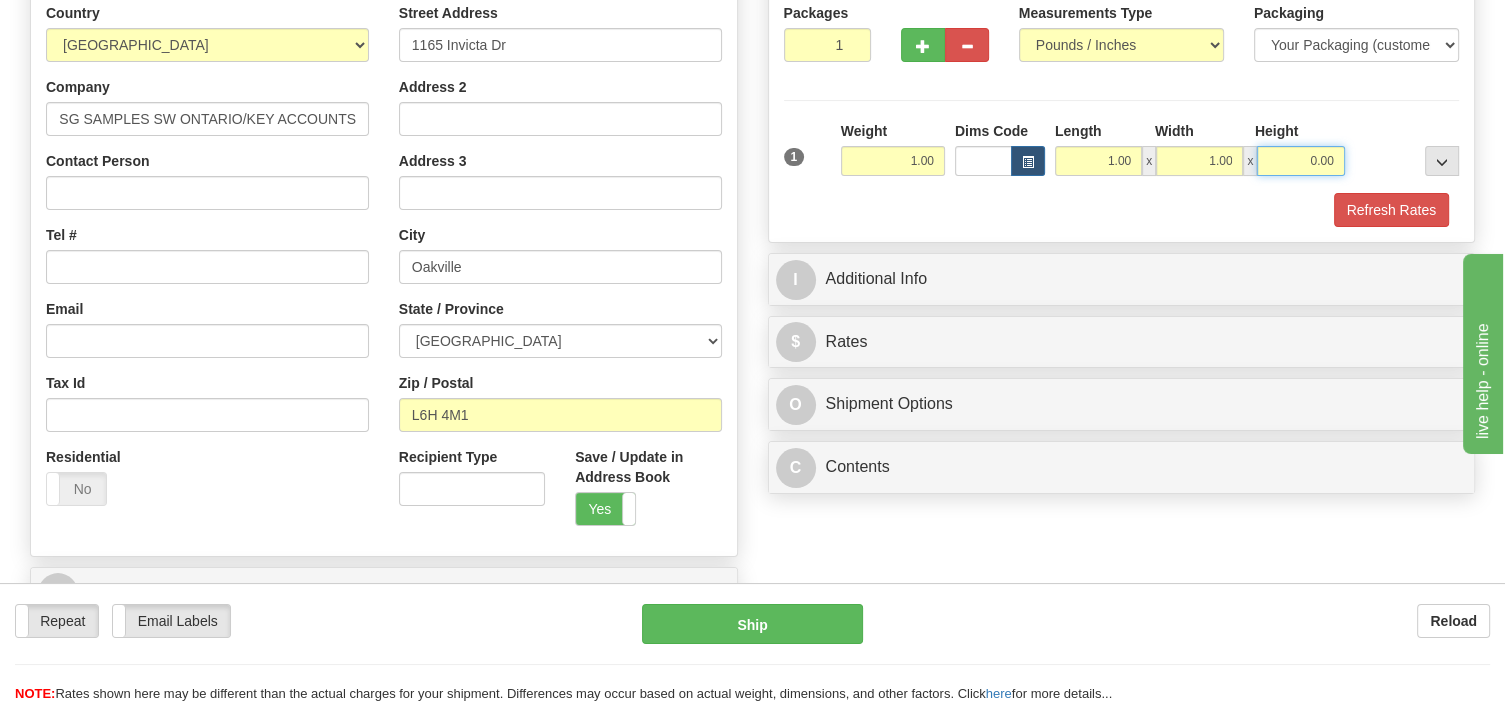 click on "0.00" at bounding box center (1300, 161) 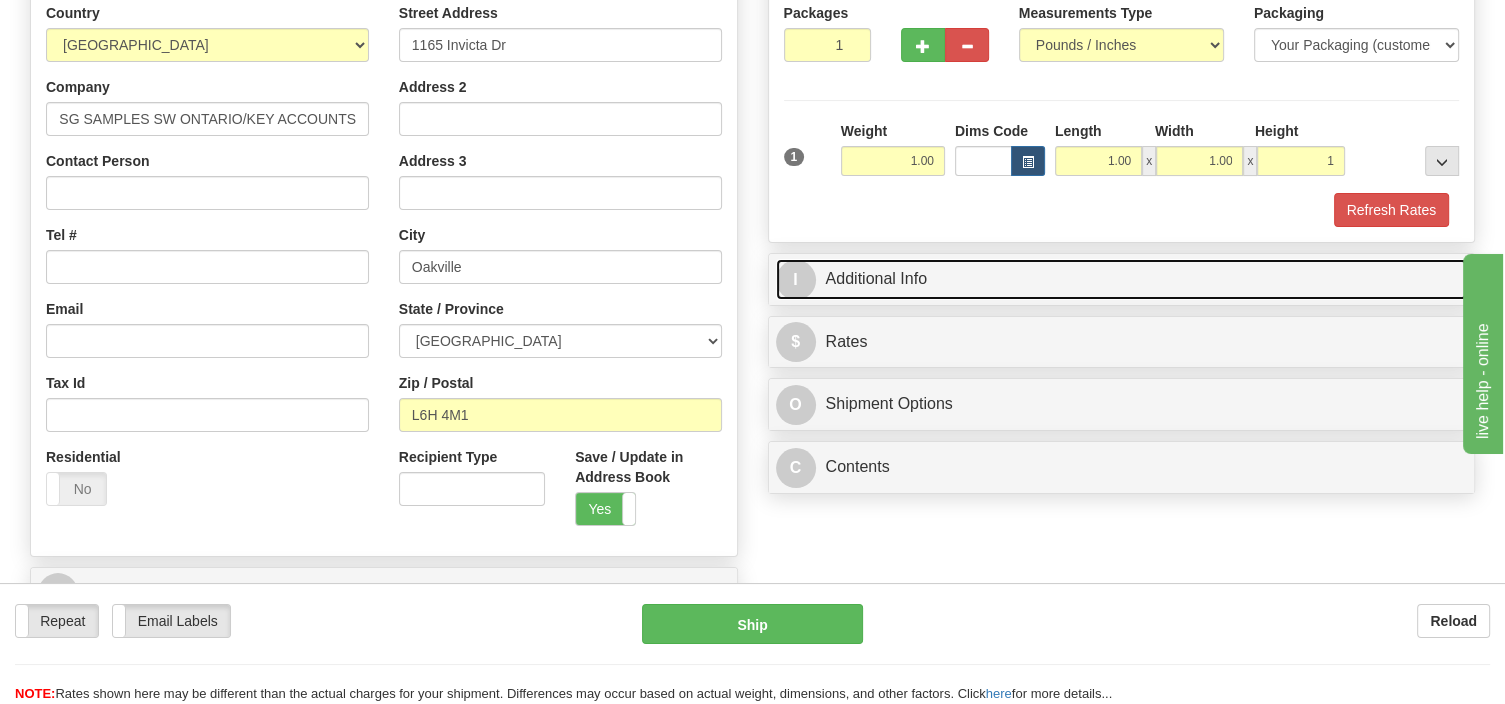 type on "1.00" 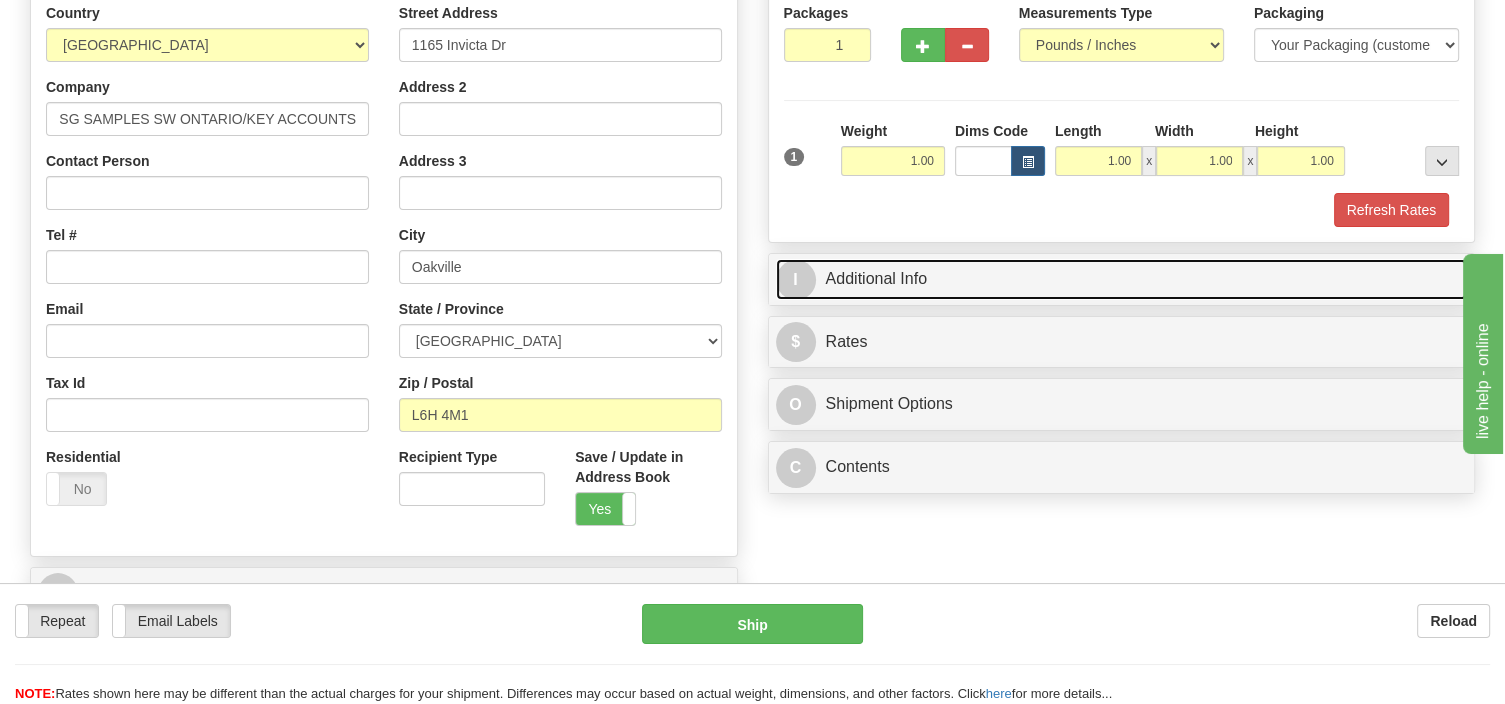 click on "I Additional Info" at bounding box center (1122, 279) 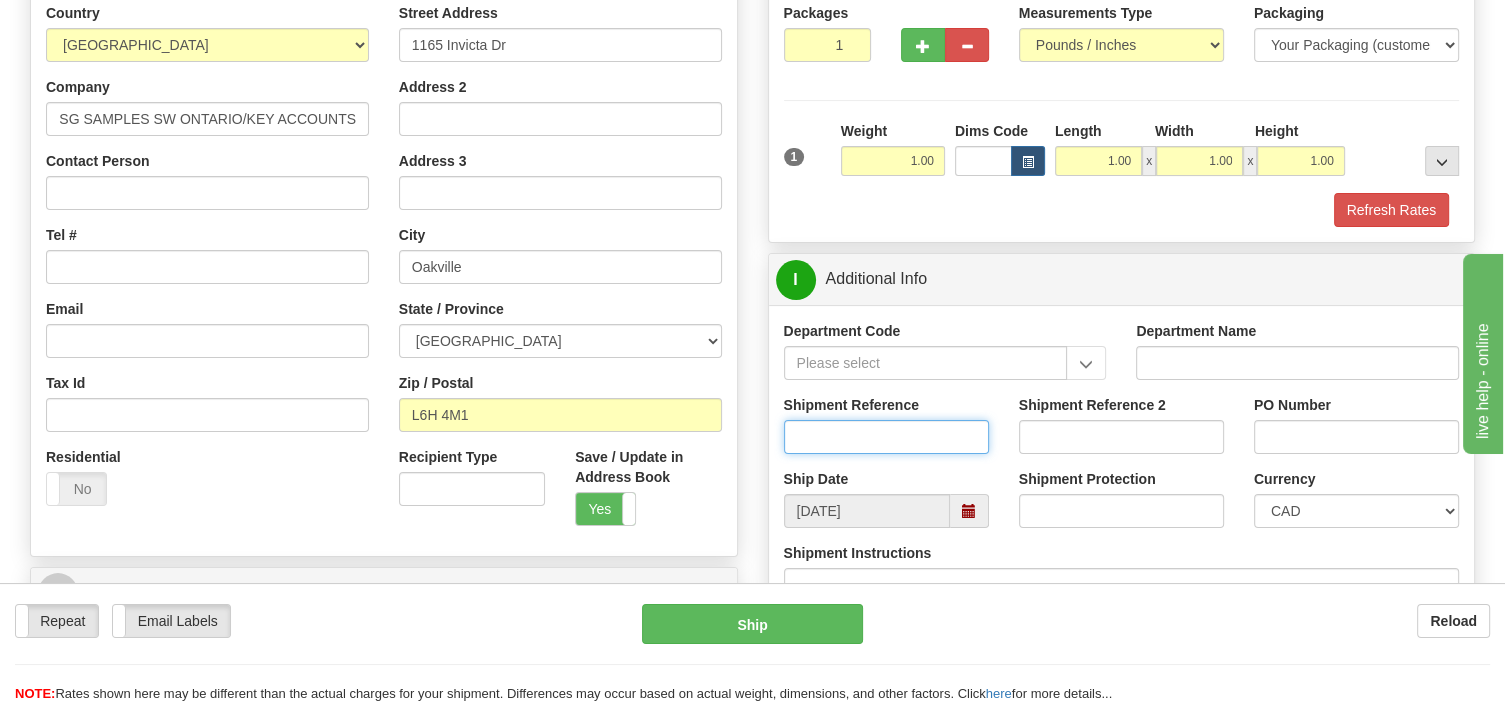 click on "Shipment Reference" at bounding box center [886, 437] 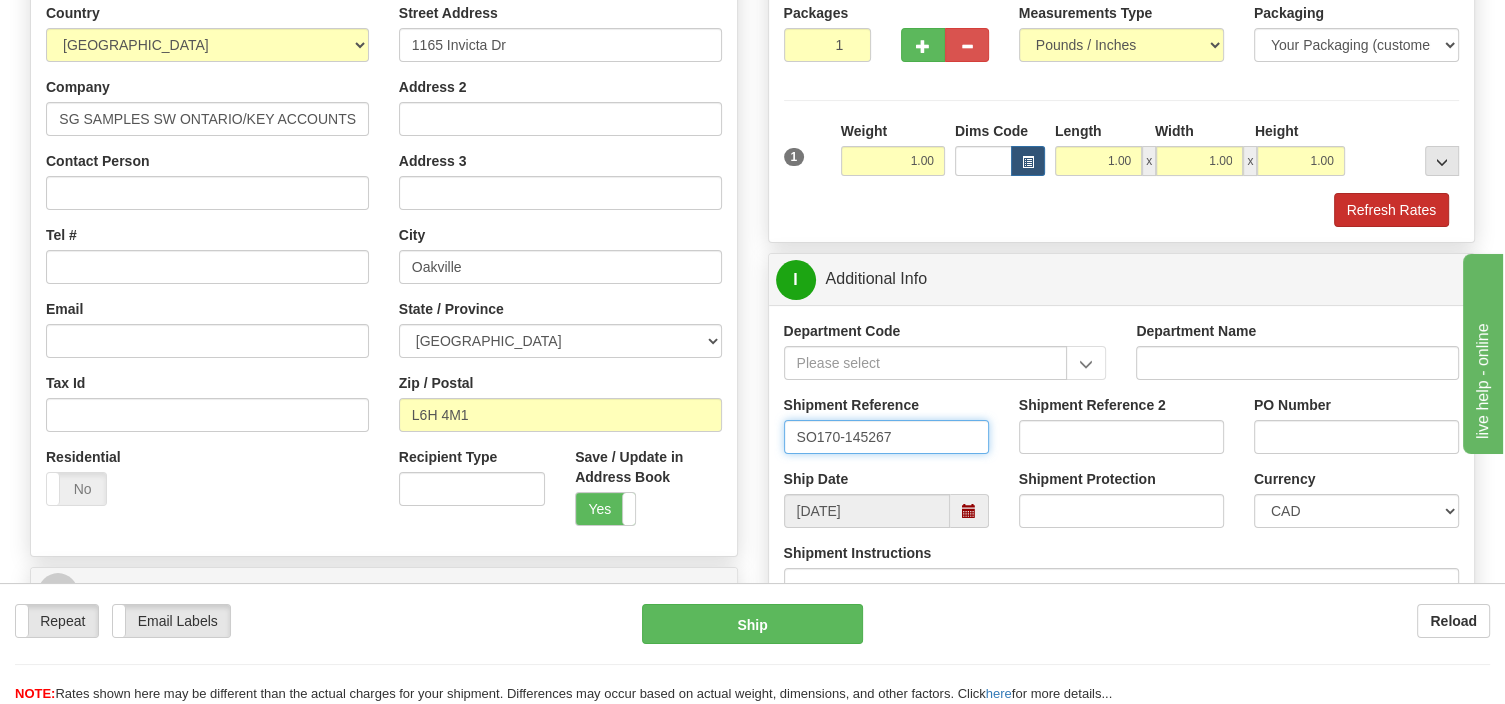 type on "SO170-145267" 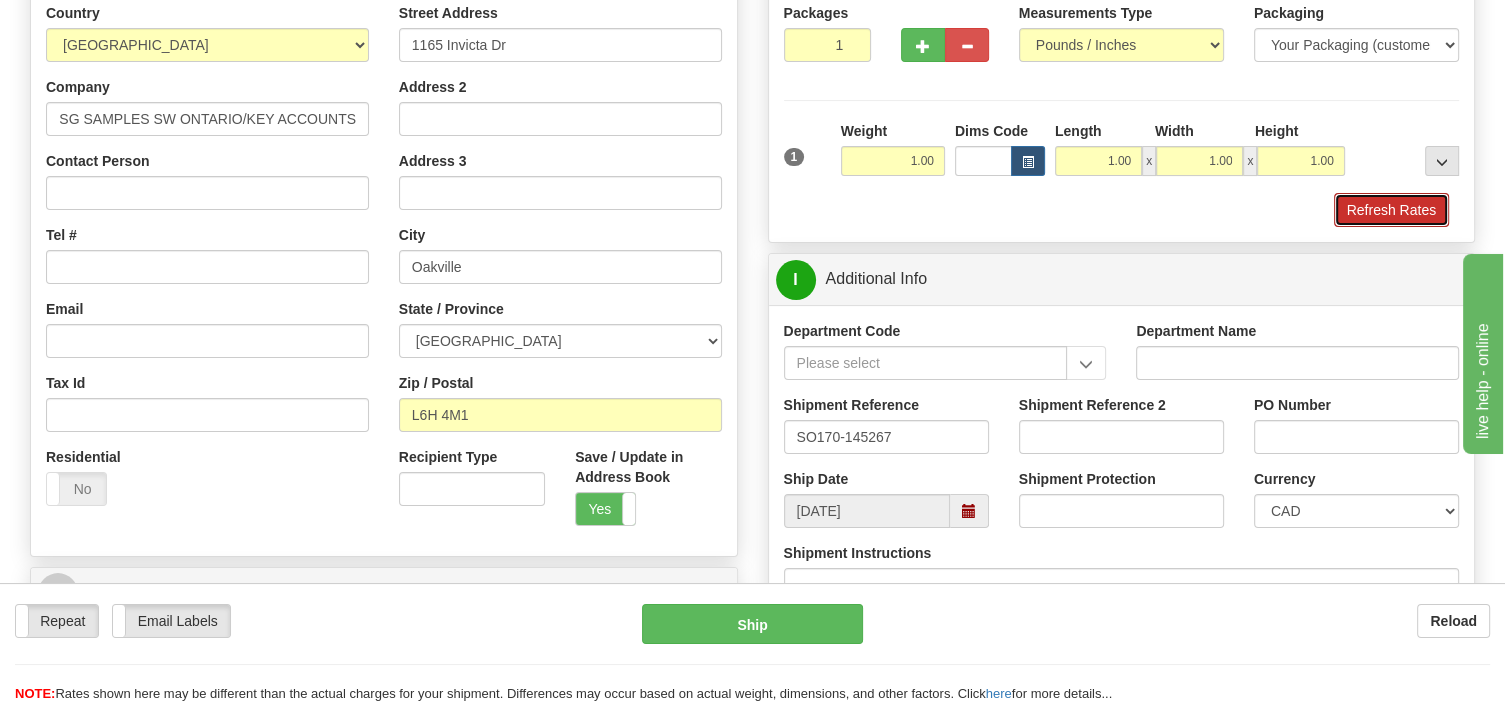 click on "Refresh Rates" at bounding box center [1391, 210] 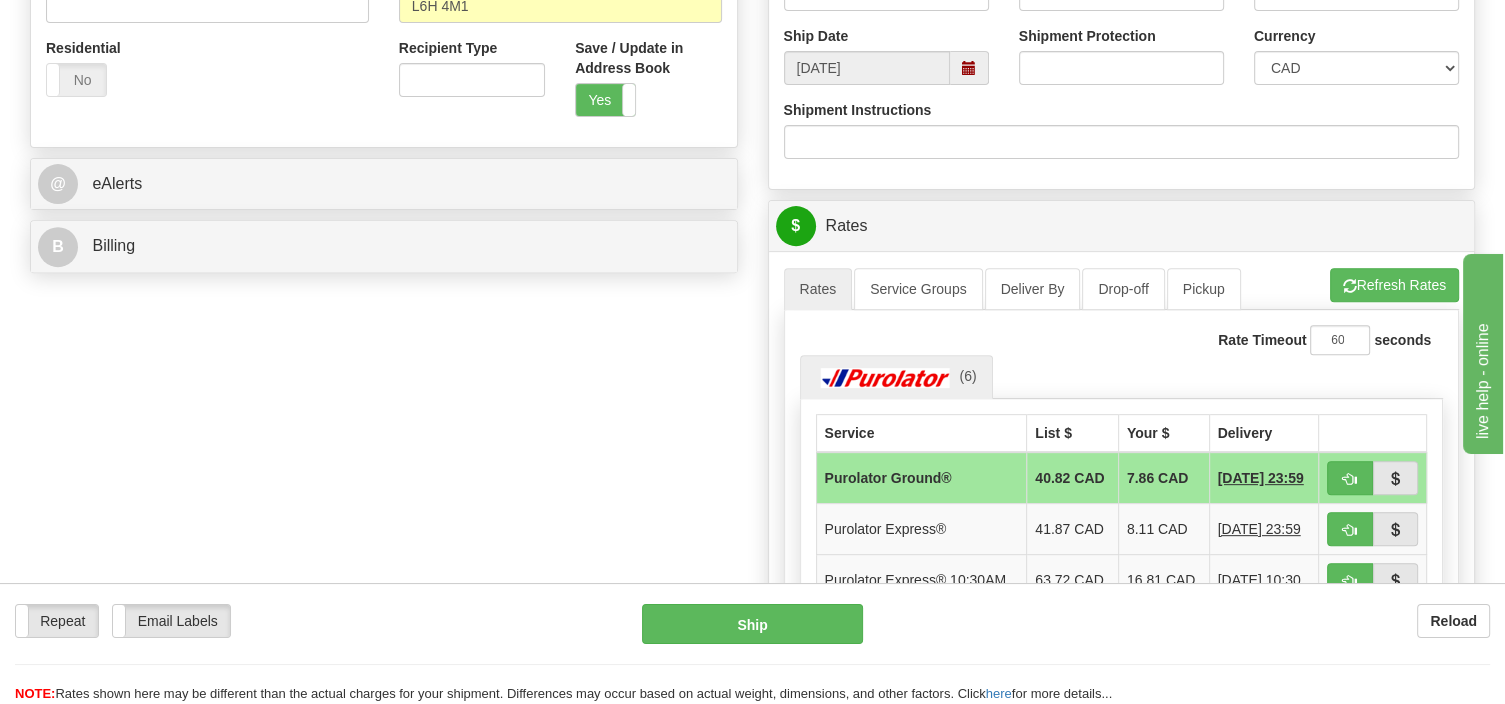 scroll, scrollTop: 739, scrollLeft: 0, axis: vertical 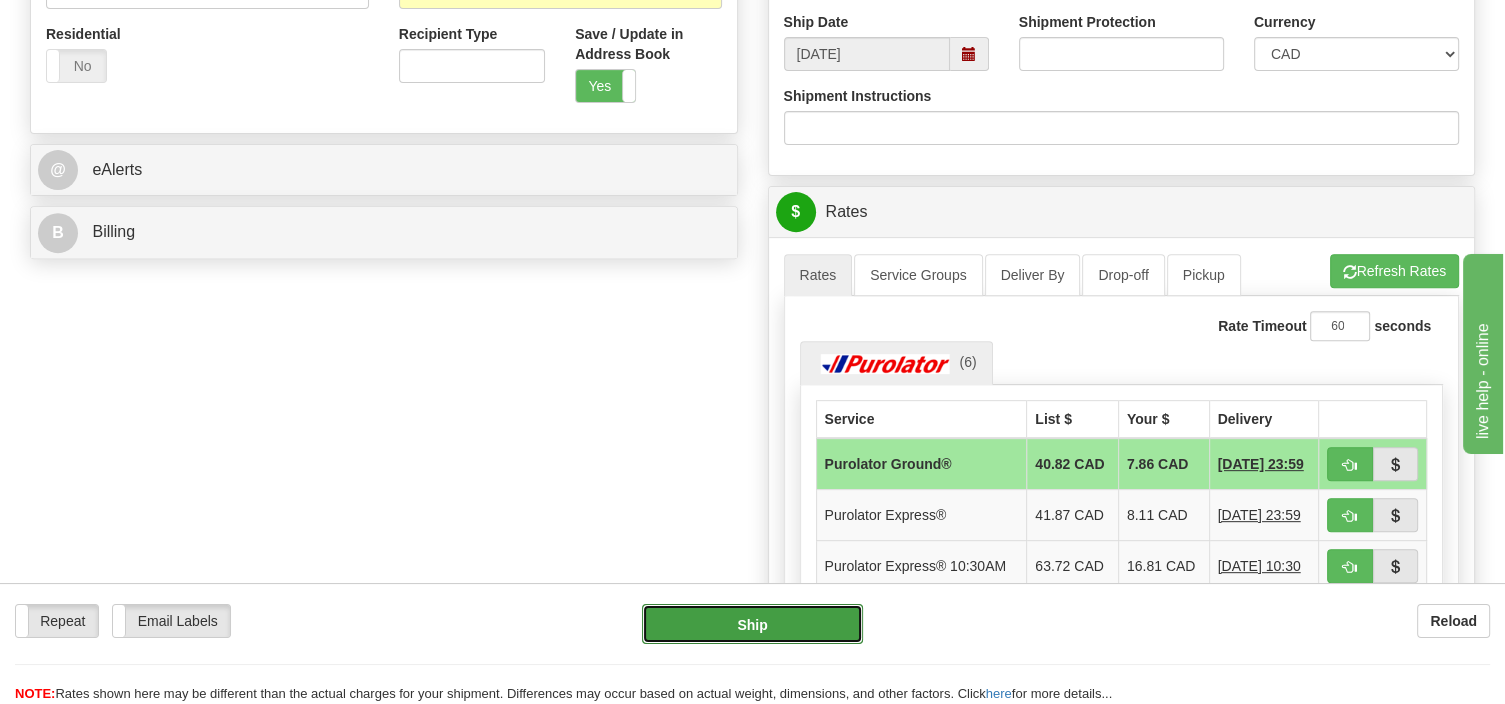 click on "Ship" at bounding box center [752, 624] 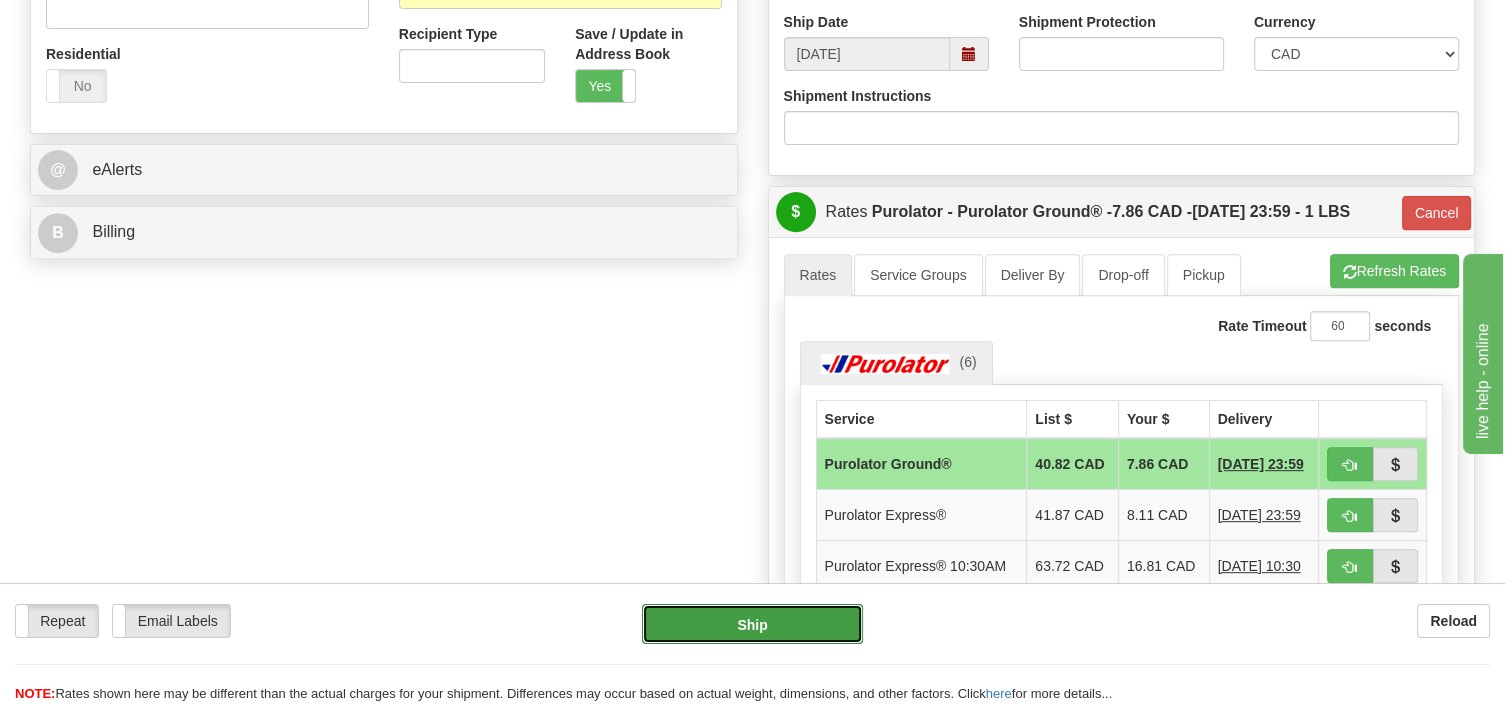 scroll, scrollTop: 759, scrollLeft: 0, axis: vertical 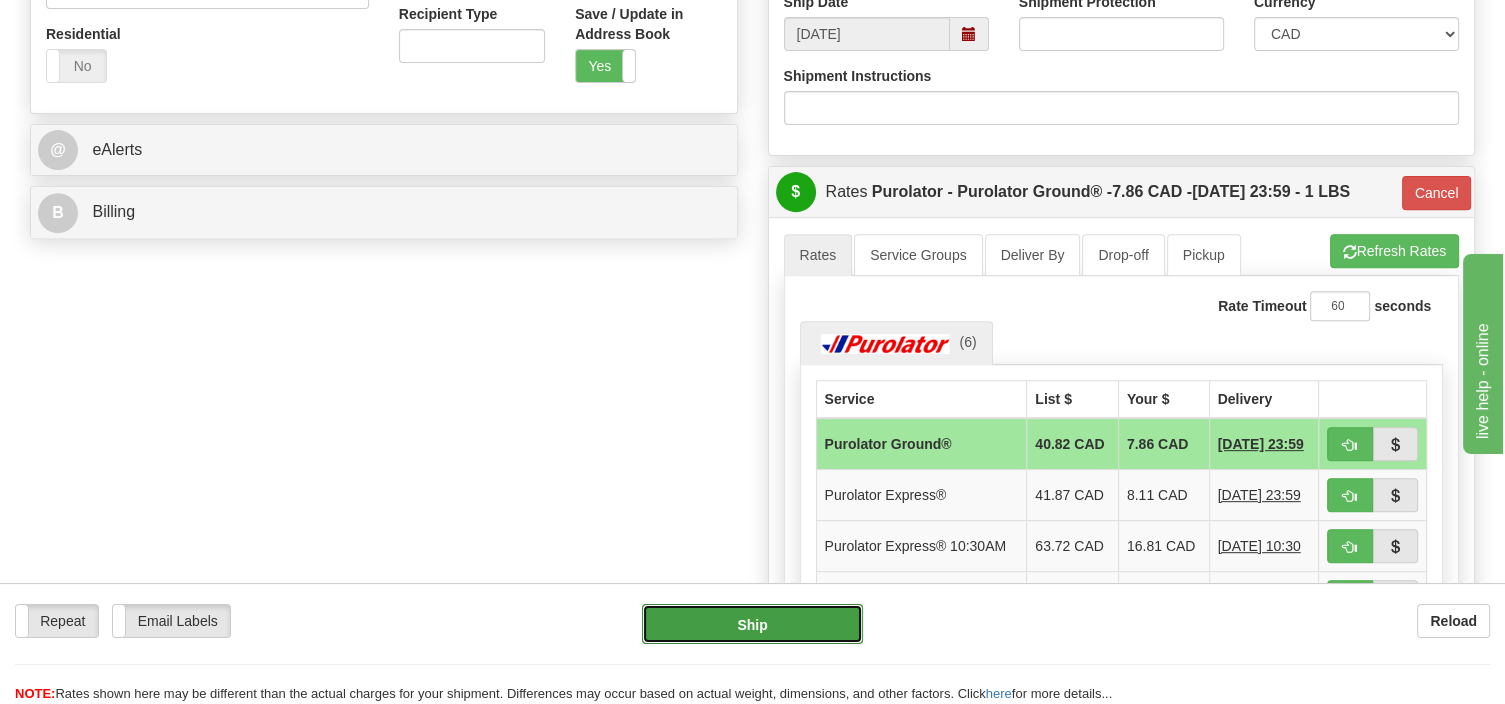 click on "Ship" at bounding box center (752, 624) 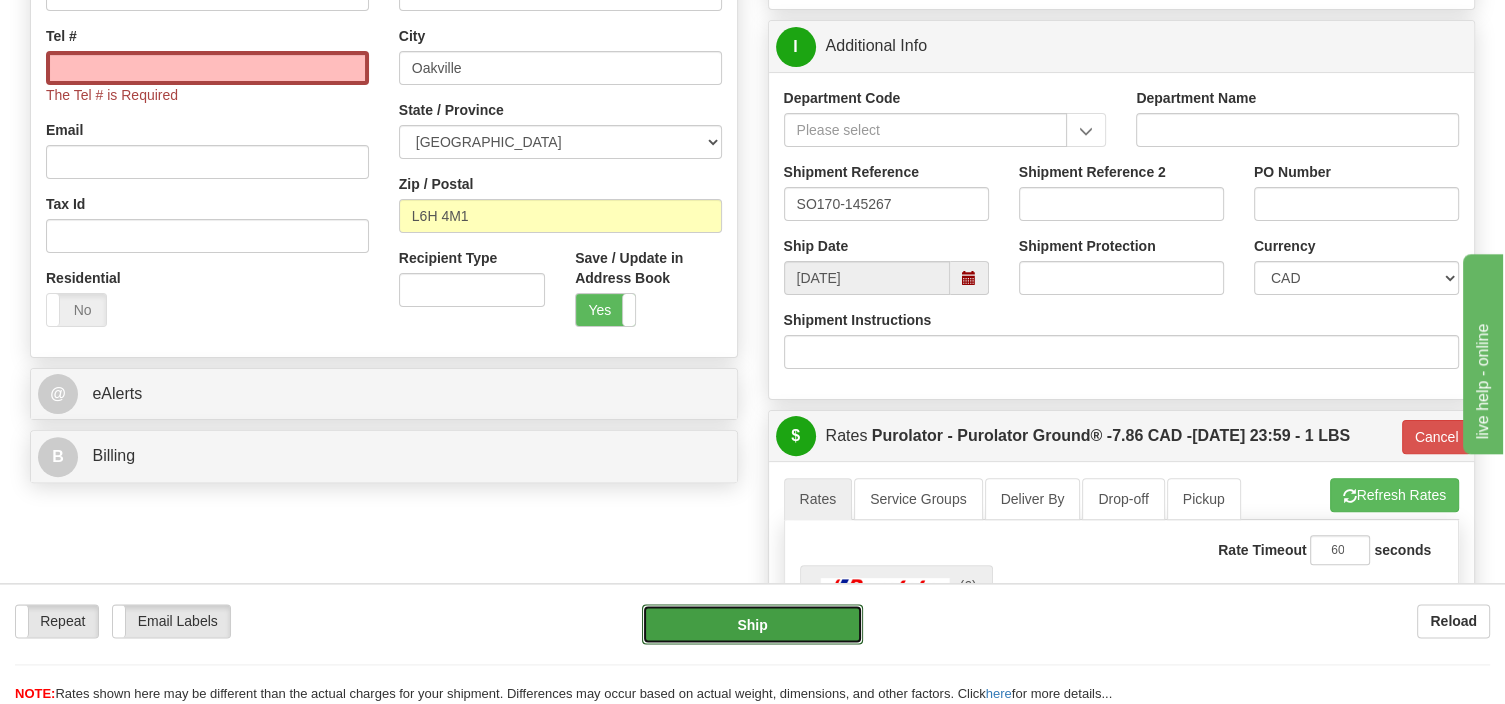 scroll, scrollTop: 336, scrollLeft: 0, axis: vertical 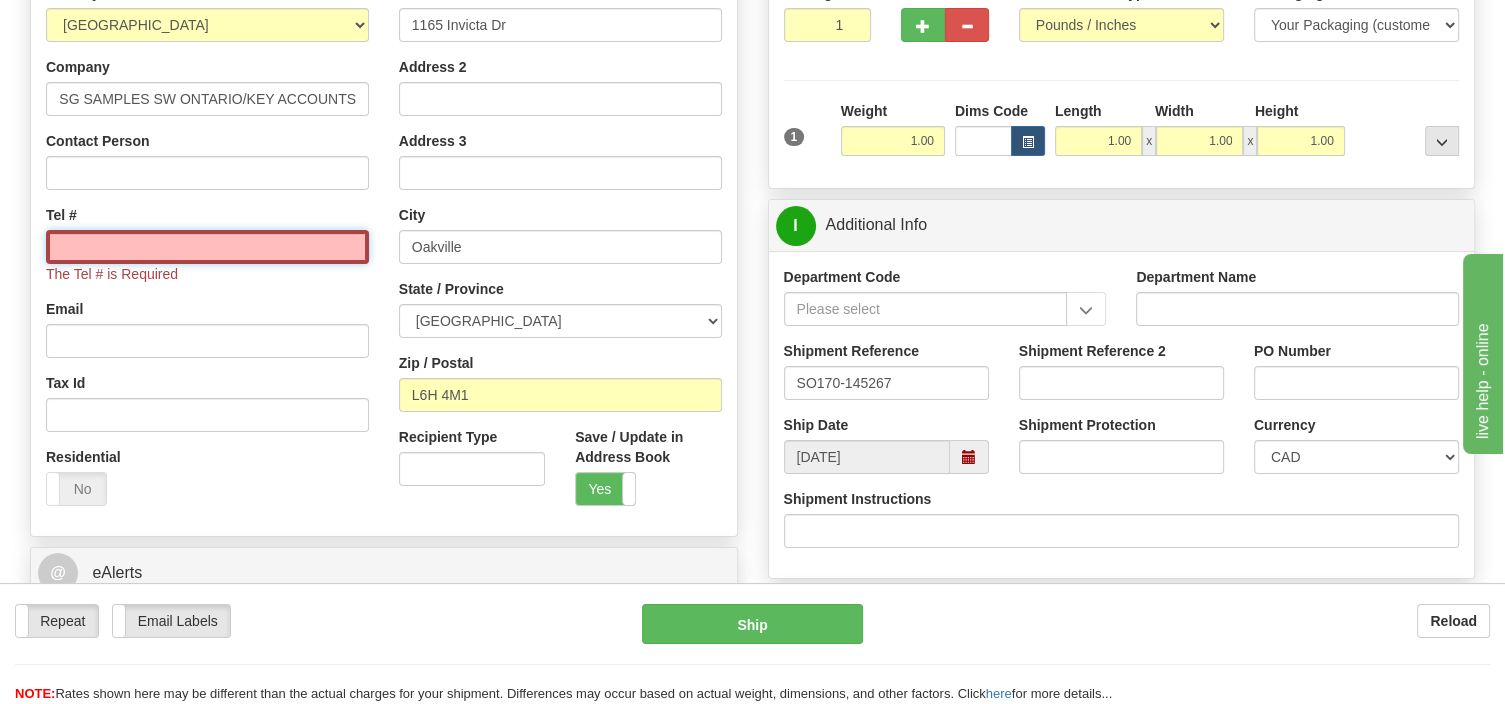 click on "Tel #" at bounding box center (207, 247) 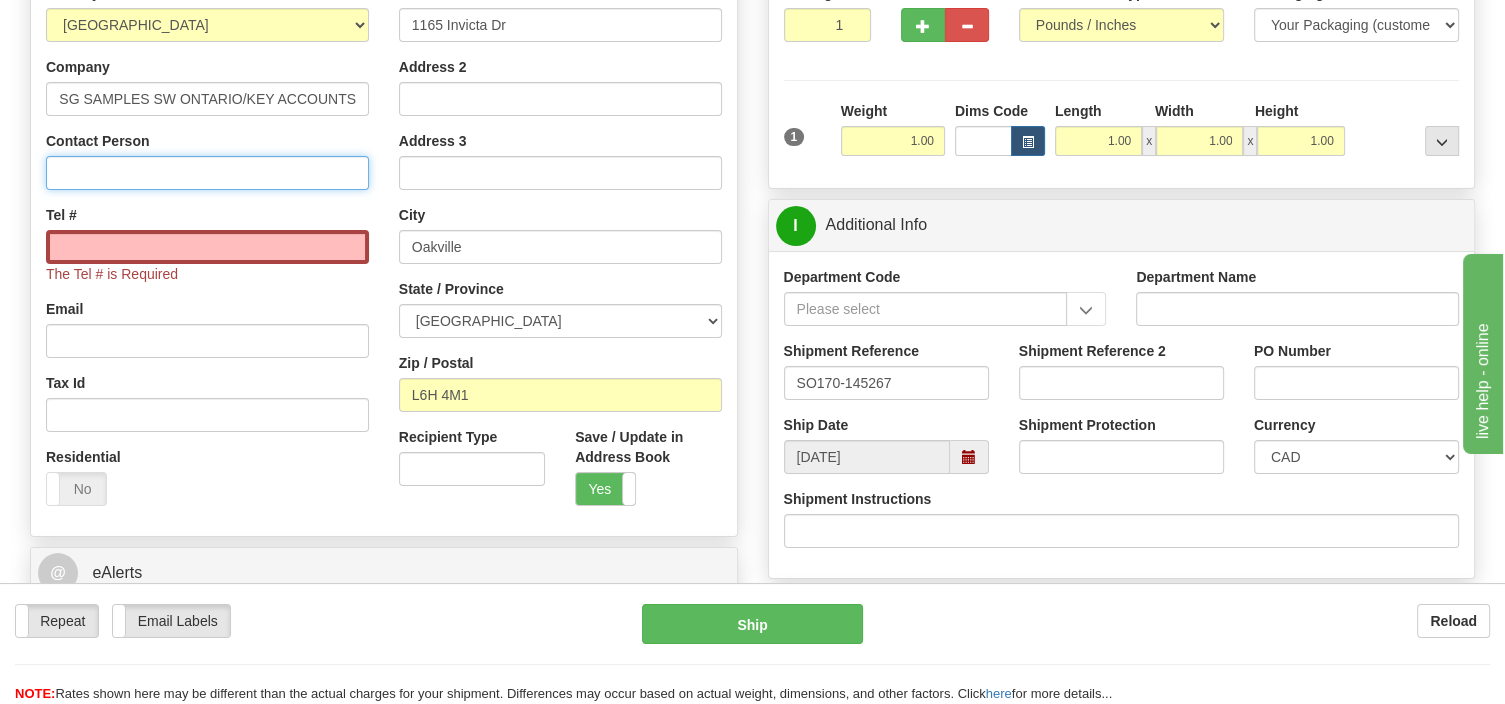 click on "Contact Person" at bounding box center (207, 173) 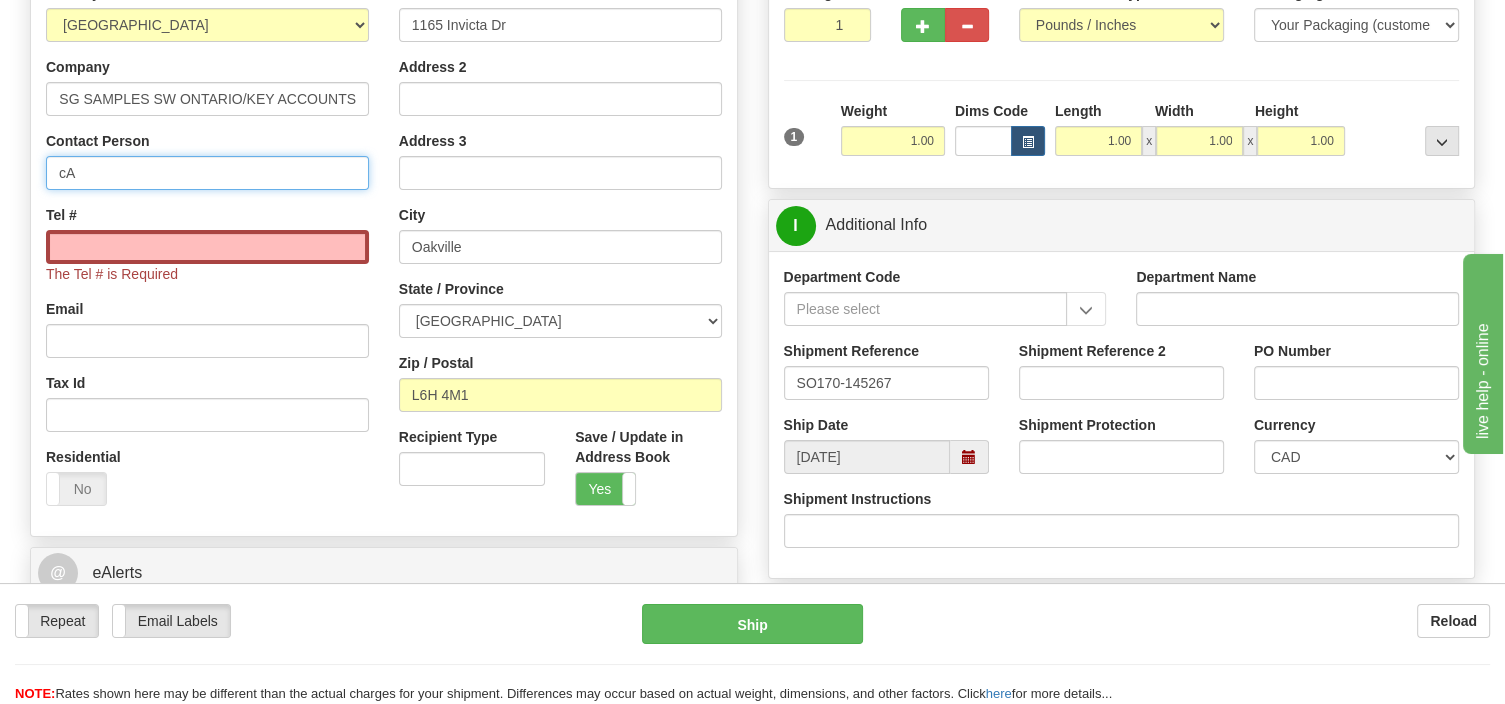 type on "c" 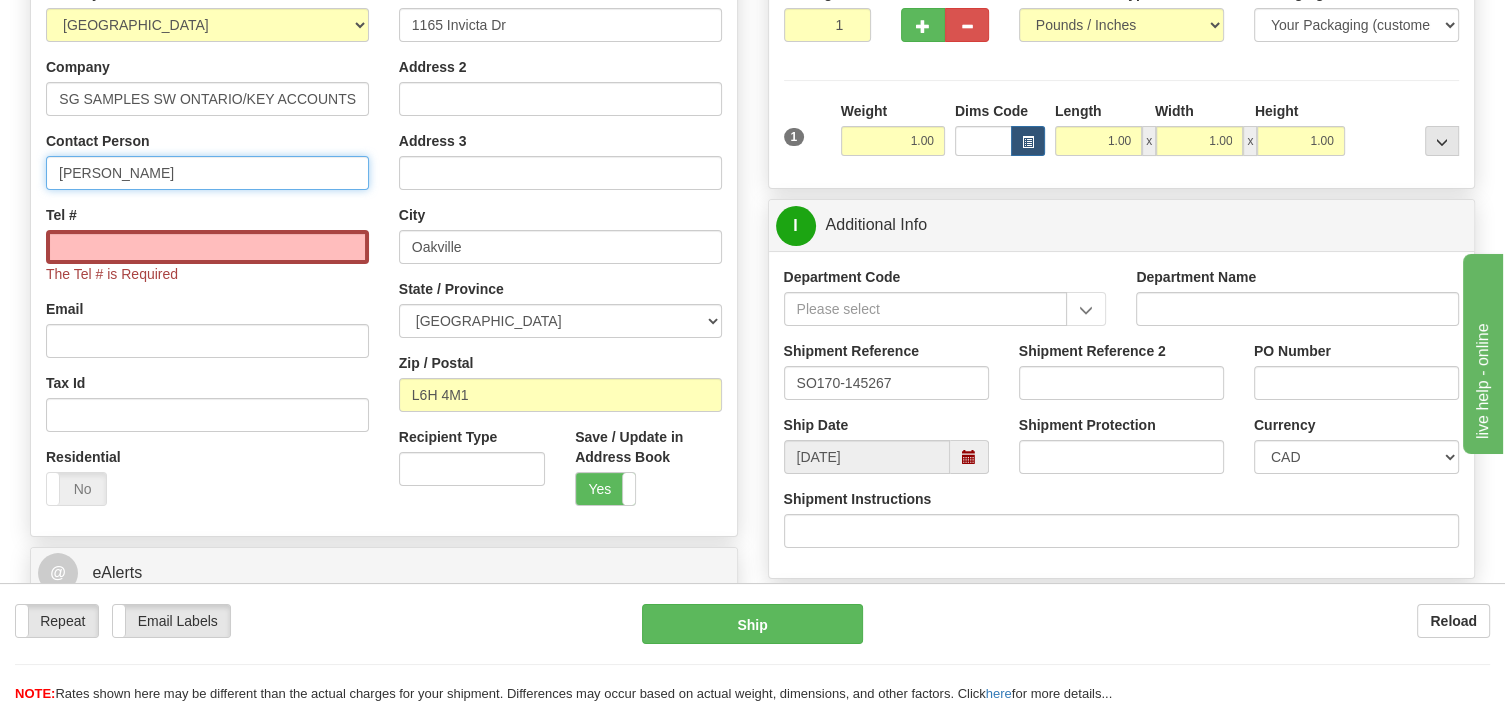 type on "Cameron's" 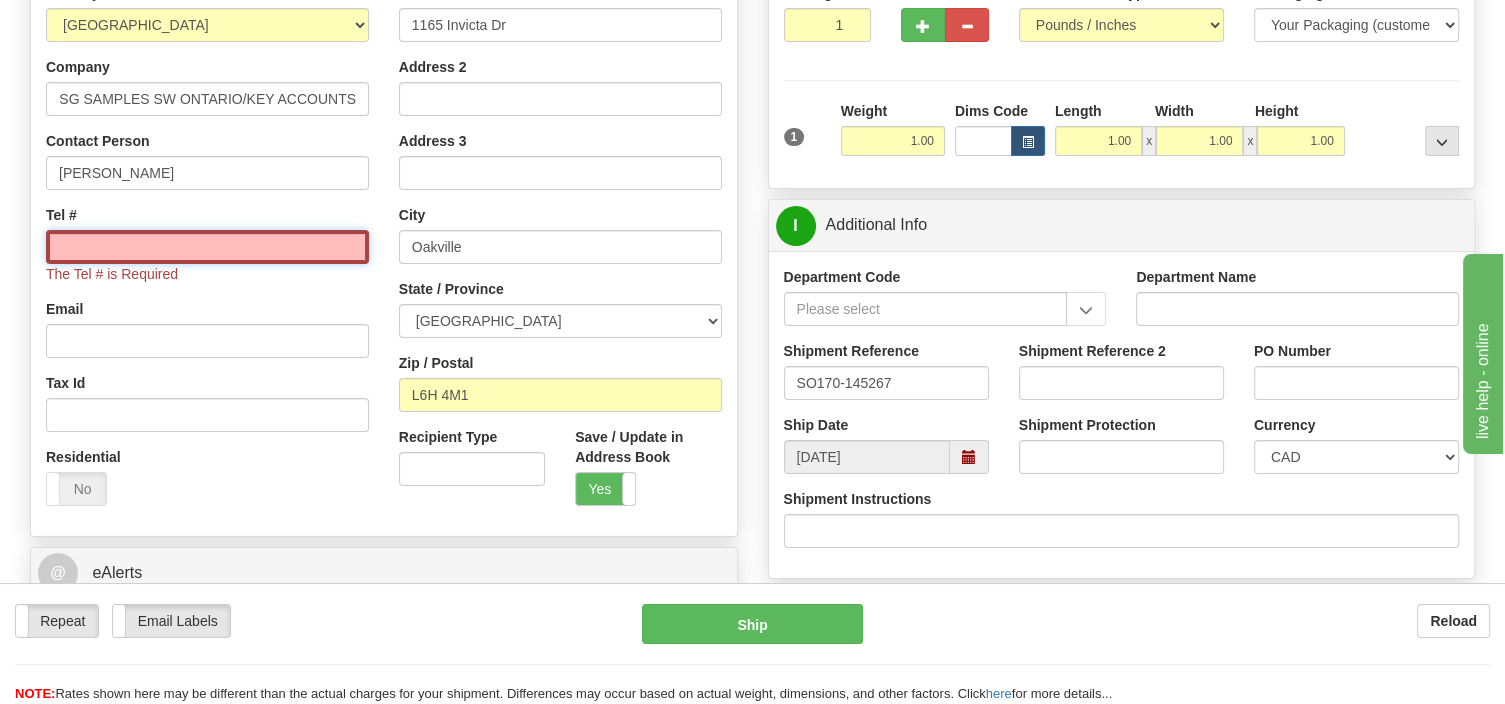 click on "Tel #" at bounding box center [207, 247] 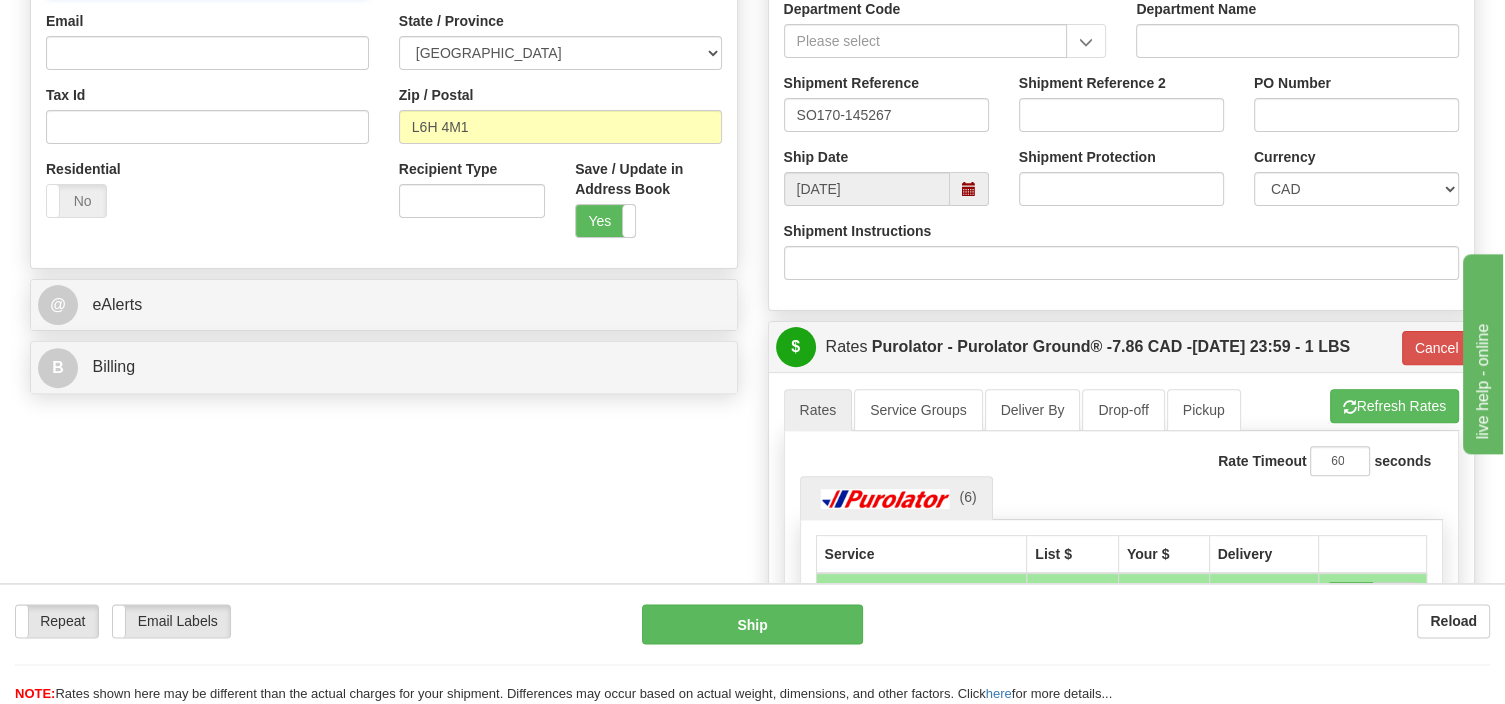 scroll, scrollTop: 653, scrollLeft: 0, axis: vertical 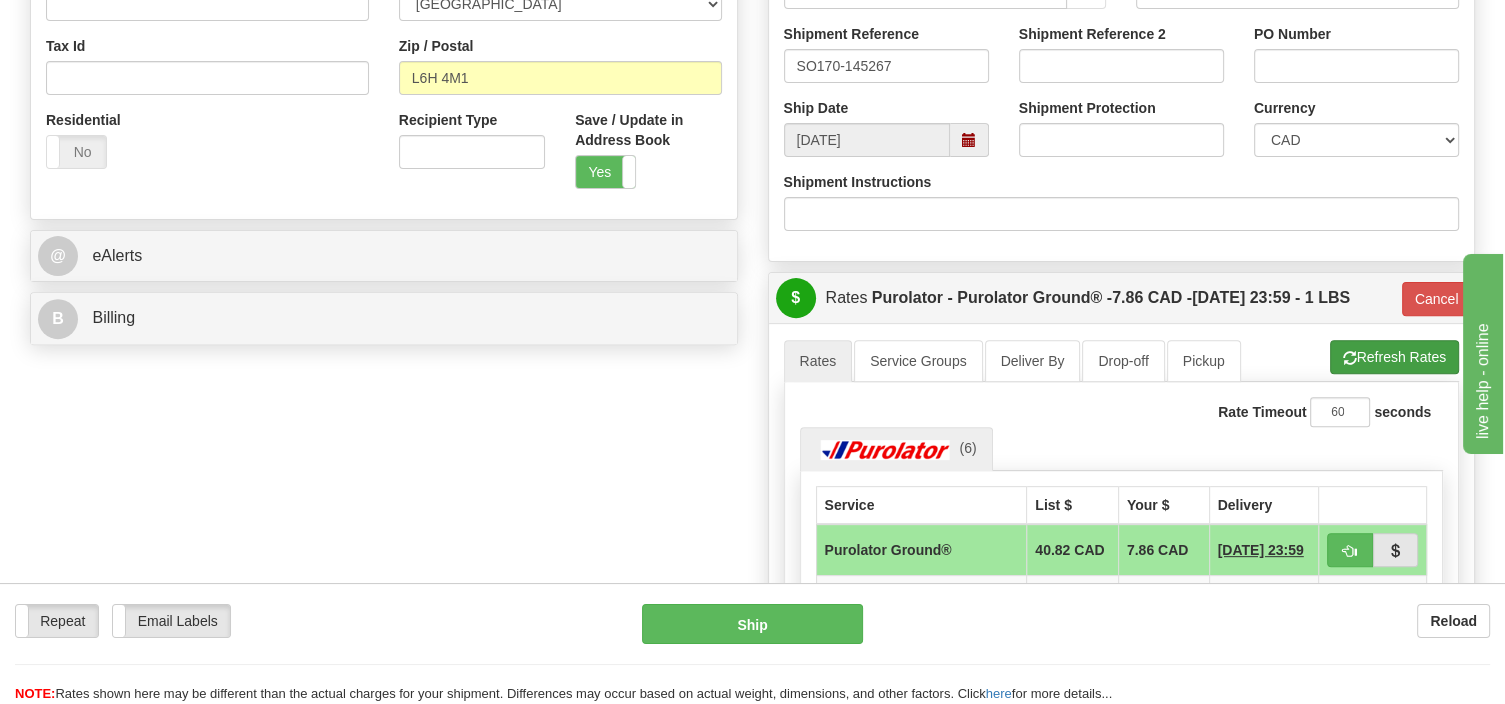 type on "none" 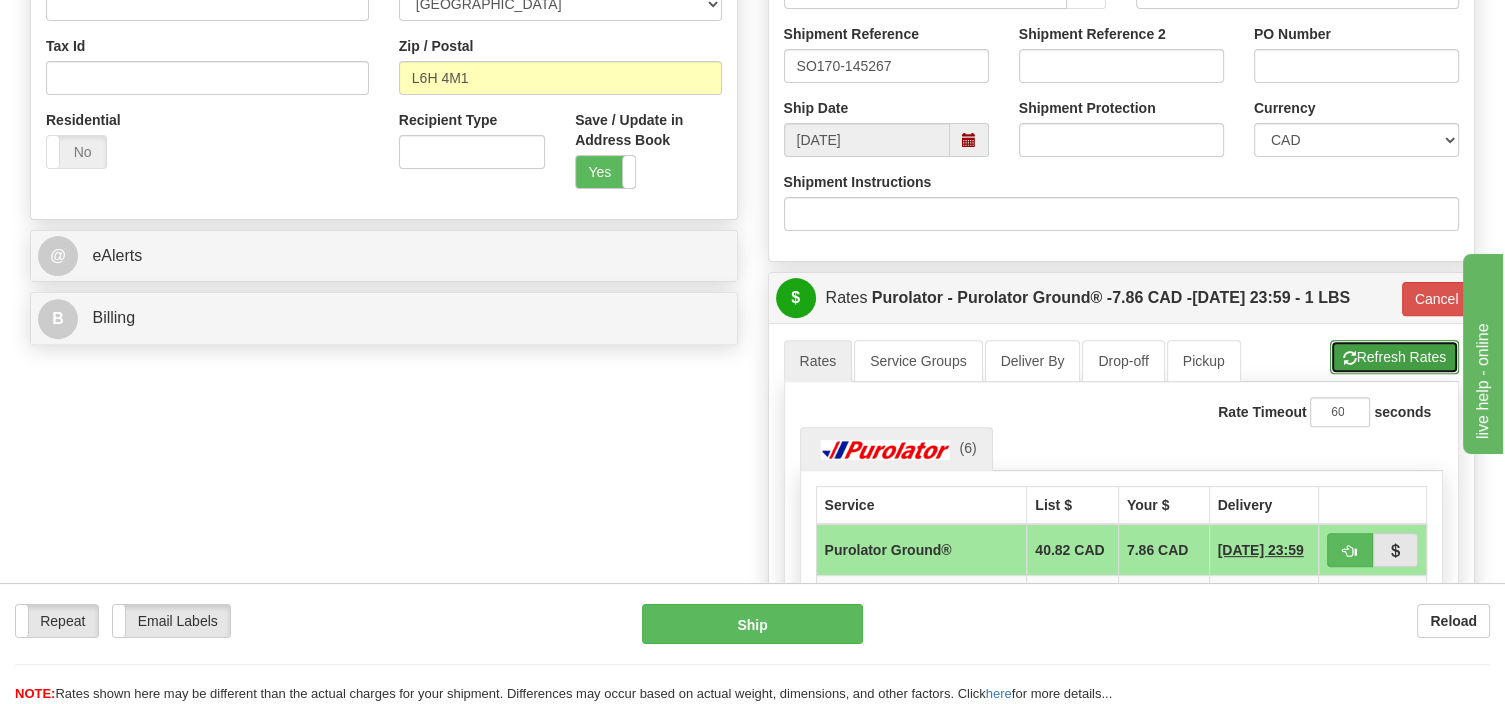 click on "Refresh Rates" at bounding box center [1394, 357] 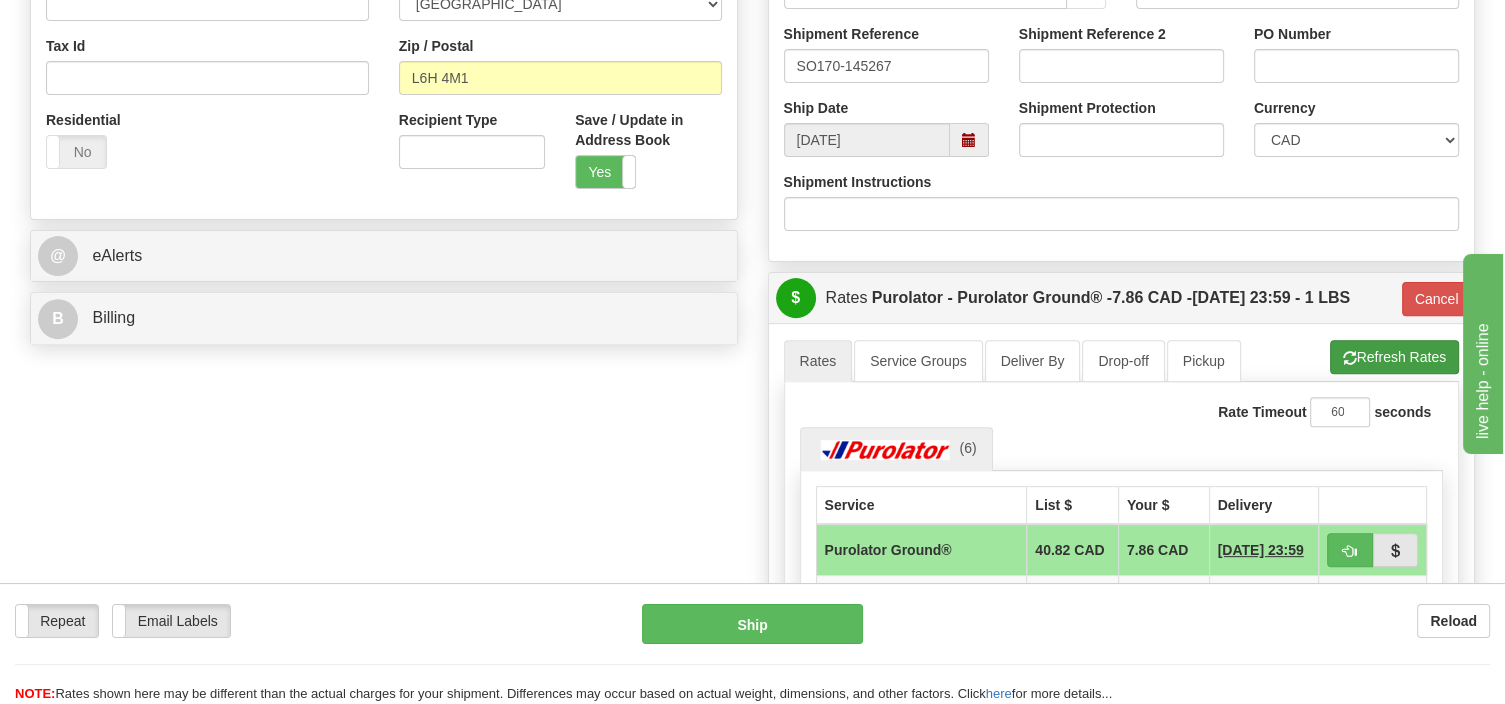 type on "260" 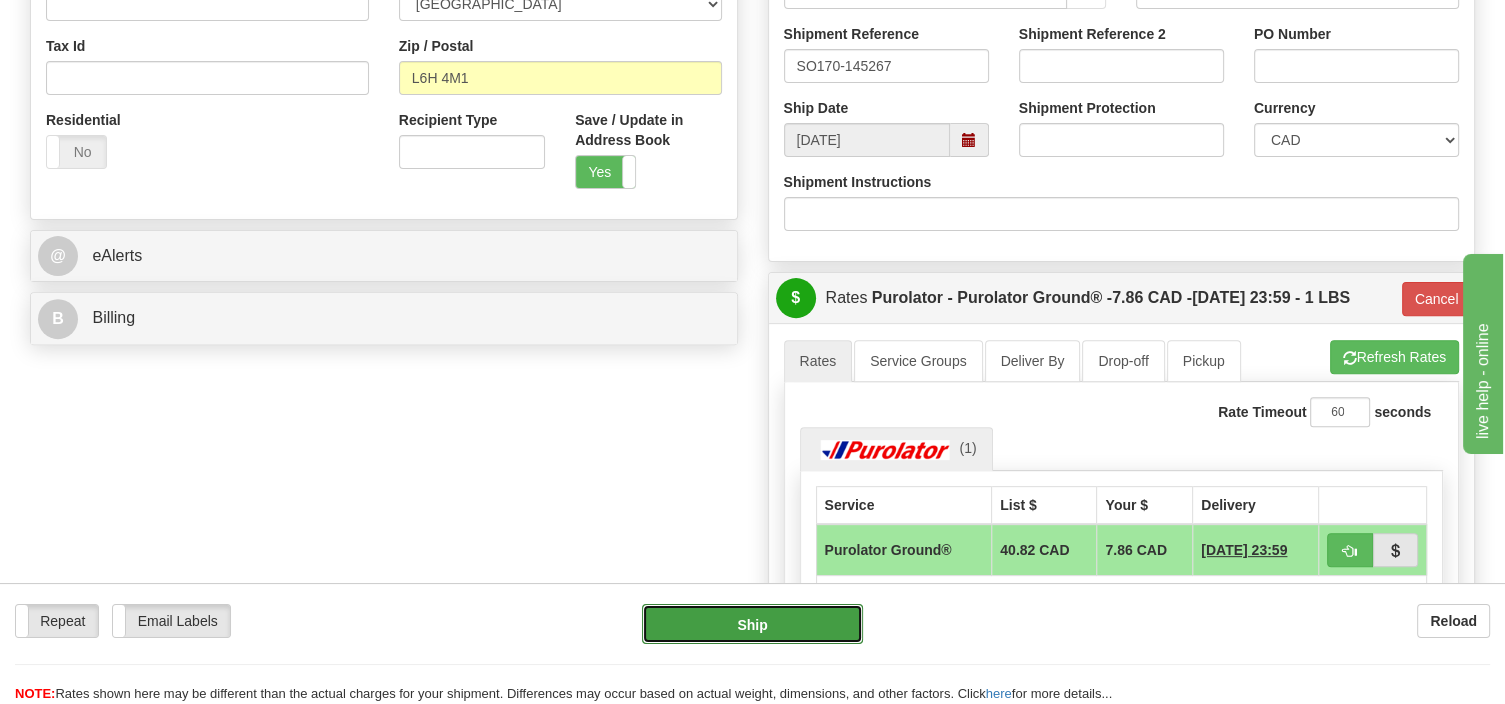 click on "Ship" at bounding box center [752, 624] 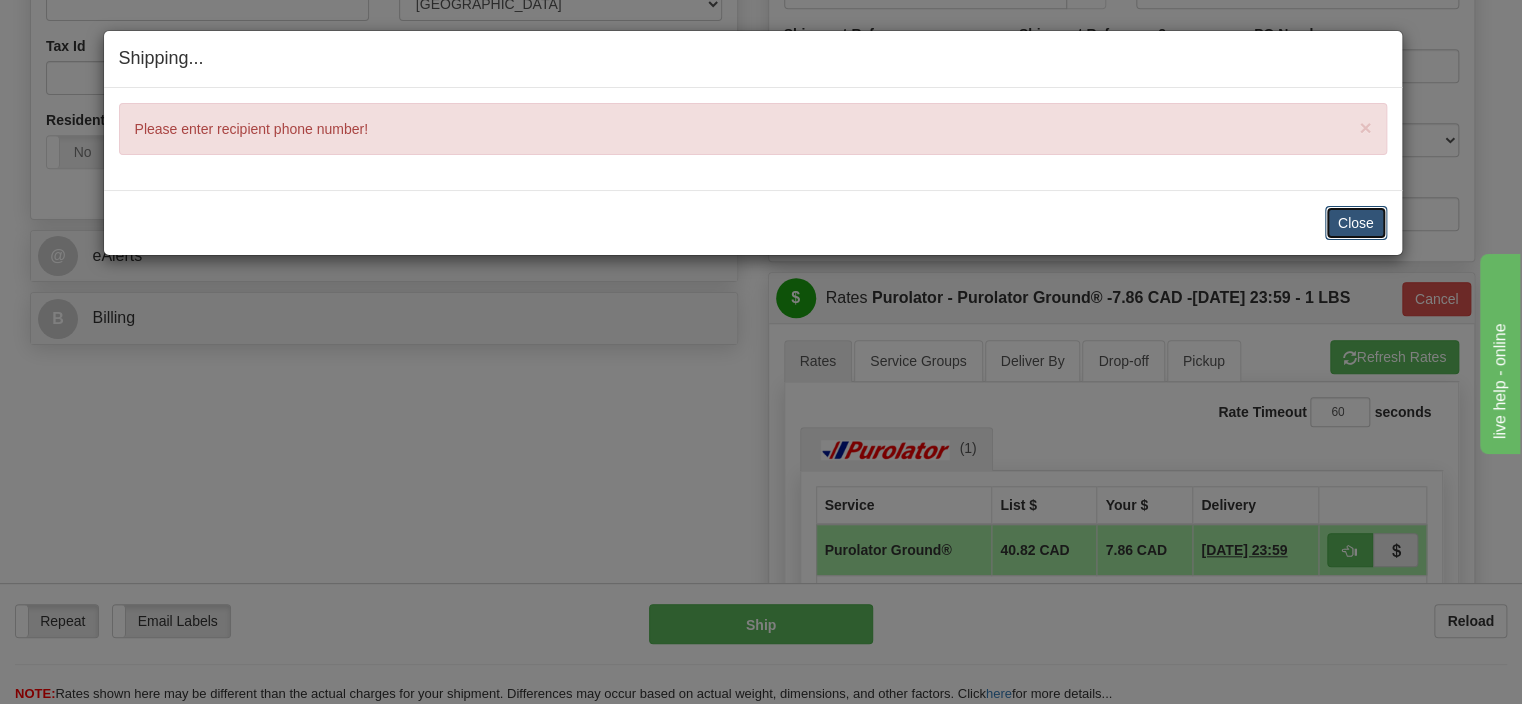 click on "Close" at bounding box center [1356, 223] 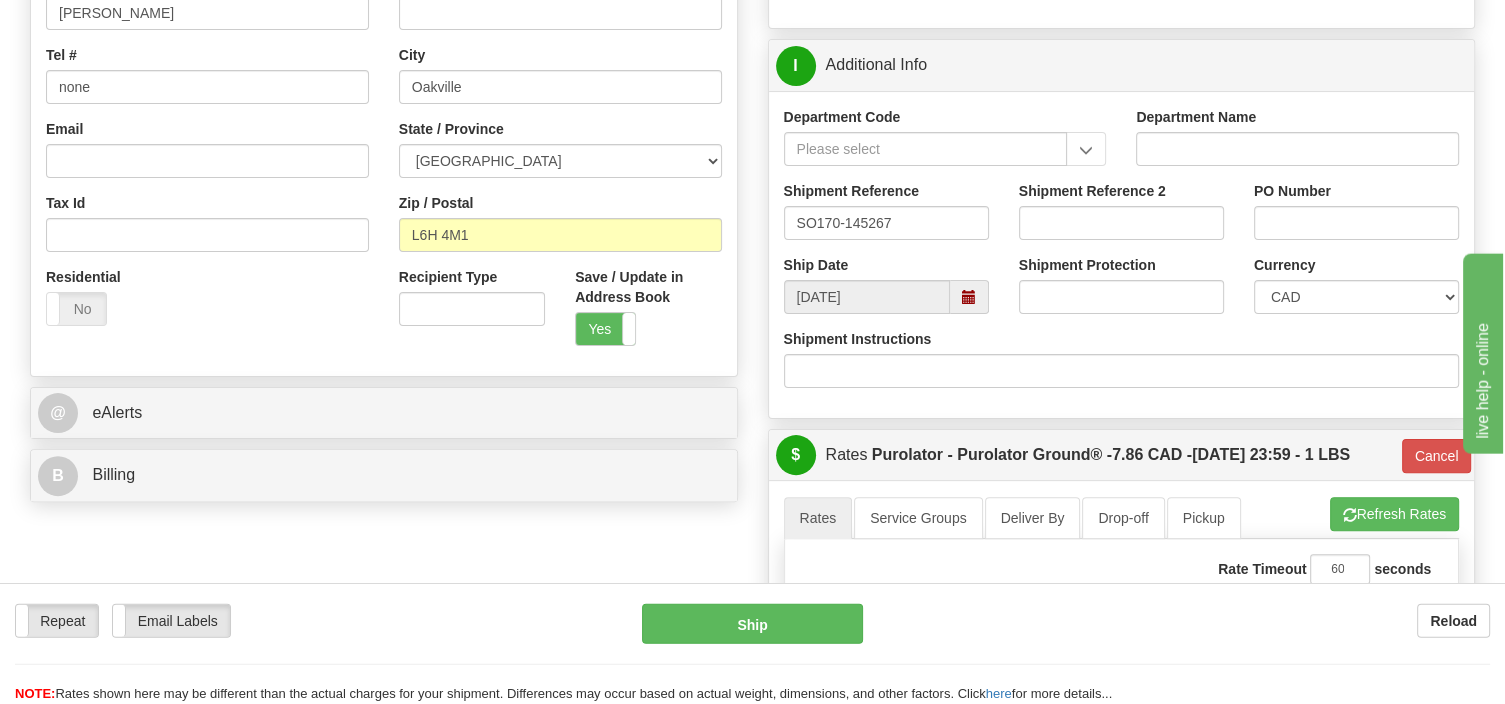 scroll, scrollTop: 336, scrollLeft: 0, axis: vertical 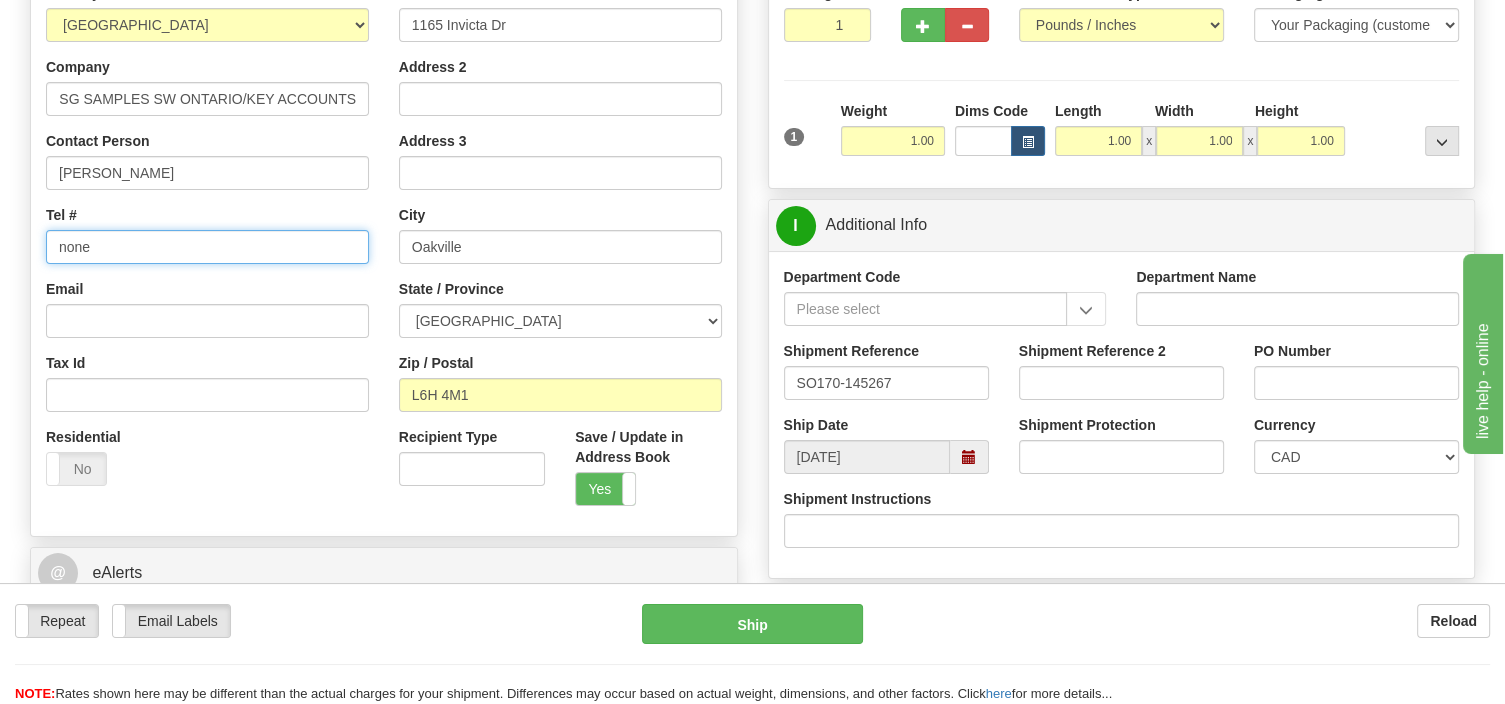 drag, startPoint x: 102, startPoint y: 257, endPoint x: 58, endPoint y: 254, distance: 44.102154 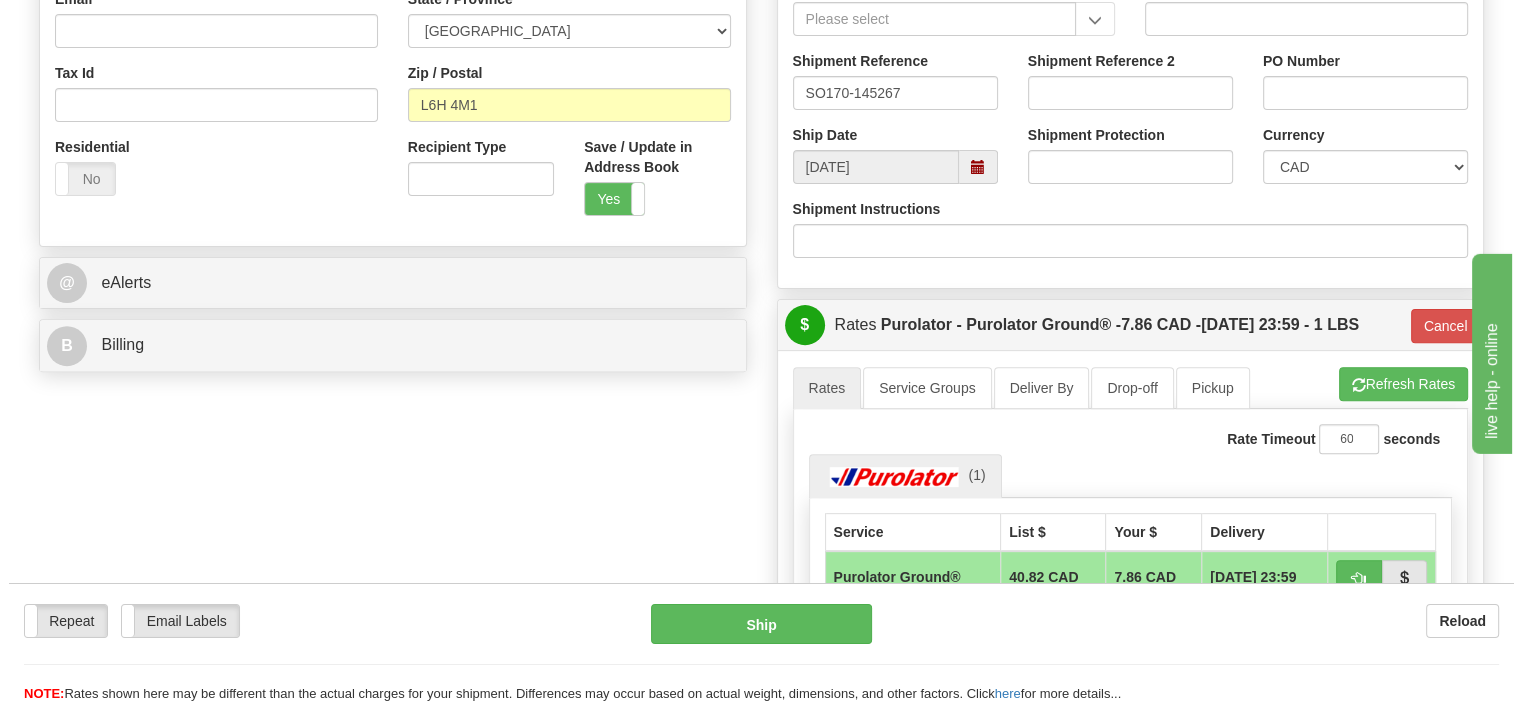 scroll, scrollTop: 653, scrollLeft: 0, axis: vertical 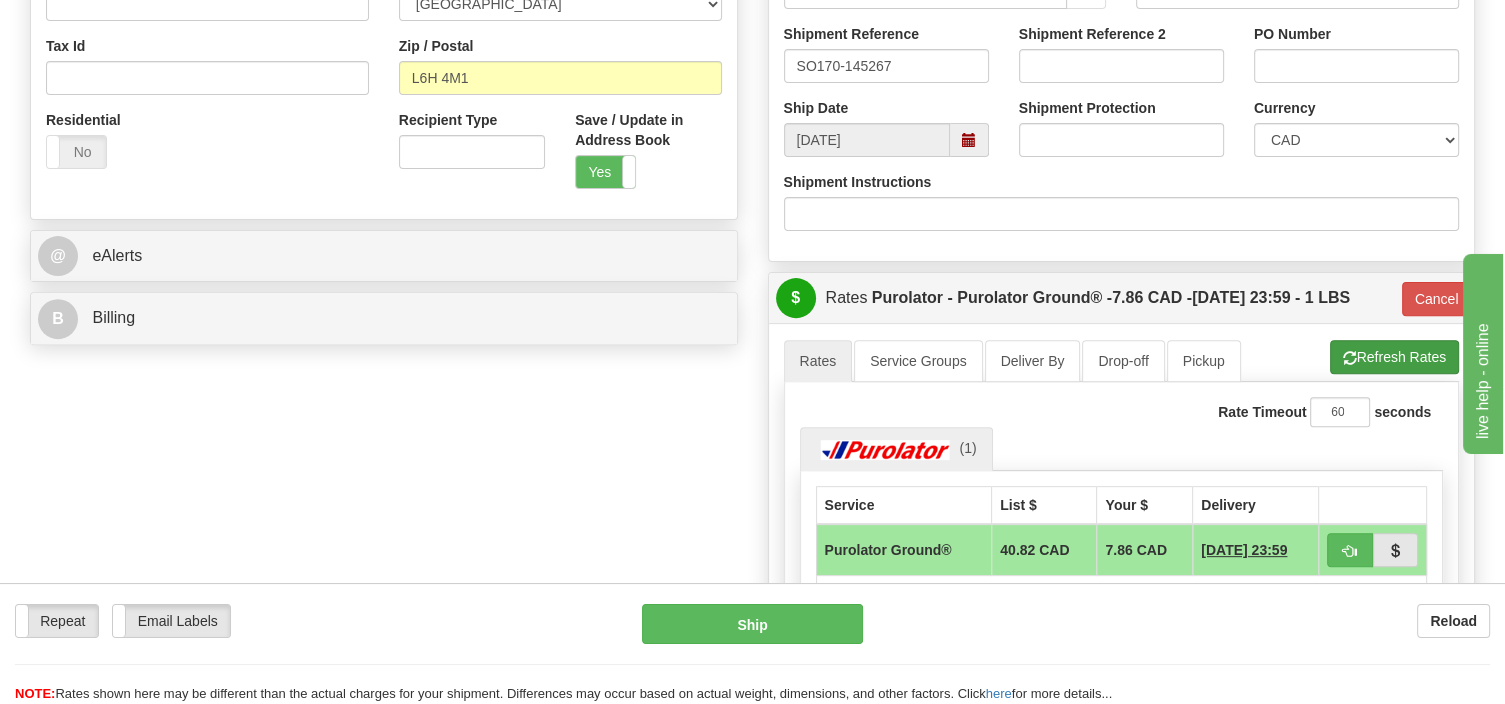 type on "519 992 3535" 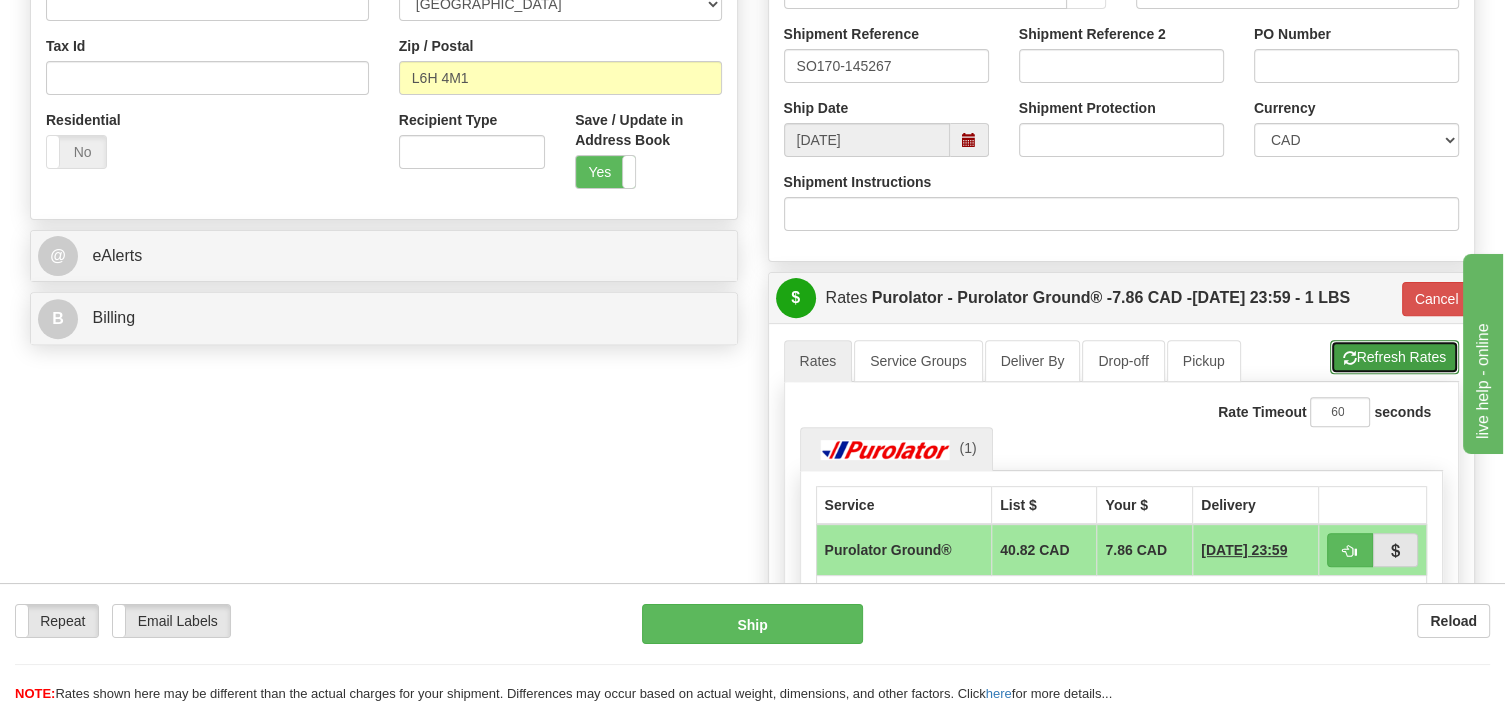 click on "Refresh Rates" at bounding box center (1394, 357) 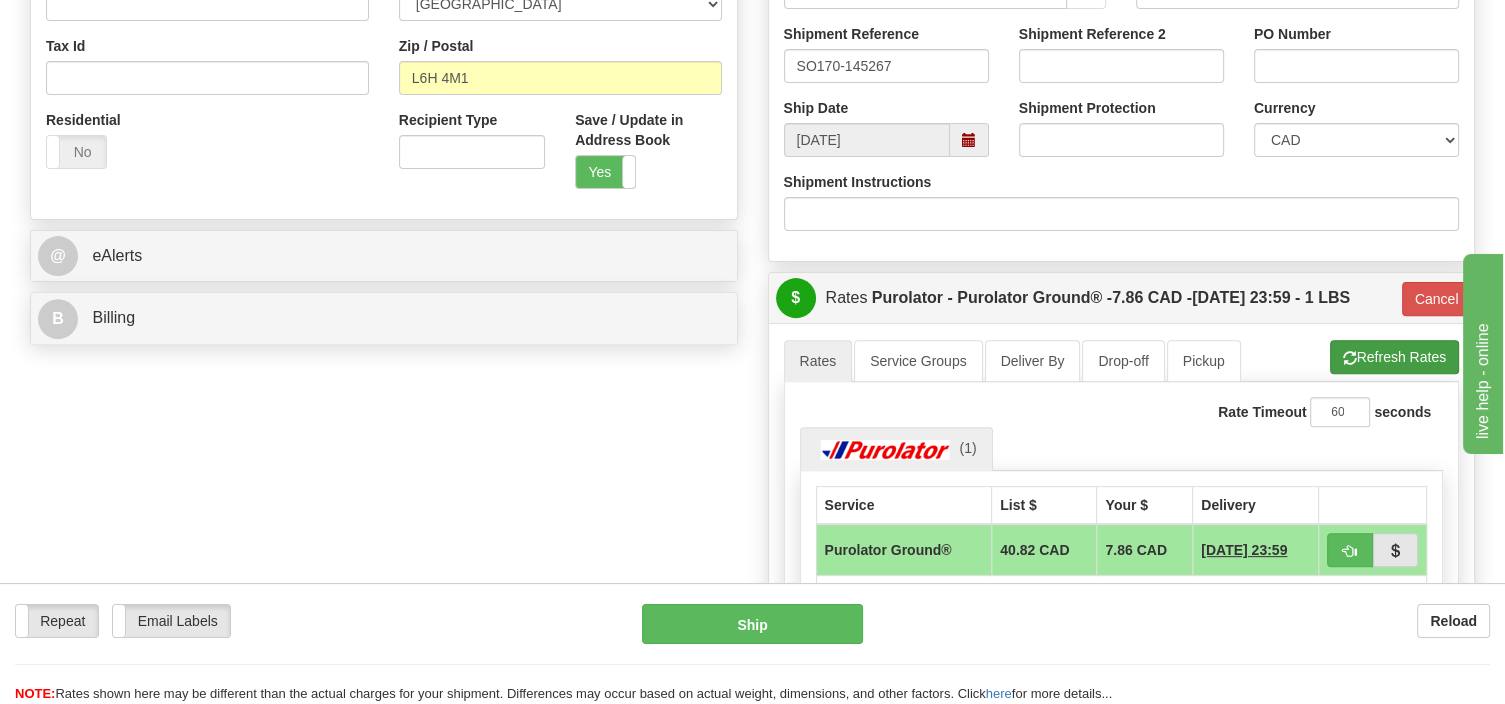 type on "260" 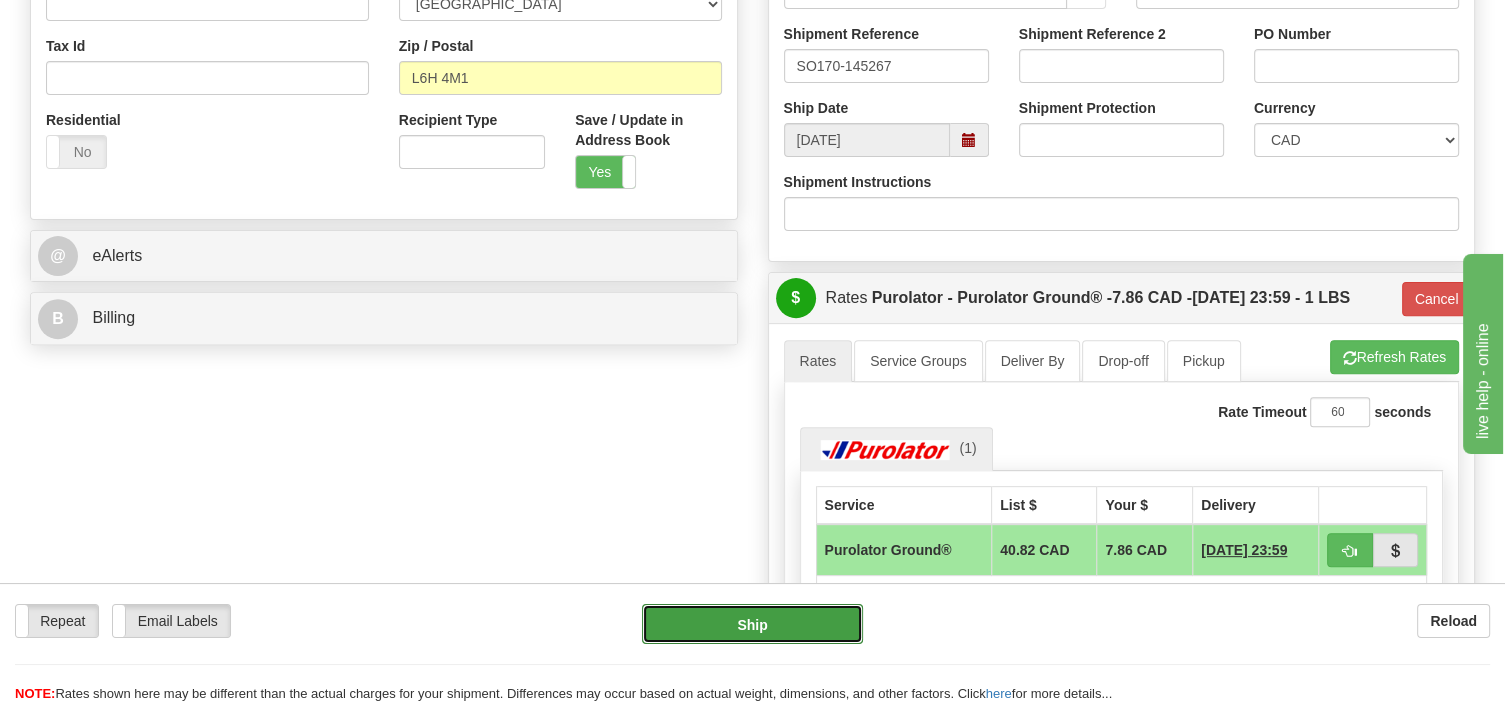 click on "Ship" at bounding box center (752, 624) 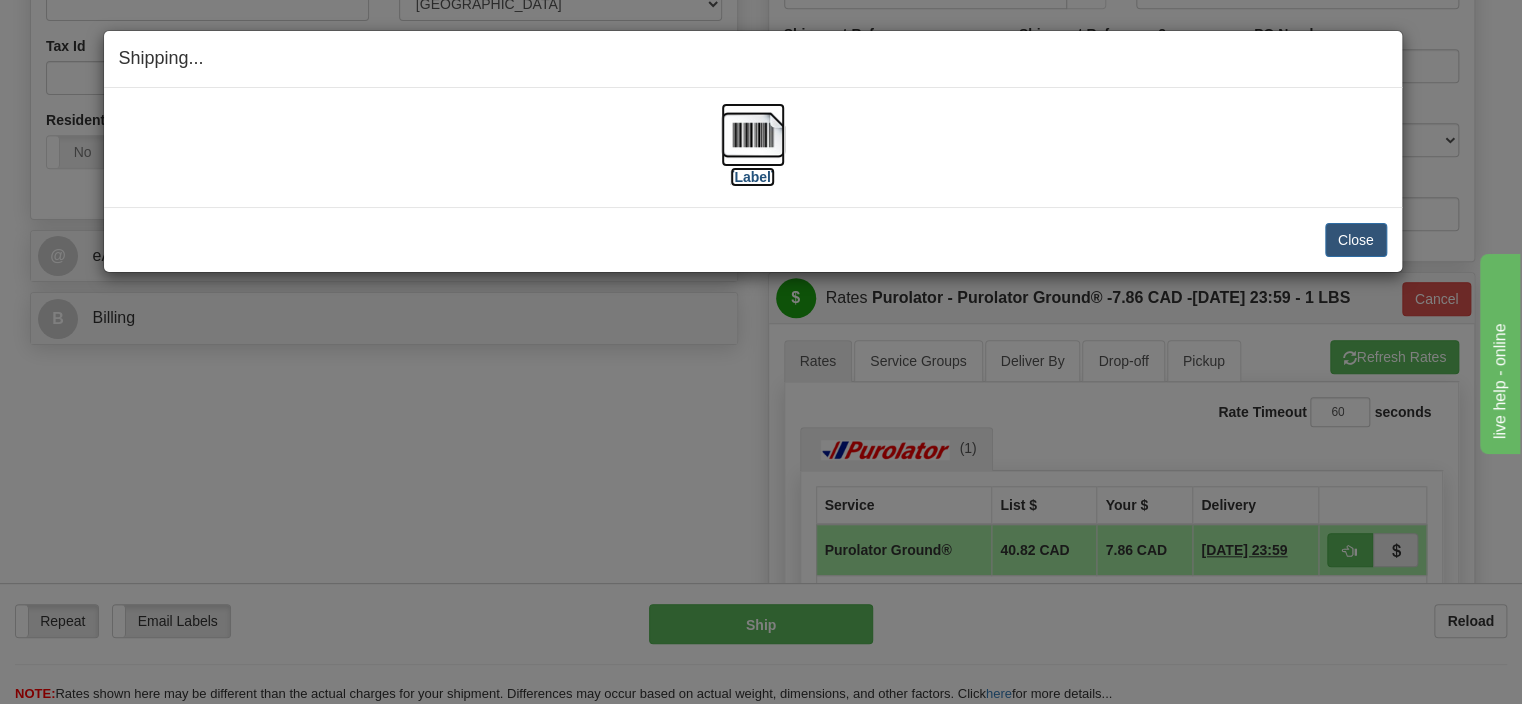 click at bounding box center (753, 135) 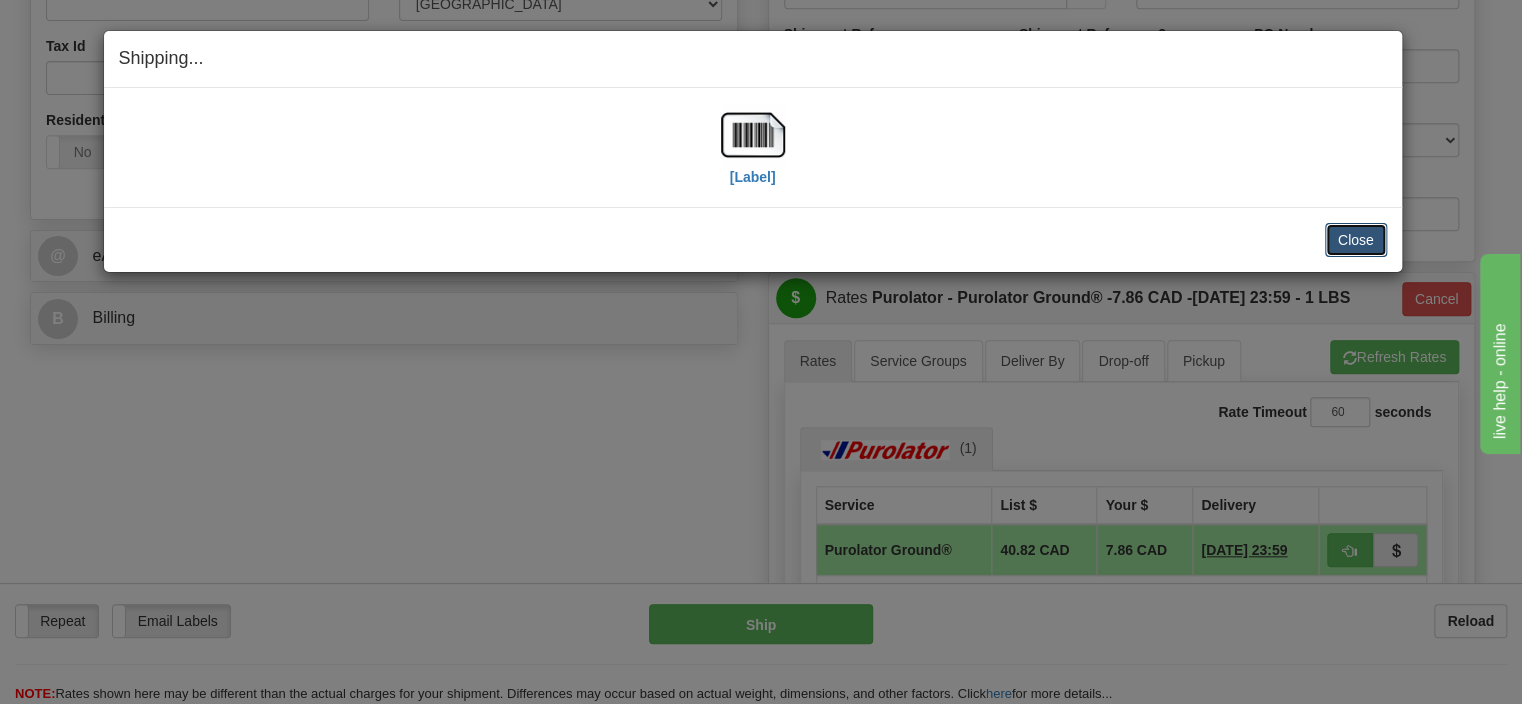 click on "Close" at bounding box center (1356, 240) 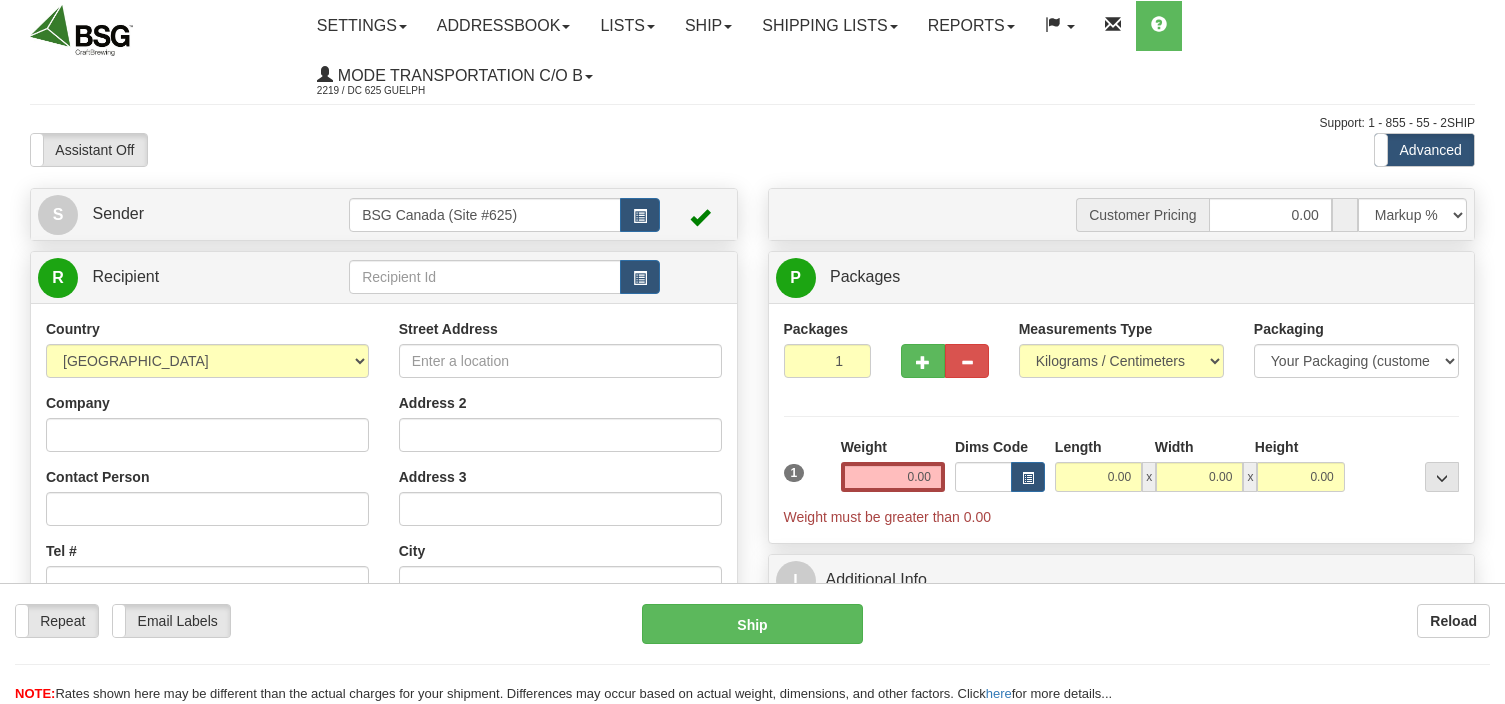 scroll, scrollTop: 0, scrollLeft: 0, axis: both 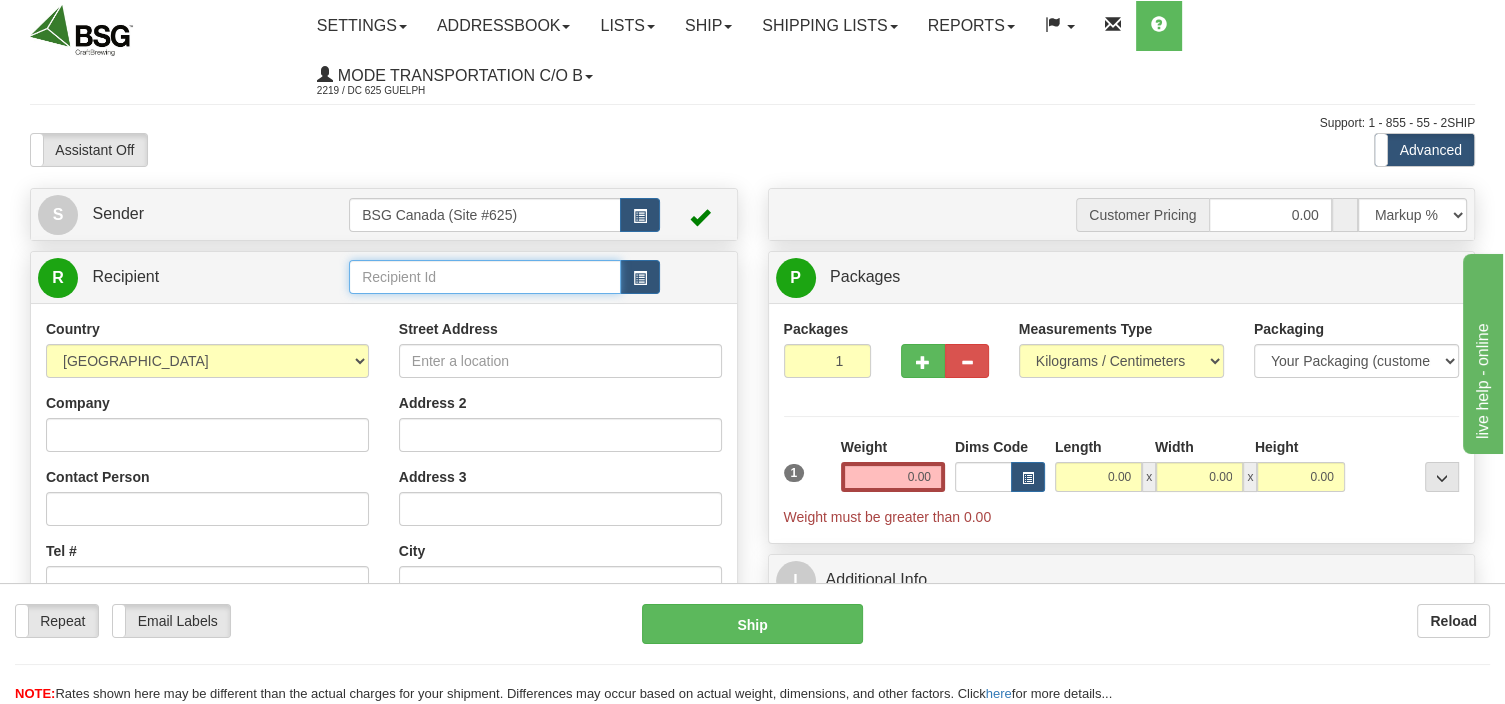 click at bounding box center [485, 277] 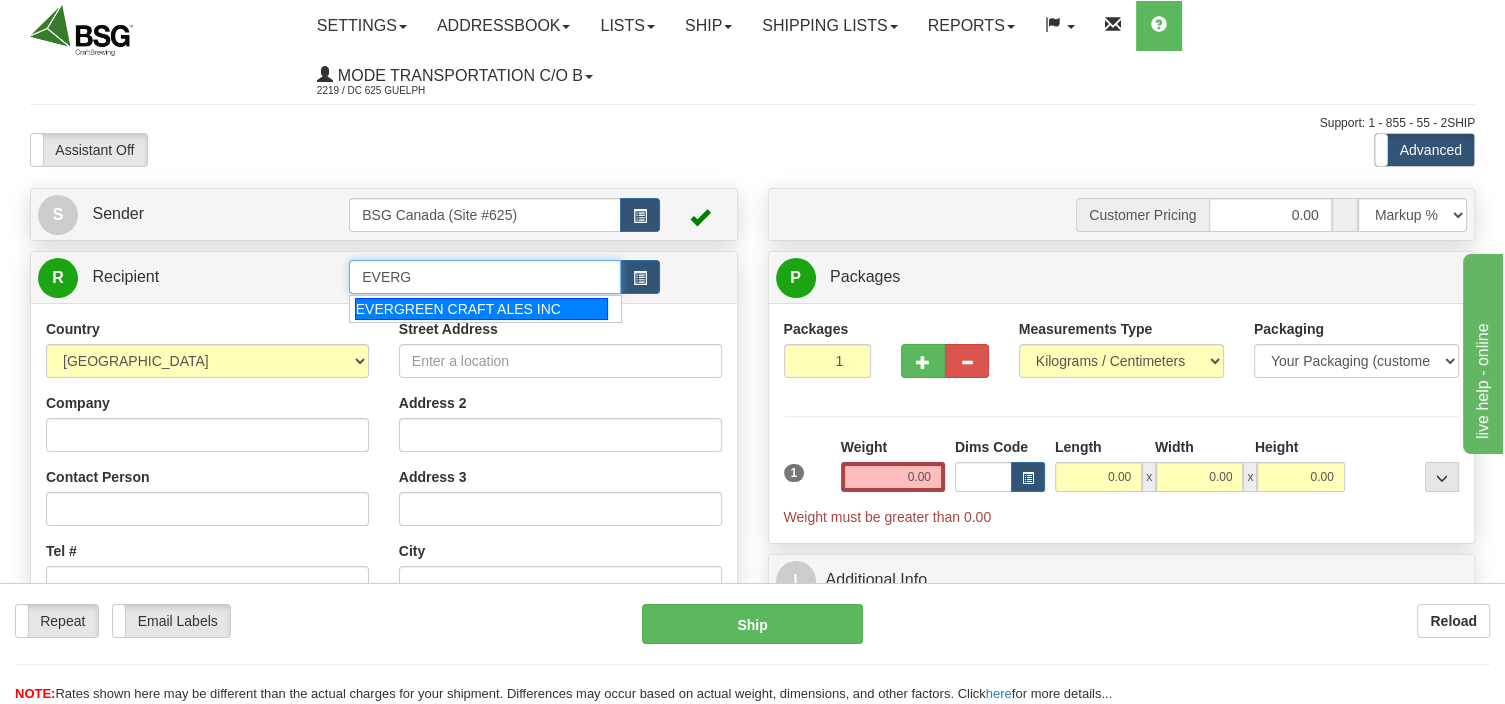 click on "EVERGREEN CRAFT ALES INC" at bounding box center [481, 309] 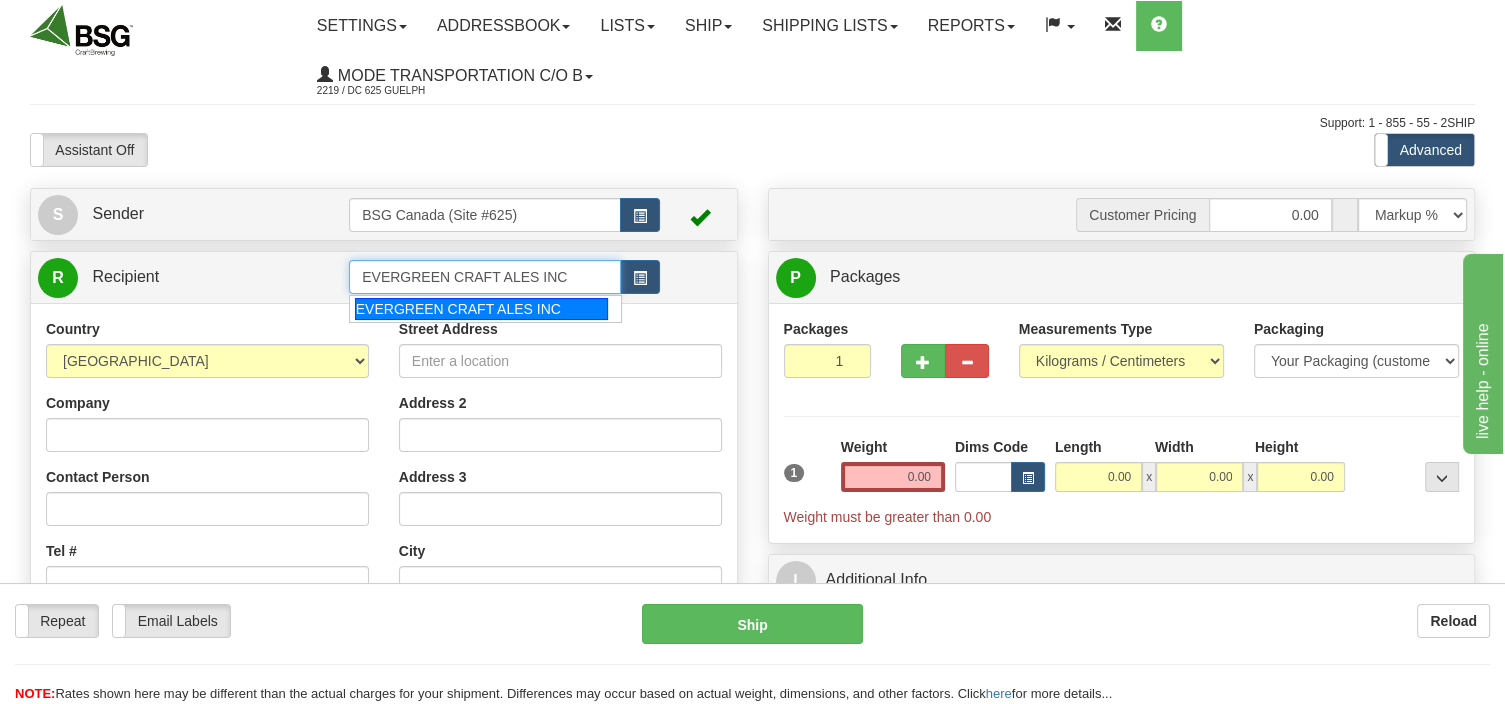type on "EVERGREEN CRAFT ALES INC" 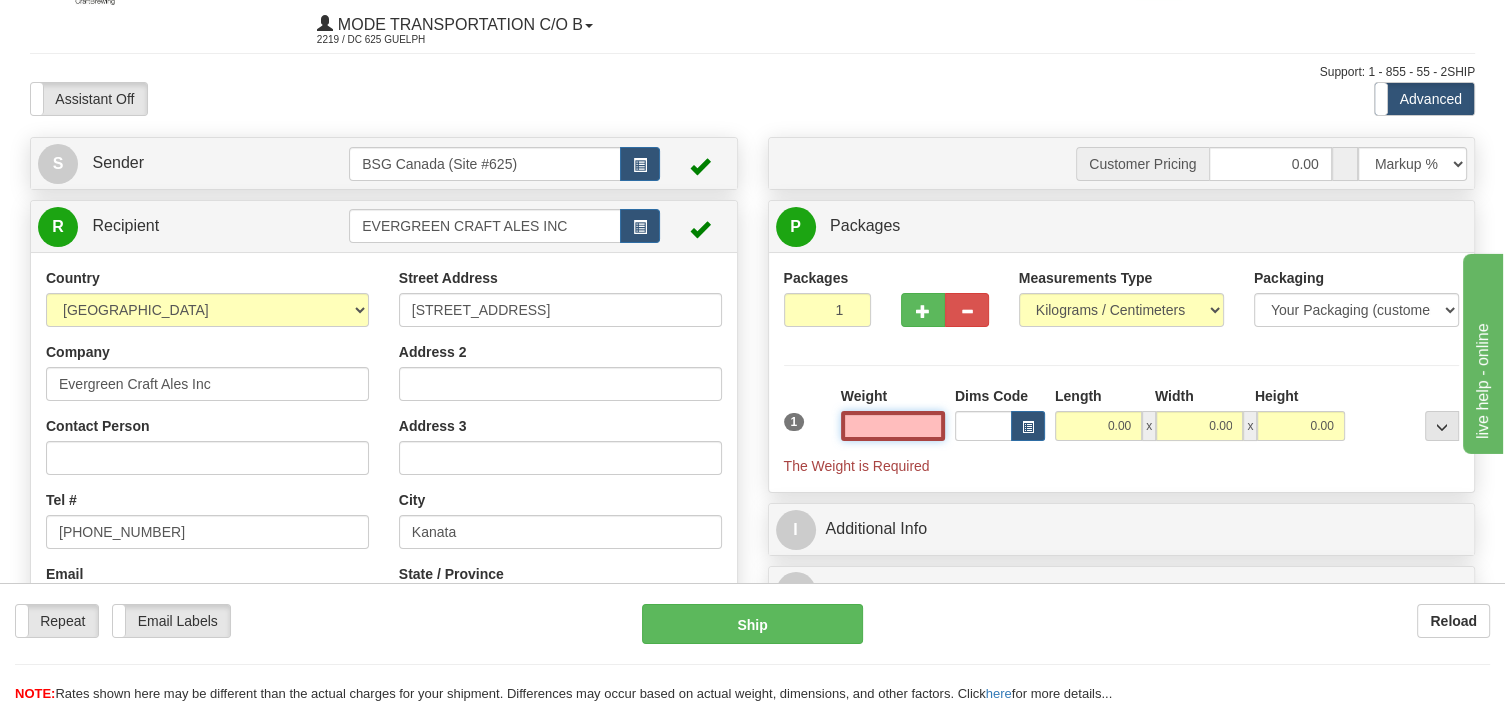 scroll, scrollTop: 105, scrollLeft: 0, axis: vertical 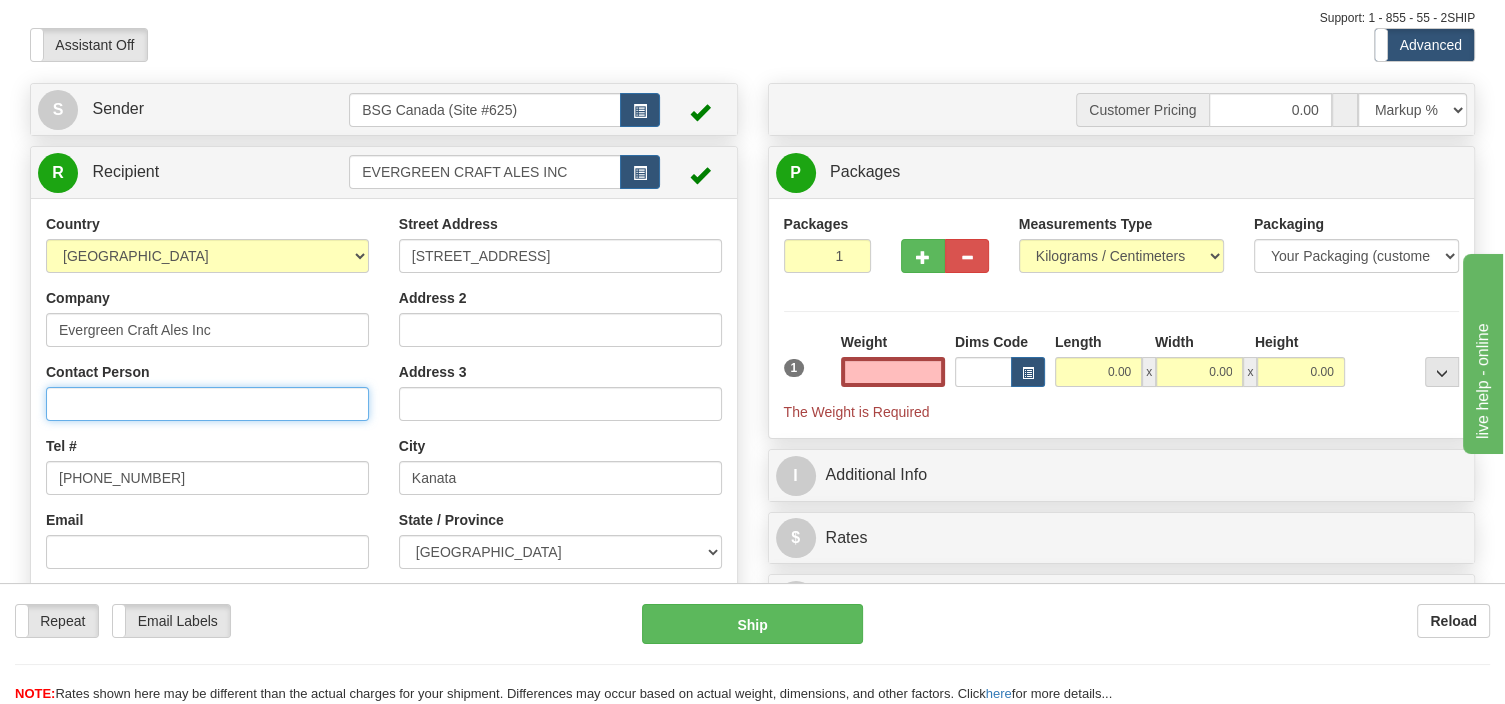 type on "0.00" 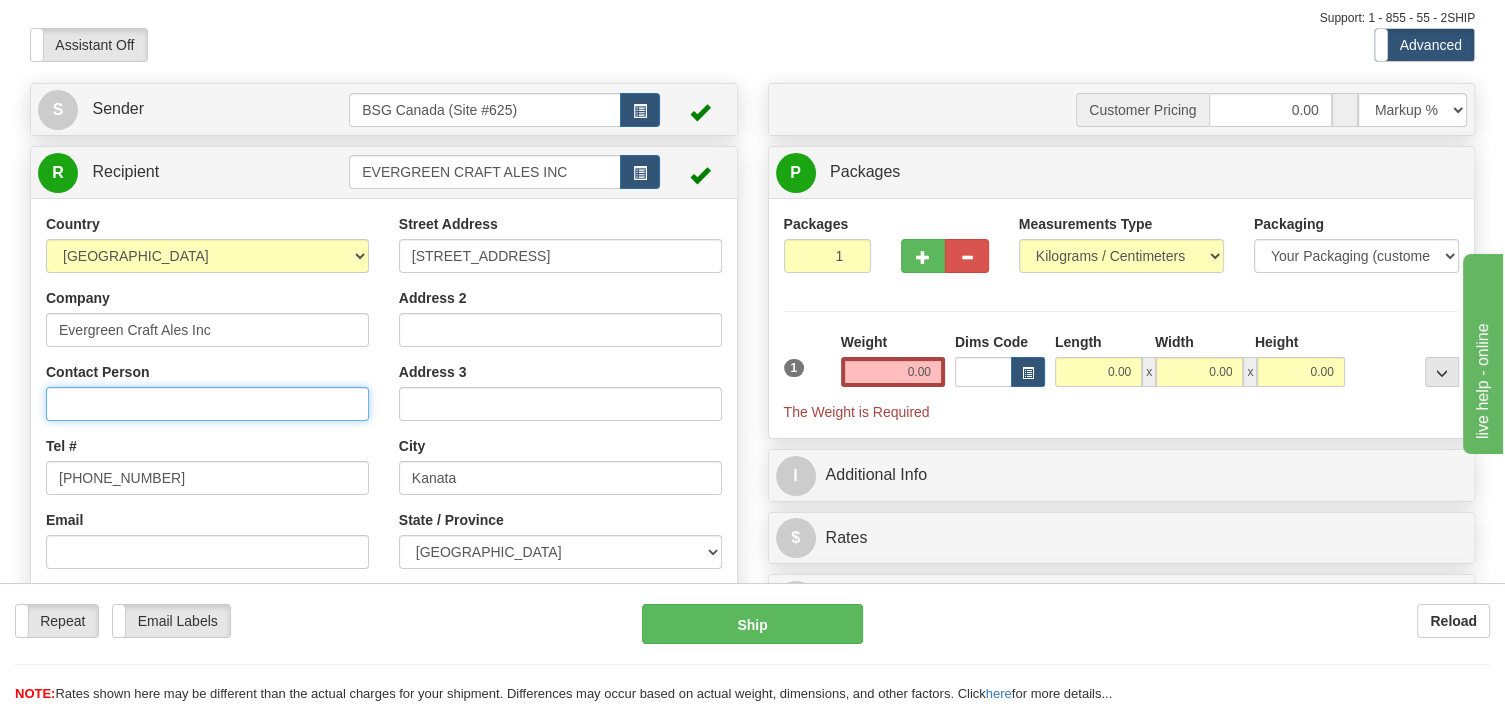 click on "Contact Person" at bounding box center (207, 404) 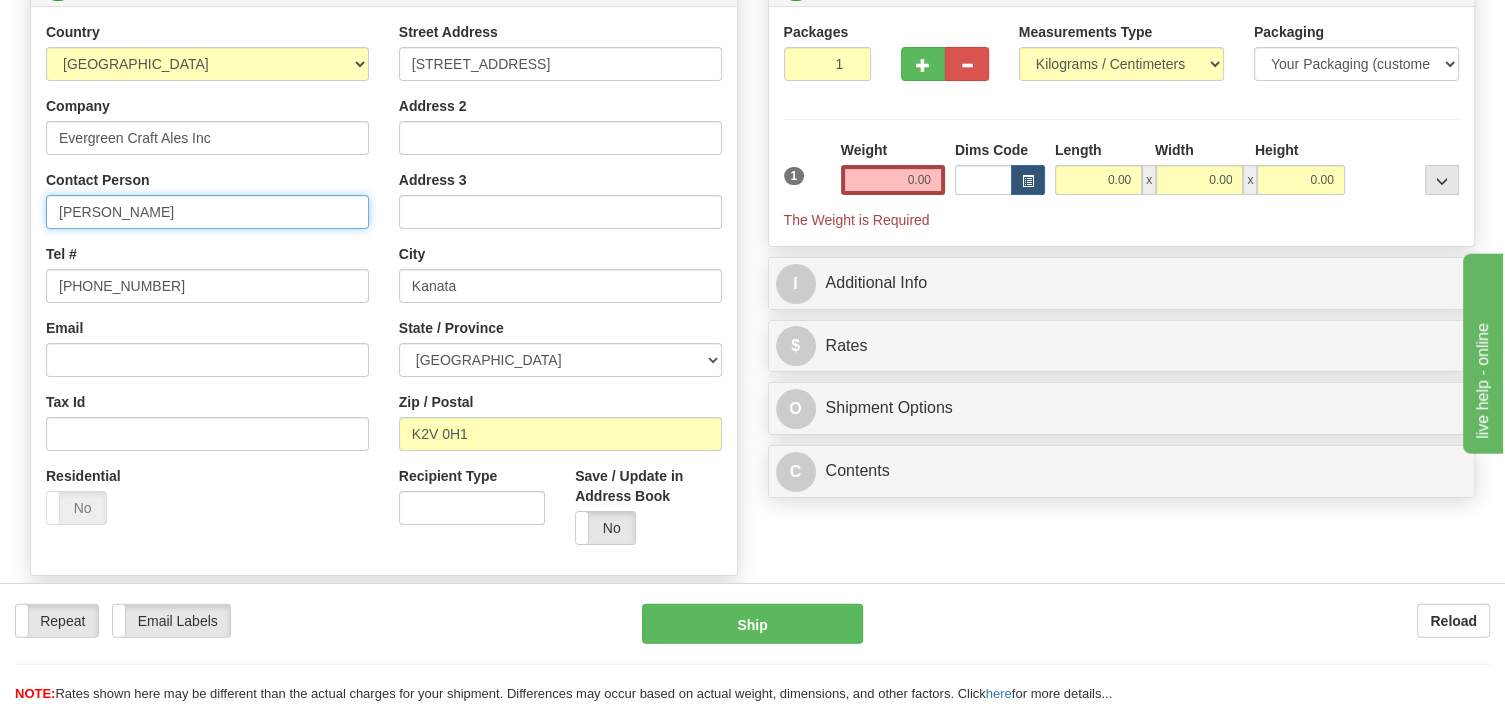 scroll, scrollTop: 316, scrollLeft: 0, axis: vertical 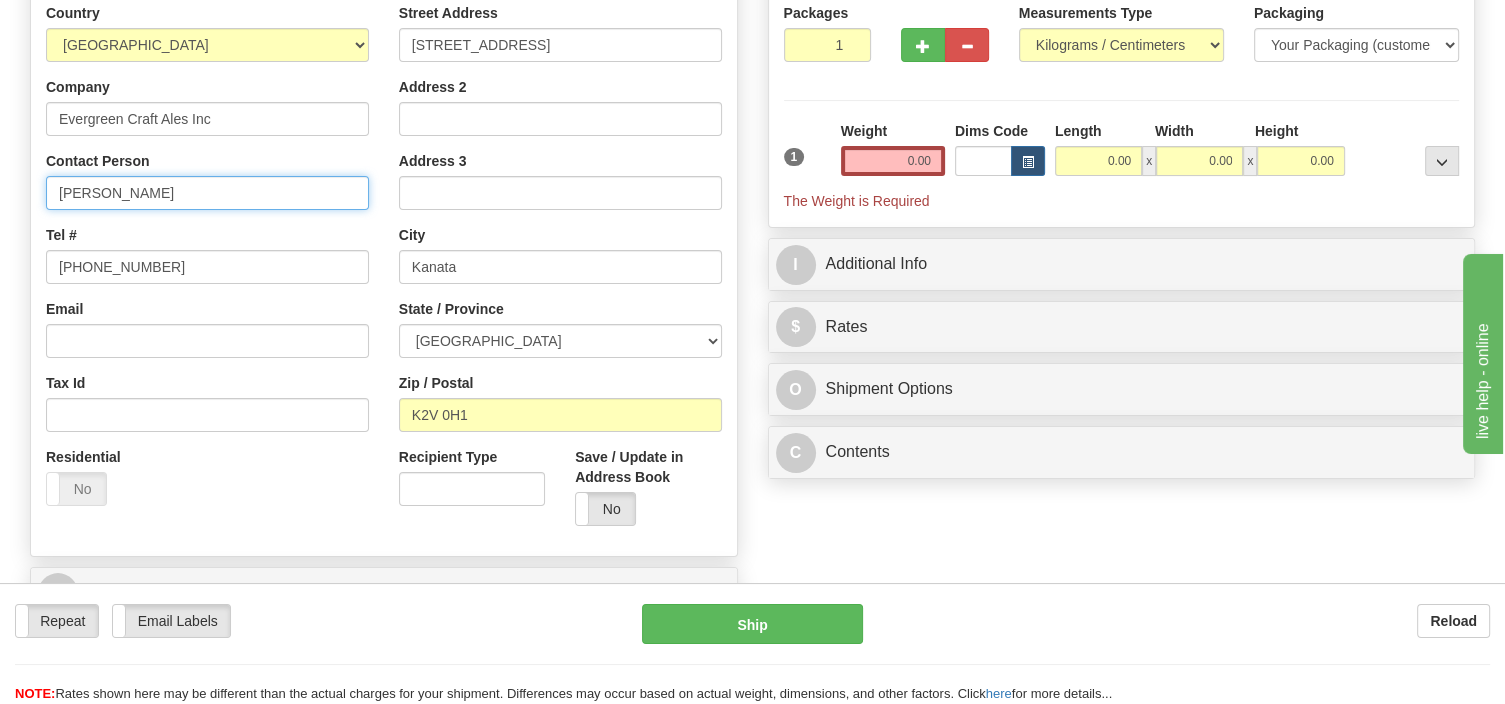 type on "Tim" 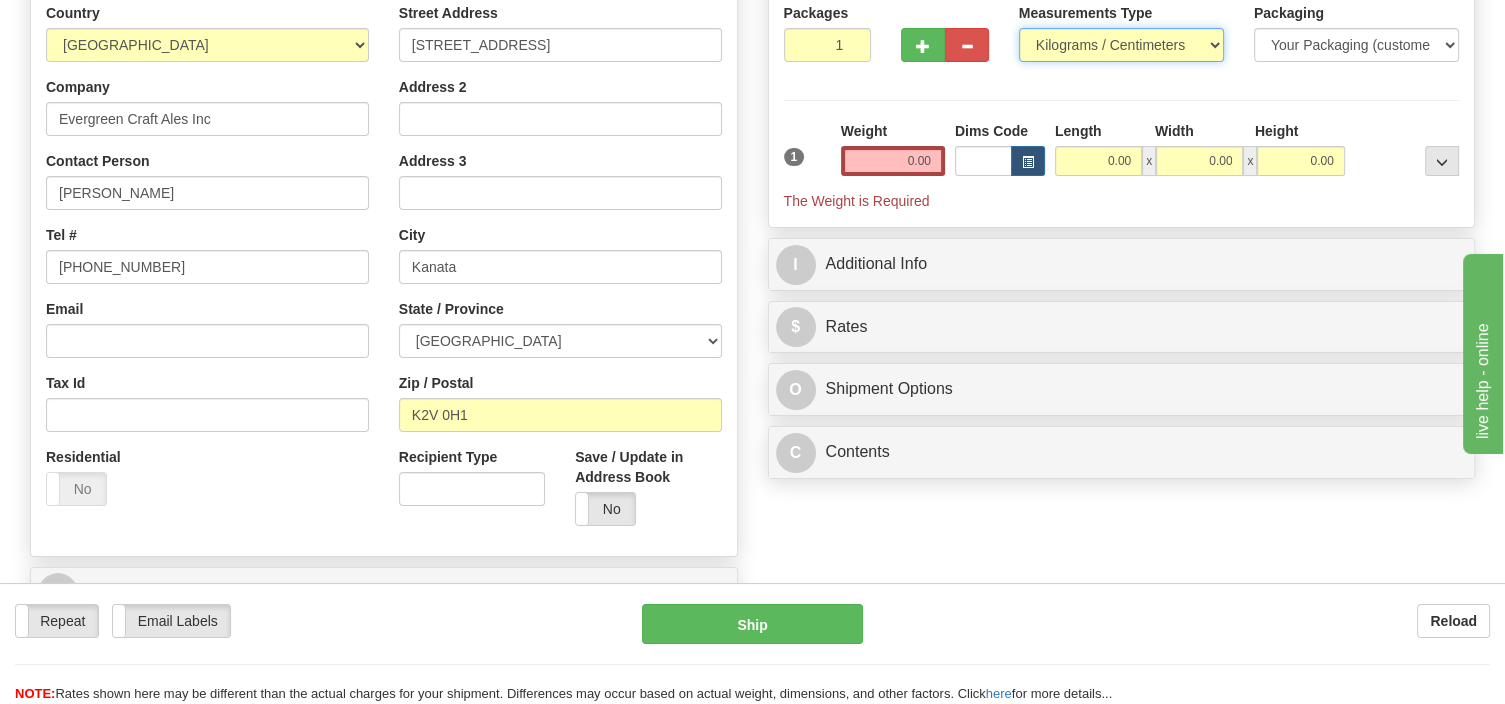 click on "Pounds / Inches
Kilograms / Centimeters" at bounding box center [1121, 45] 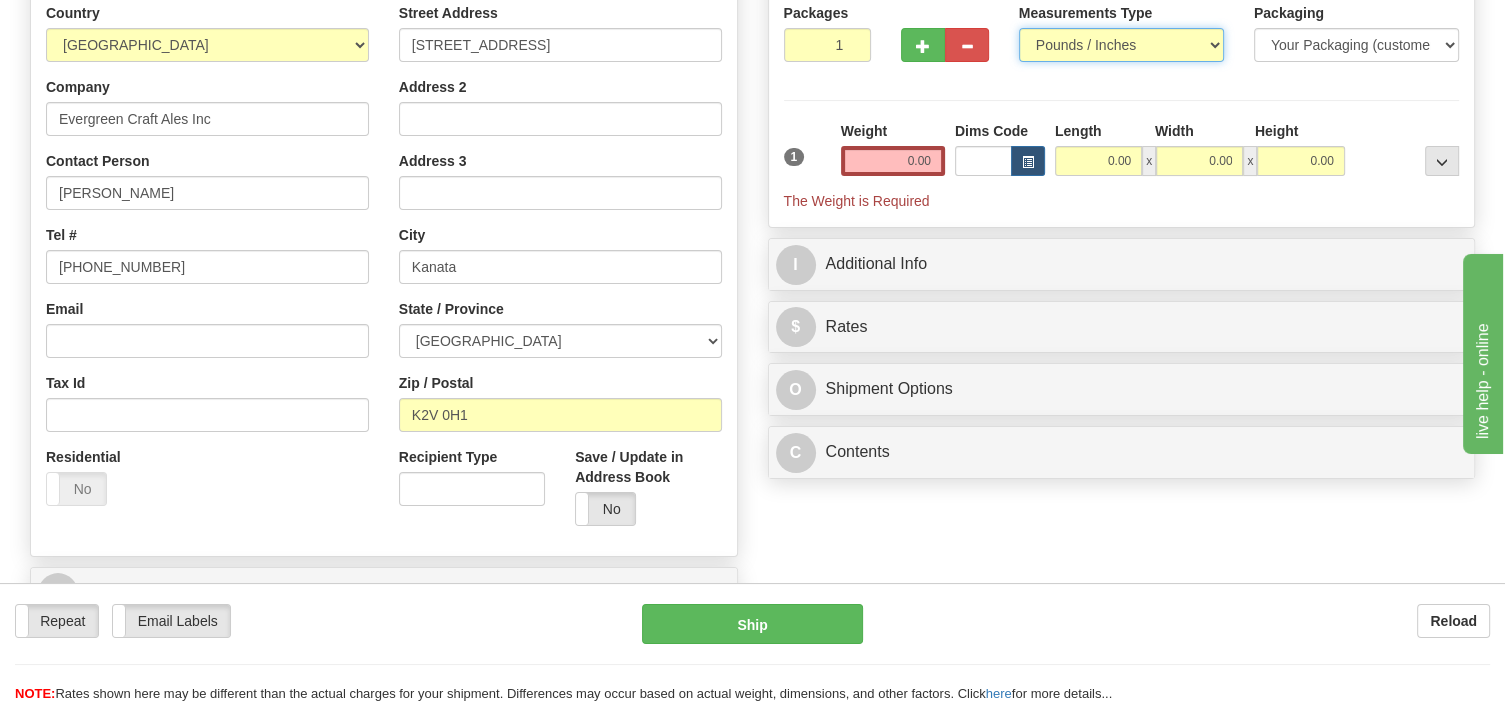 click on "Pounds / Inches" at bounding box center (0, 0) 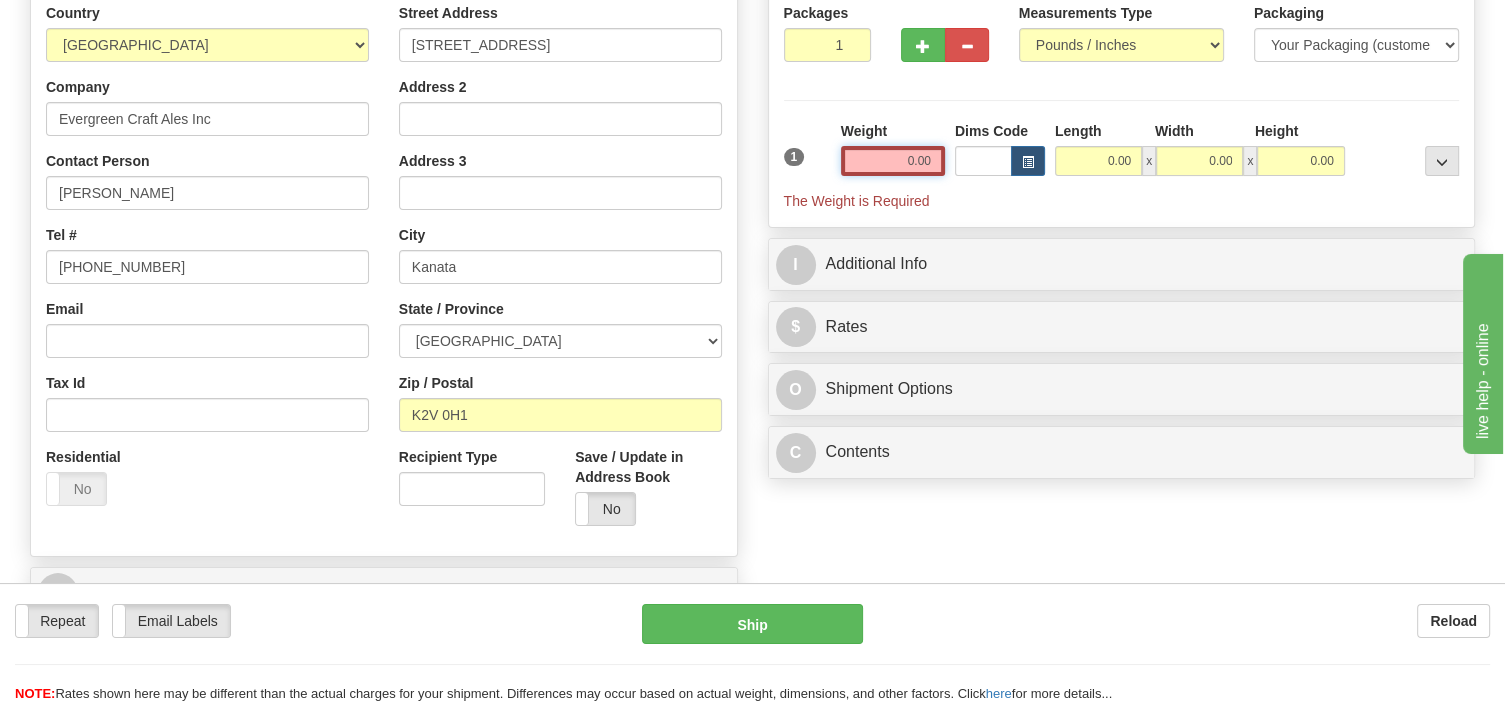 click on "0.00" at bounding box center (893, 161) 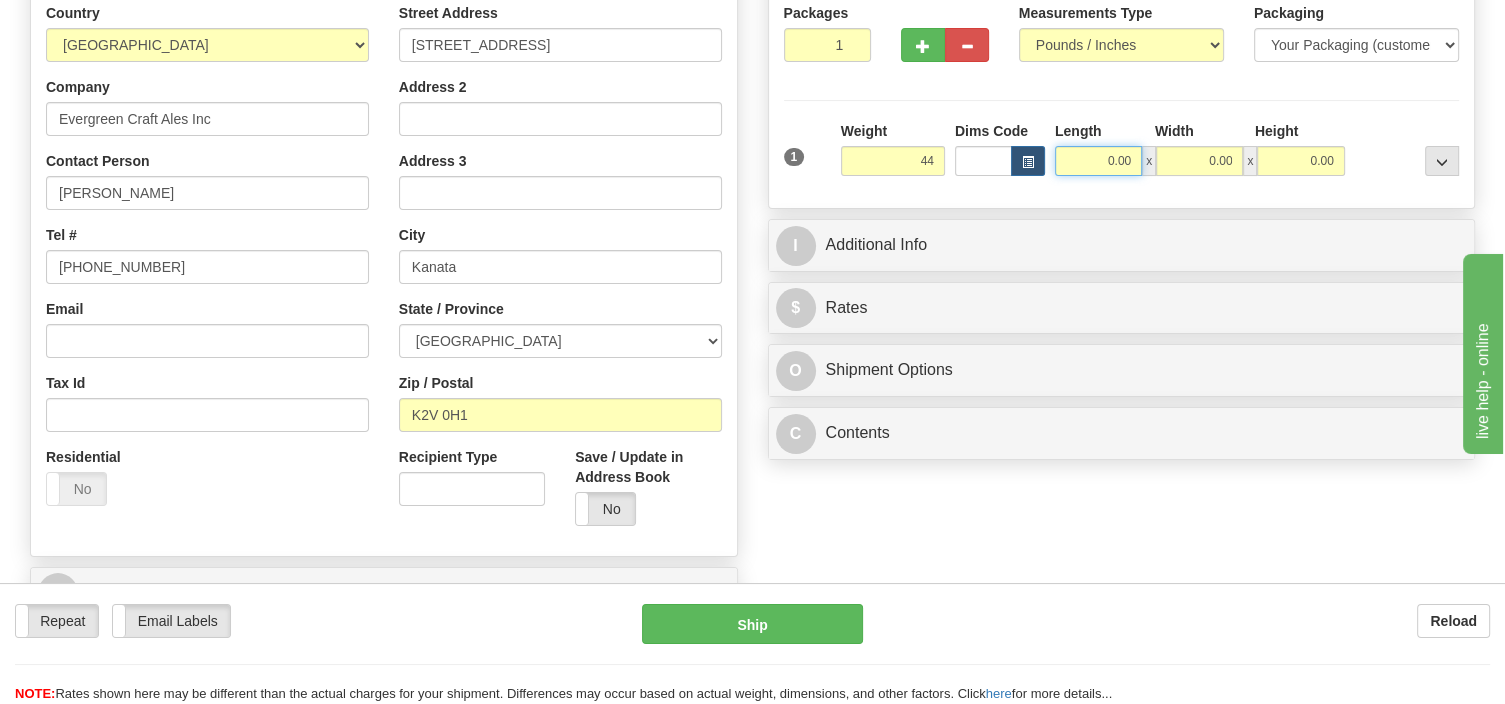 type on "44.00" 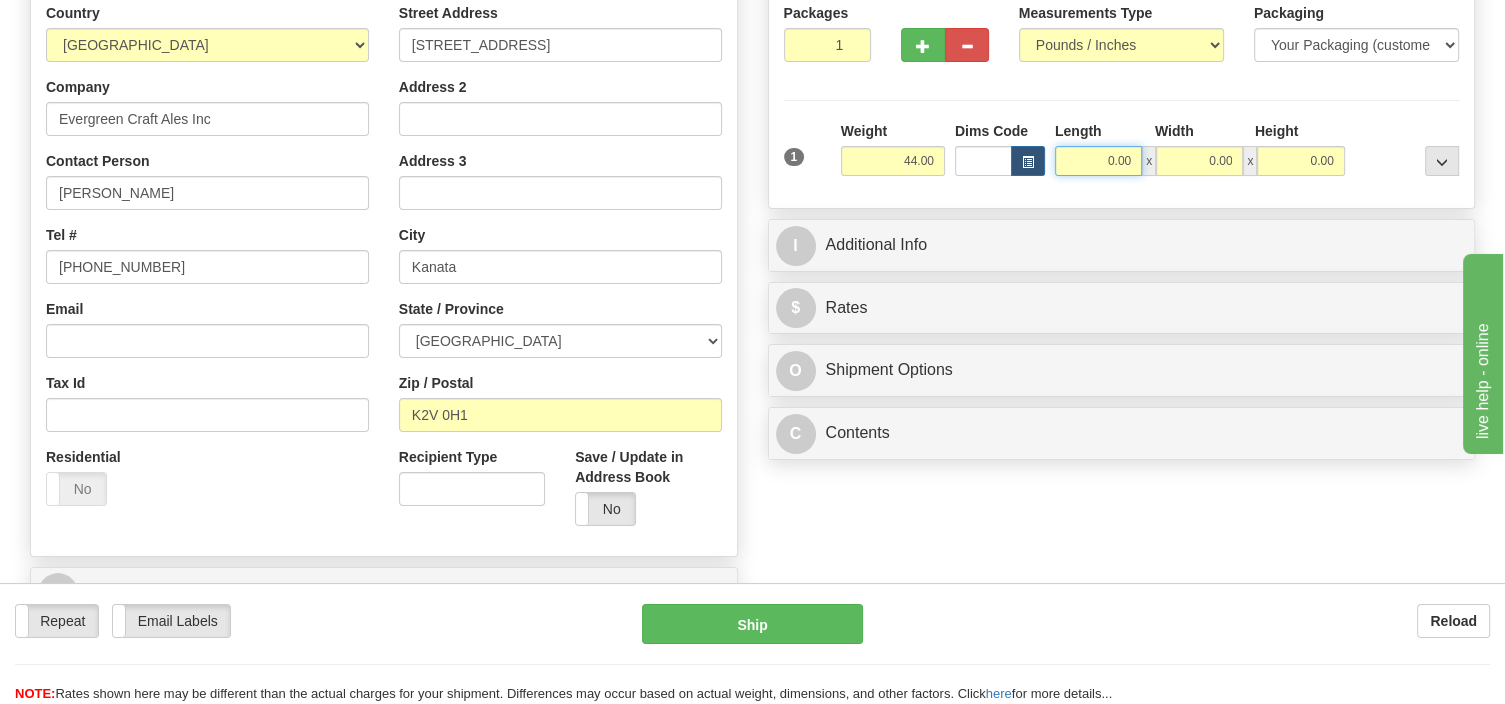 click on "0.00" at bounding box center (1098, 161) 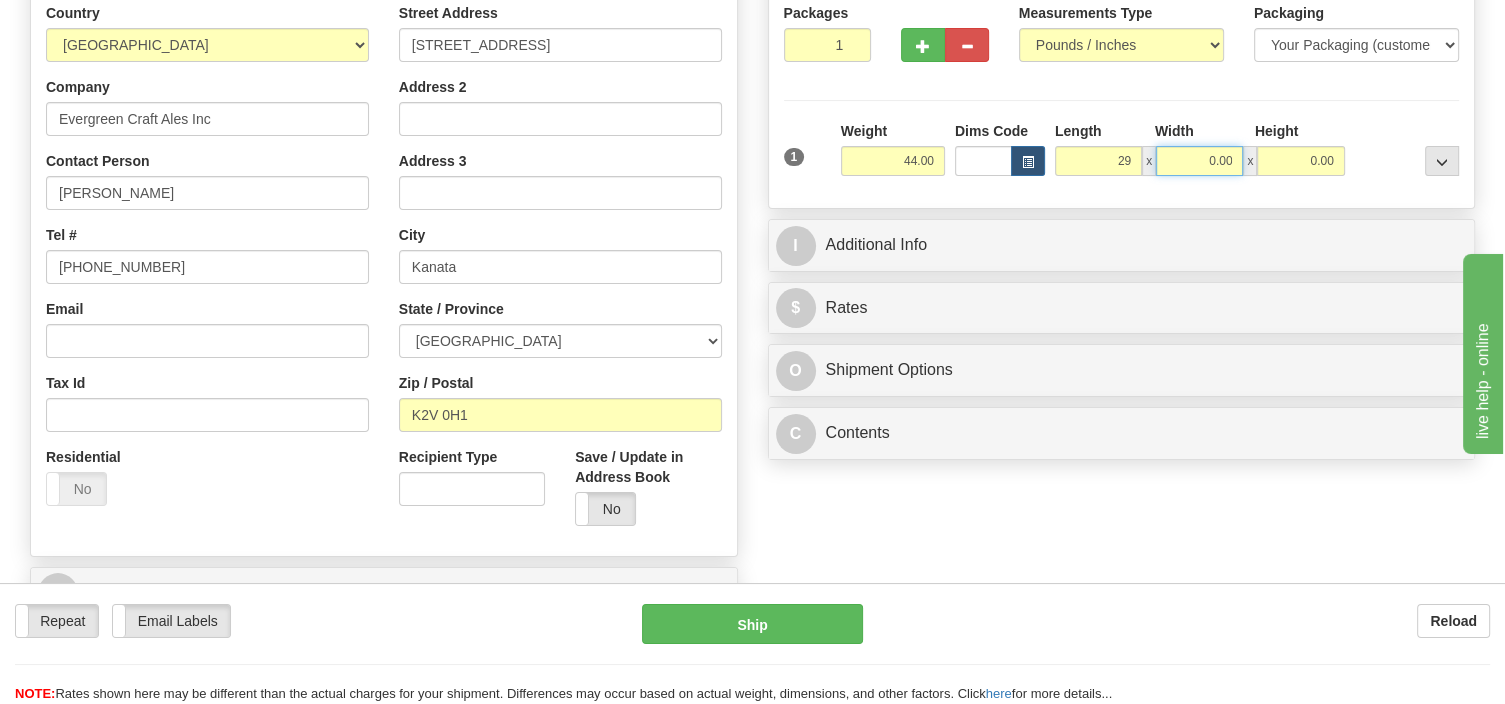 type on "29.00" 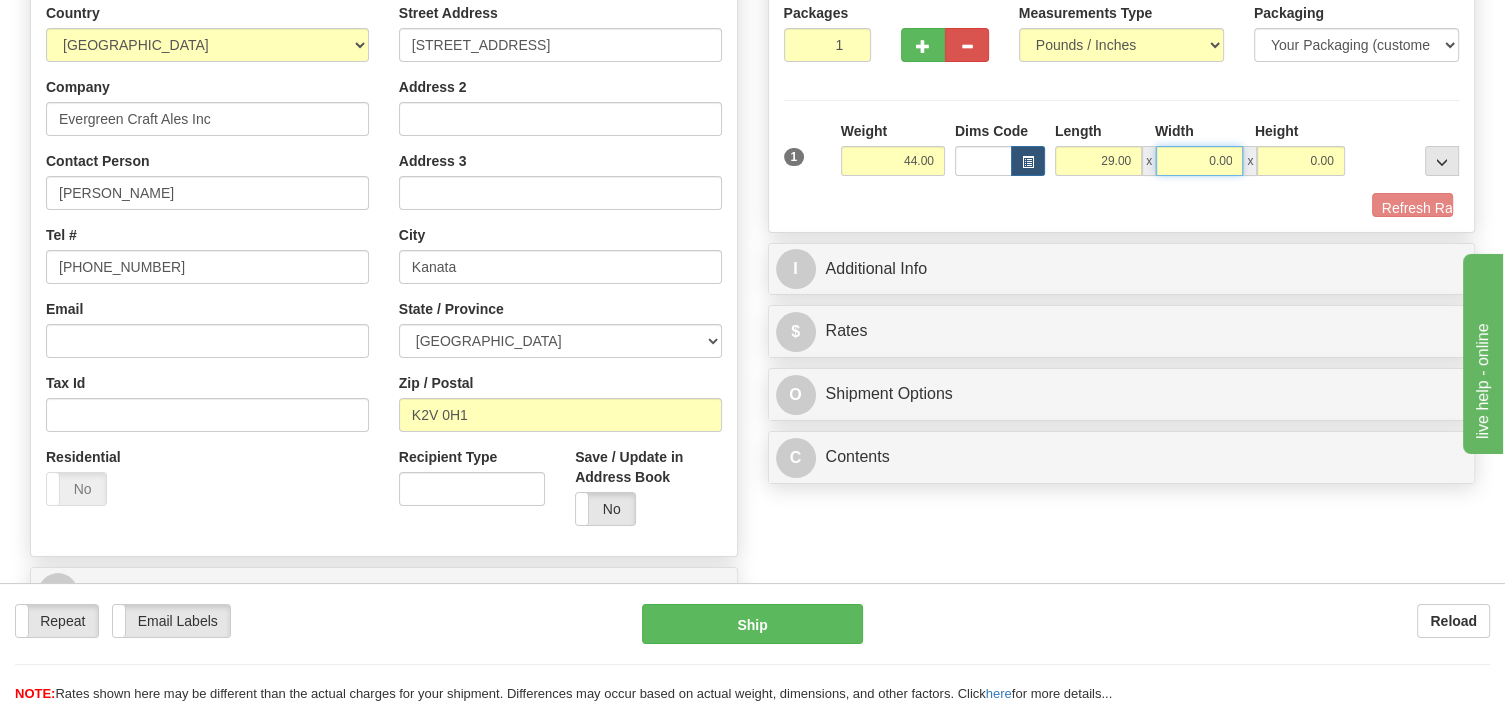 click on "0.00" at bounding box center (1199, 161) 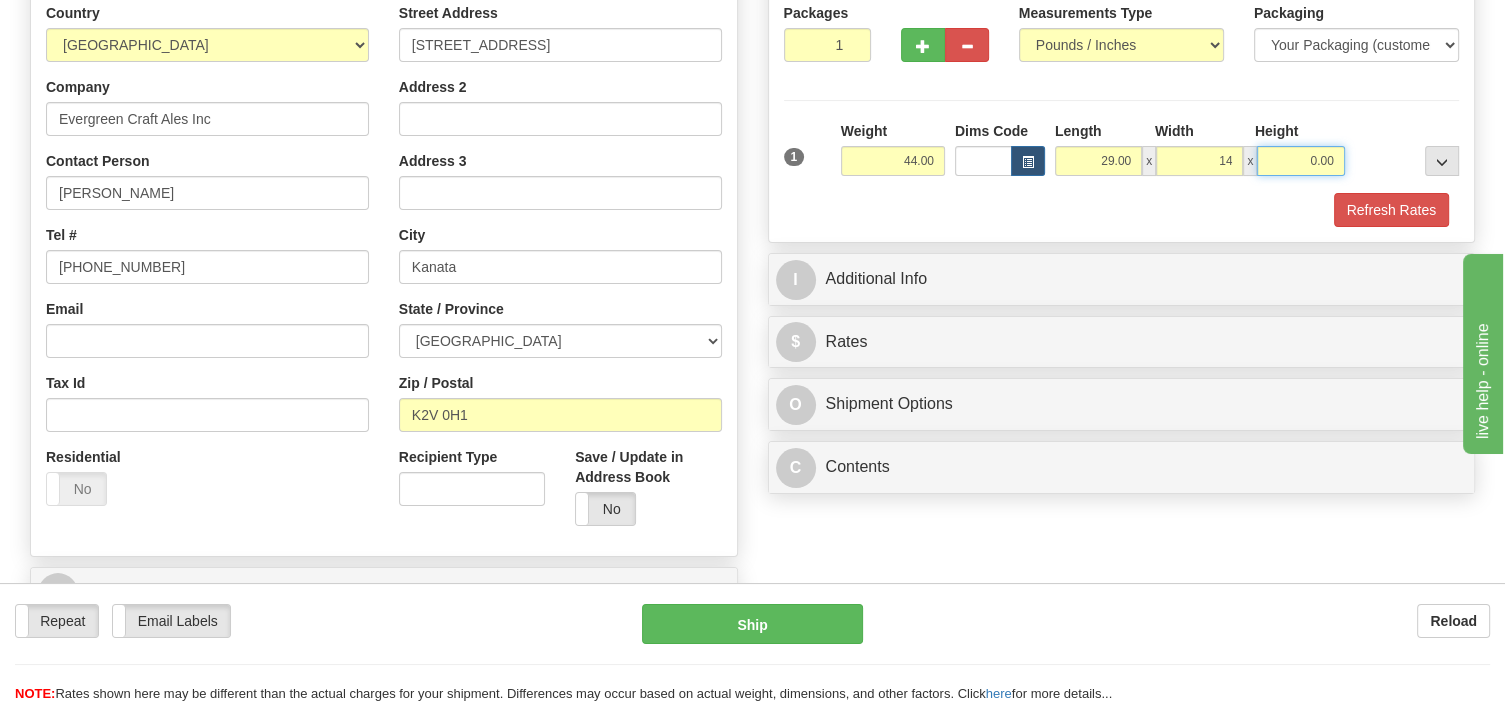 type on "14.00" 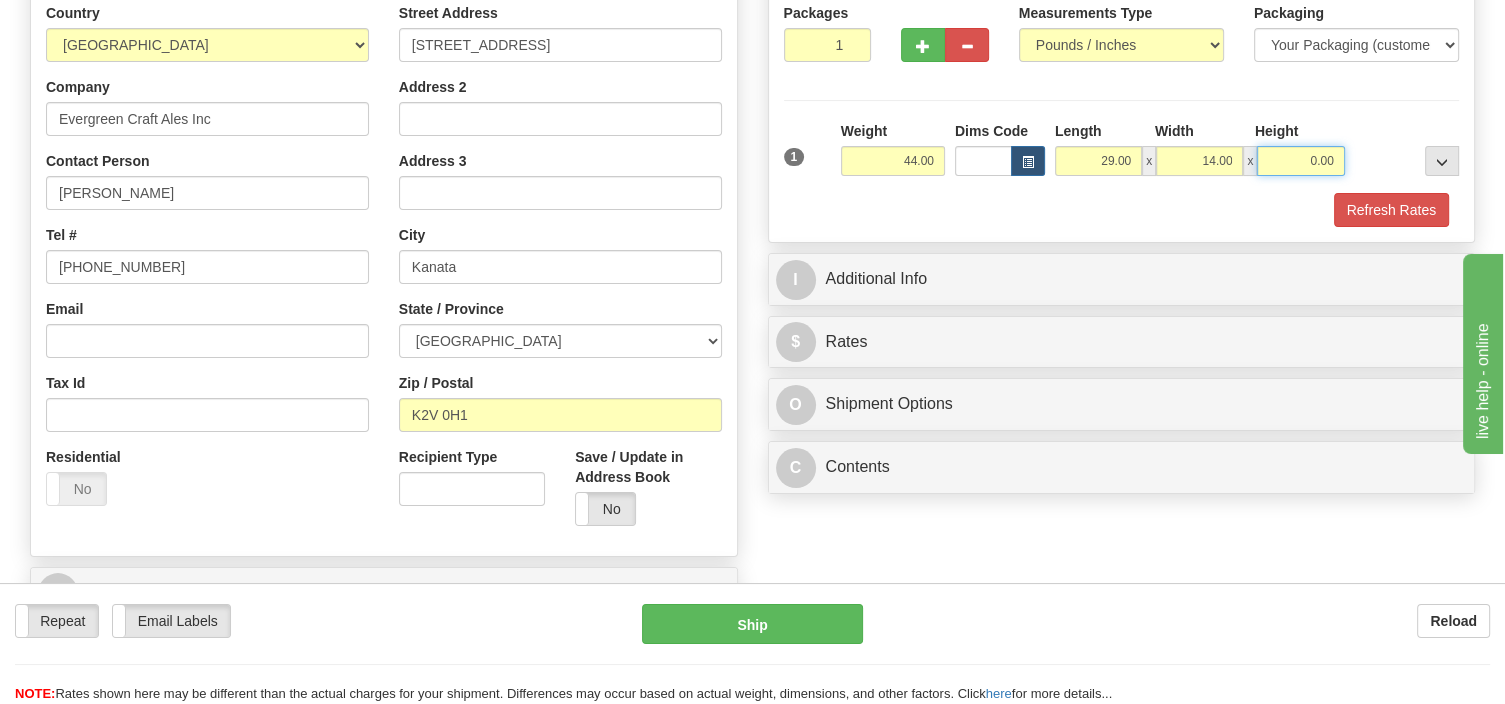 click on "0.00" at bounding box center (1300, 161) 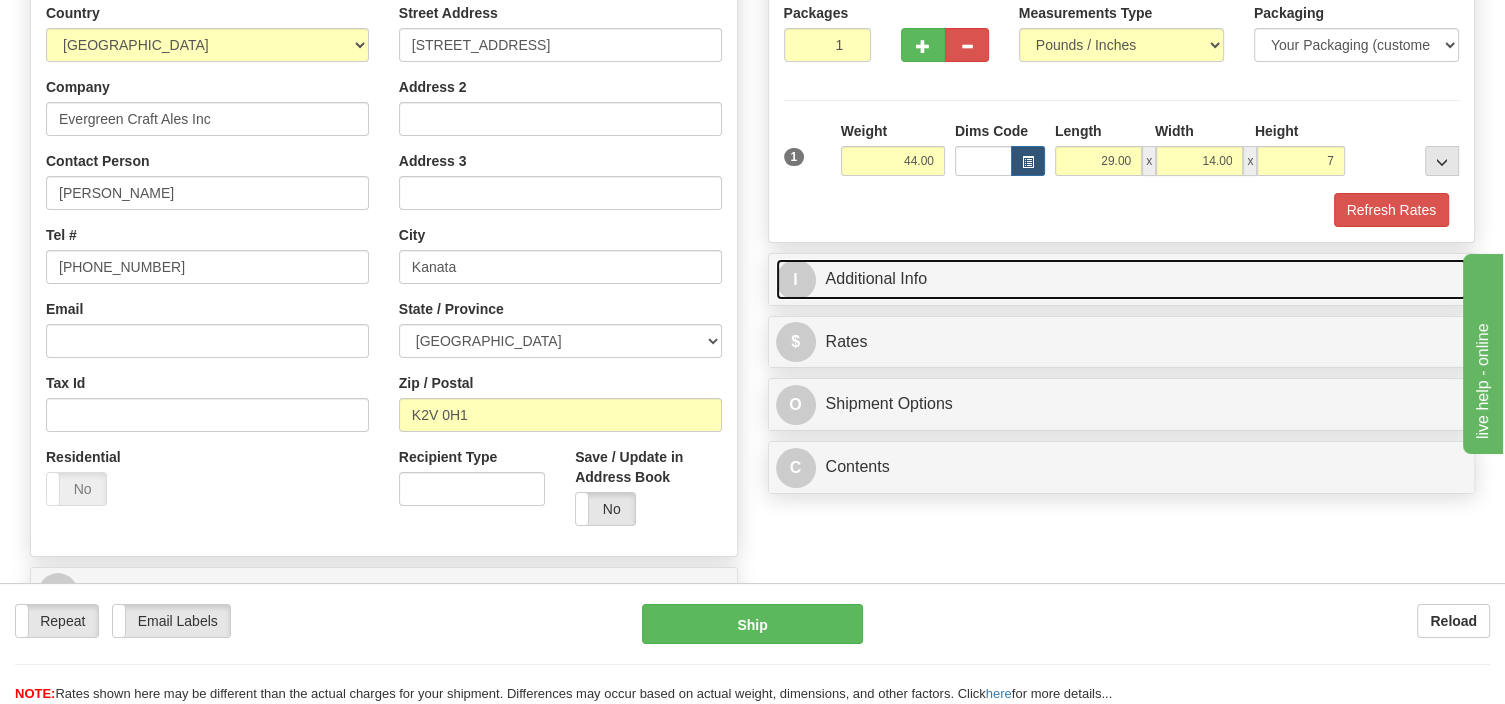 type on "7.00" 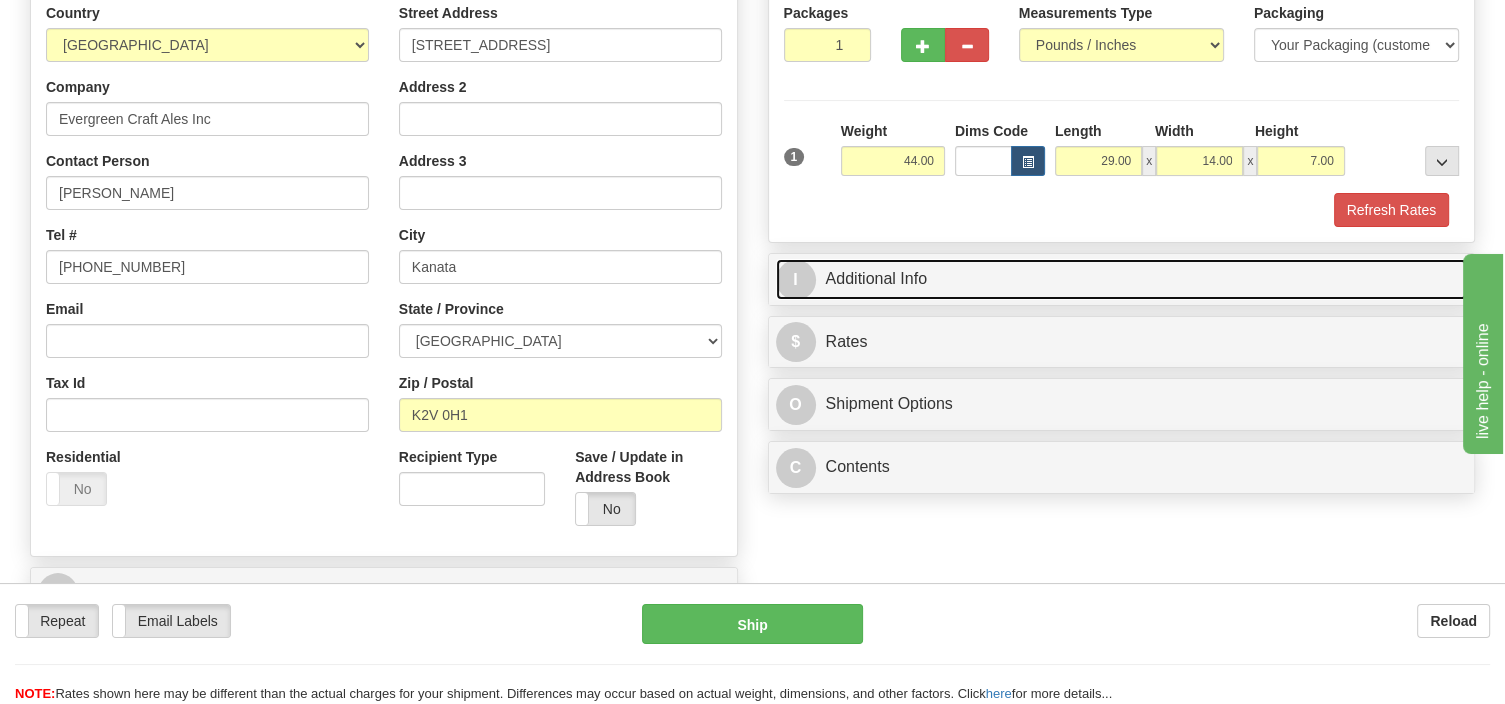 click on "I Additional Info" at bounding box center [1122, 279] 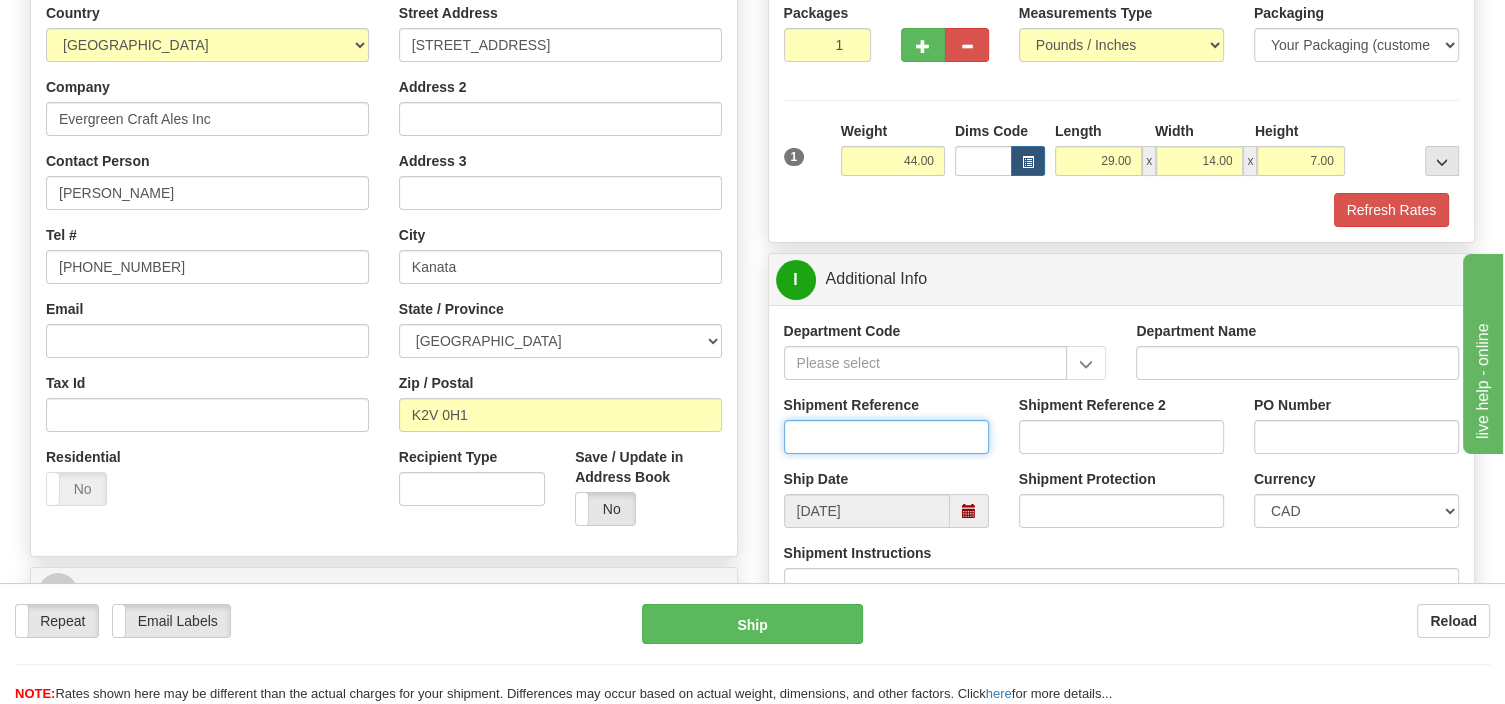 click on "Shipment Reference" at bounding box center (886, 437) 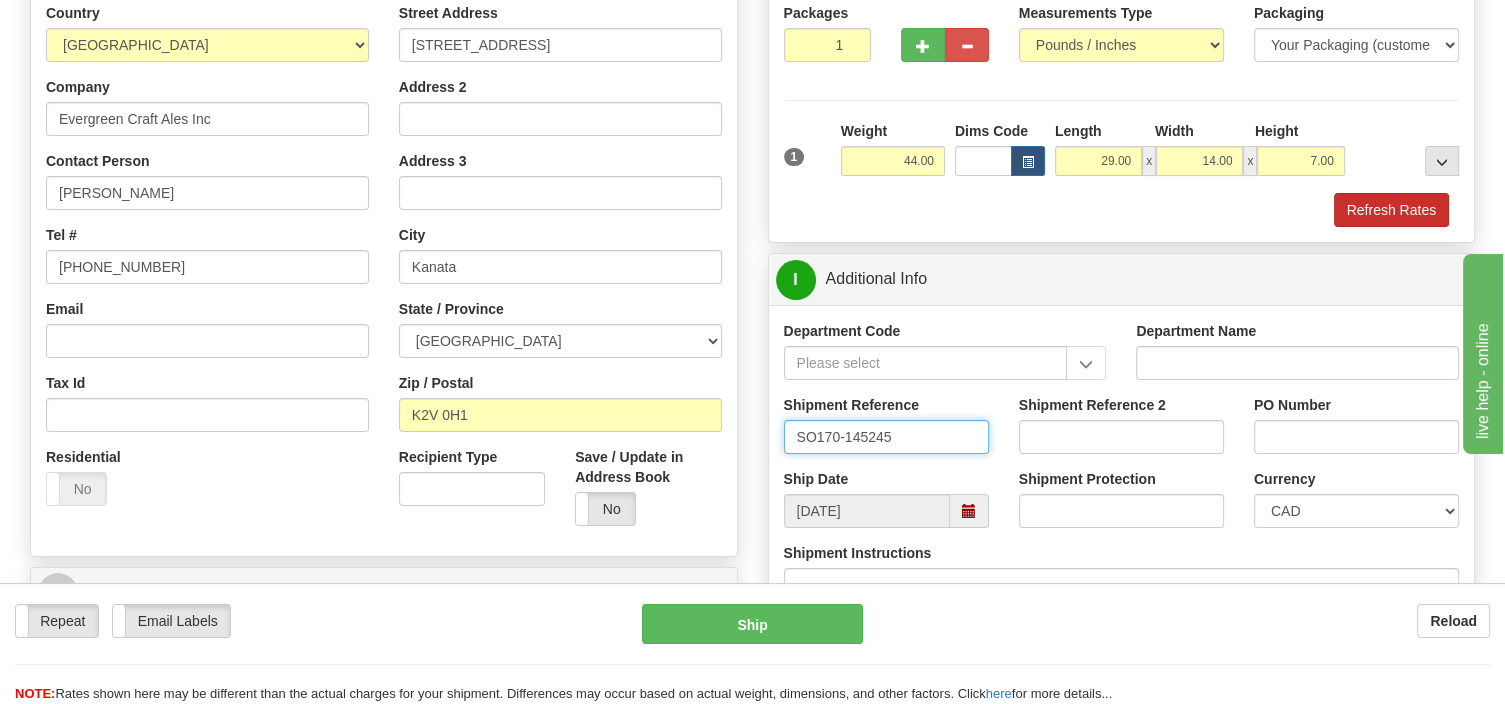 type on "SO170-145245" 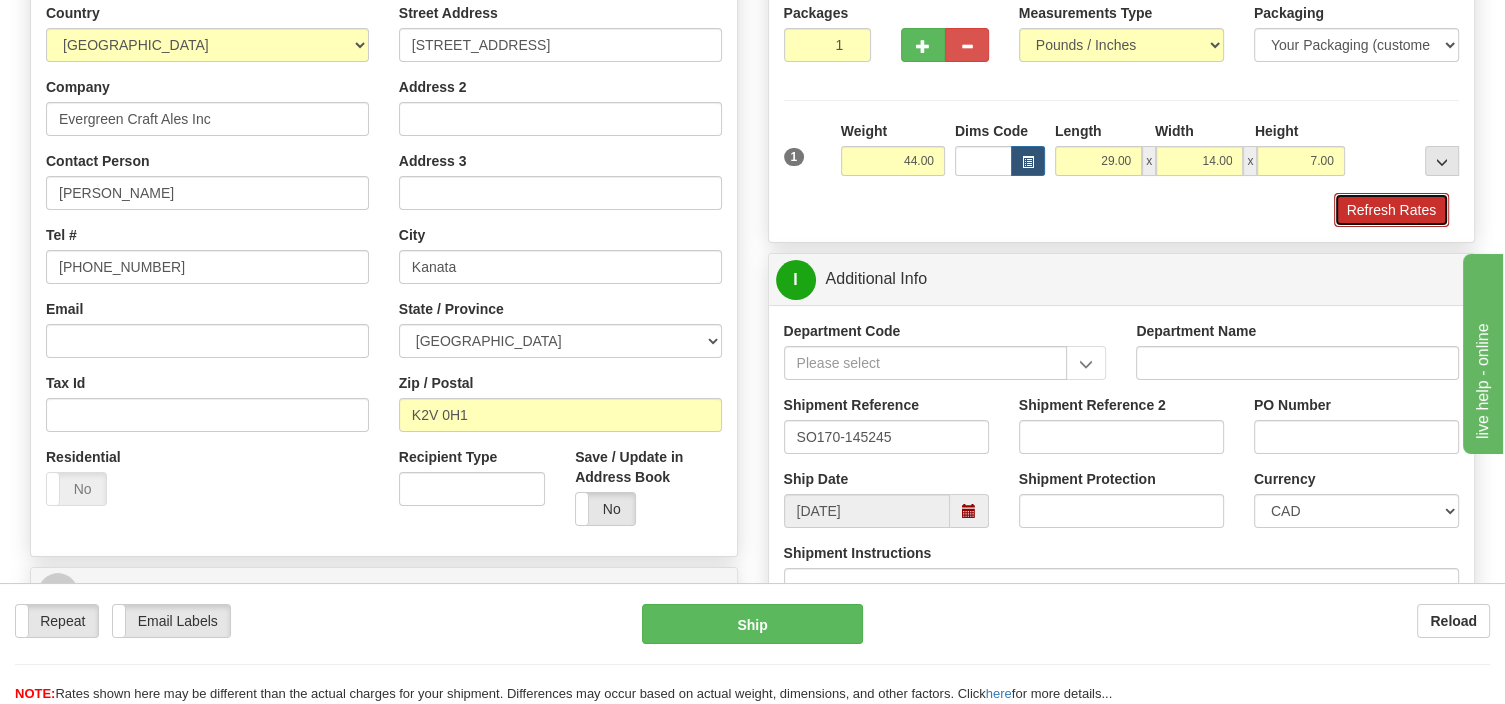 click on "Refresh Rates" at bounding box center (1391, 210) 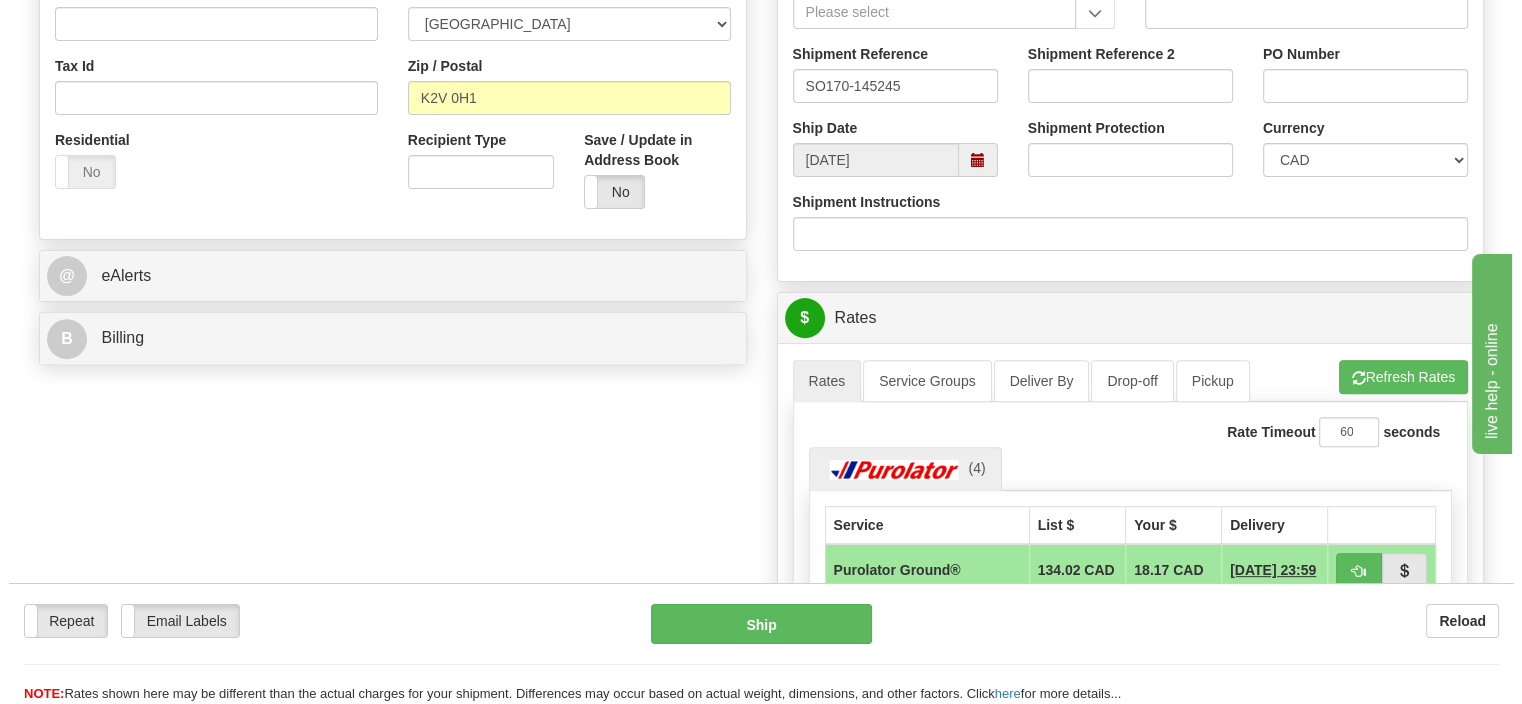 scroll, scrollTop: 739, scrollLeft: 0, axis: vertical 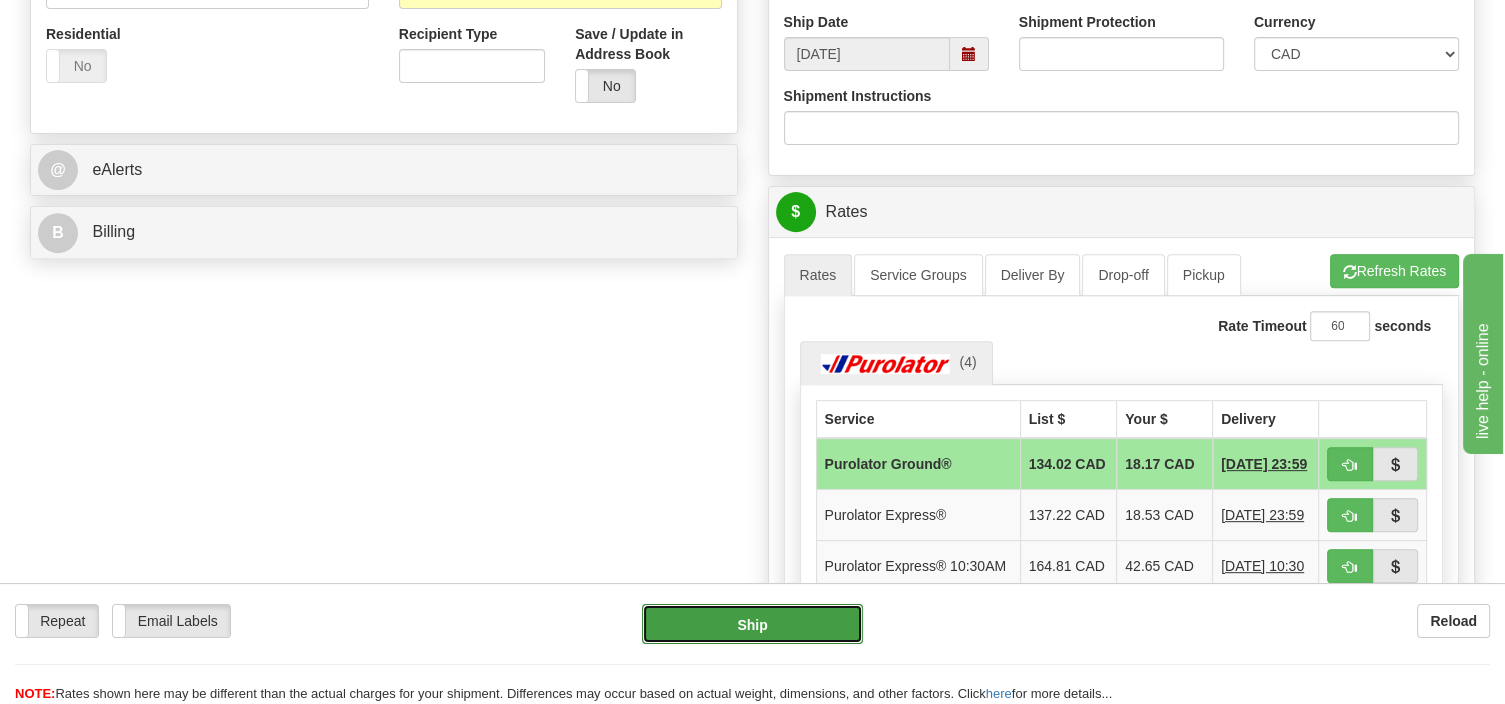 click on "Ship" at bounding box center (752, 624) 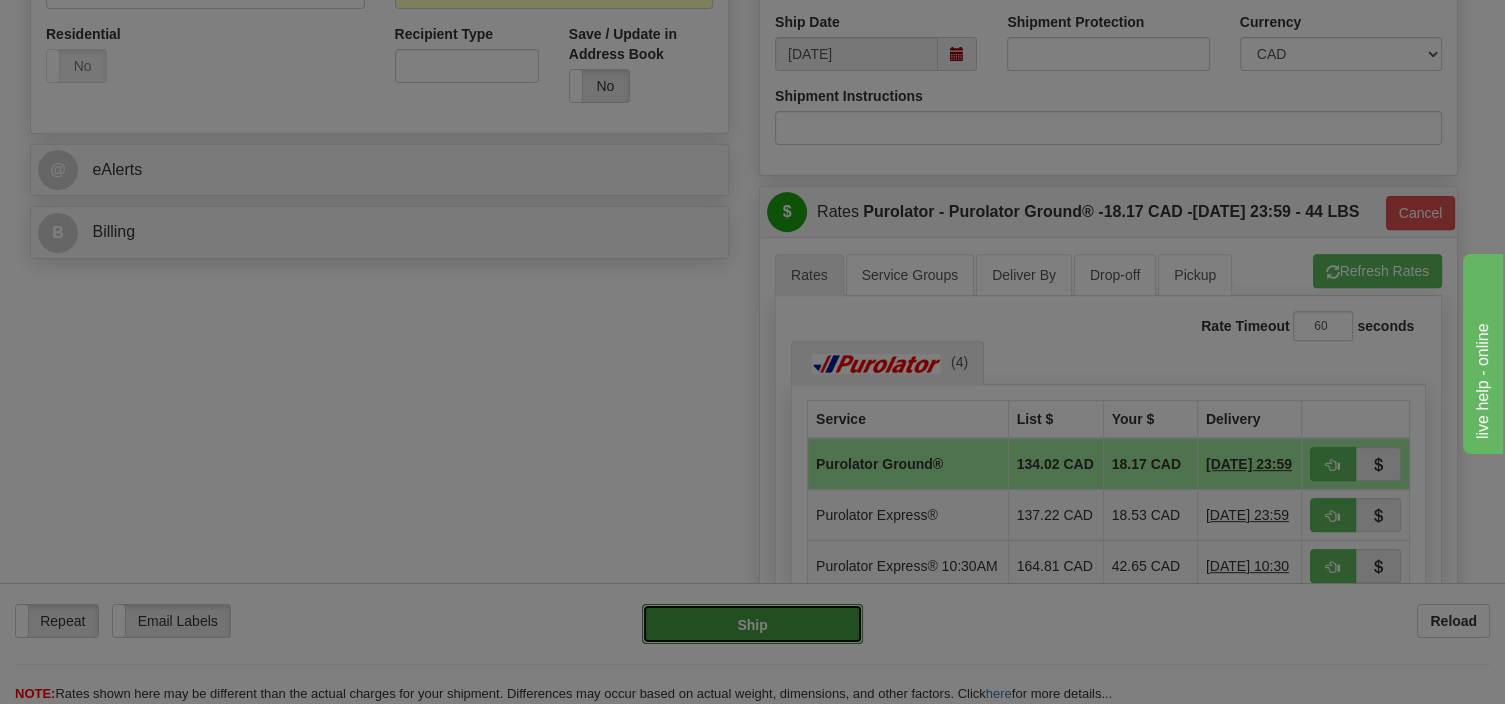 type on "260" 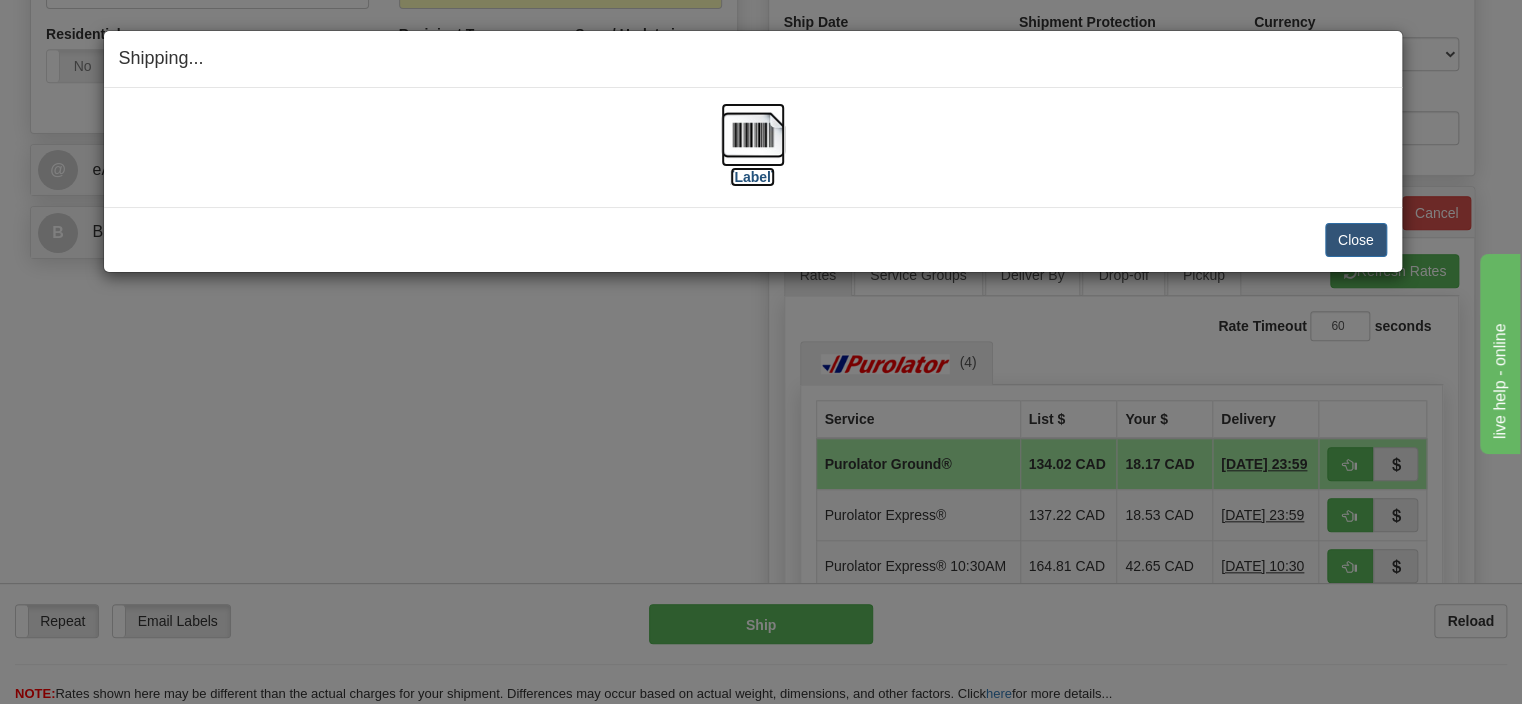click at bounding box center [753, 135] 